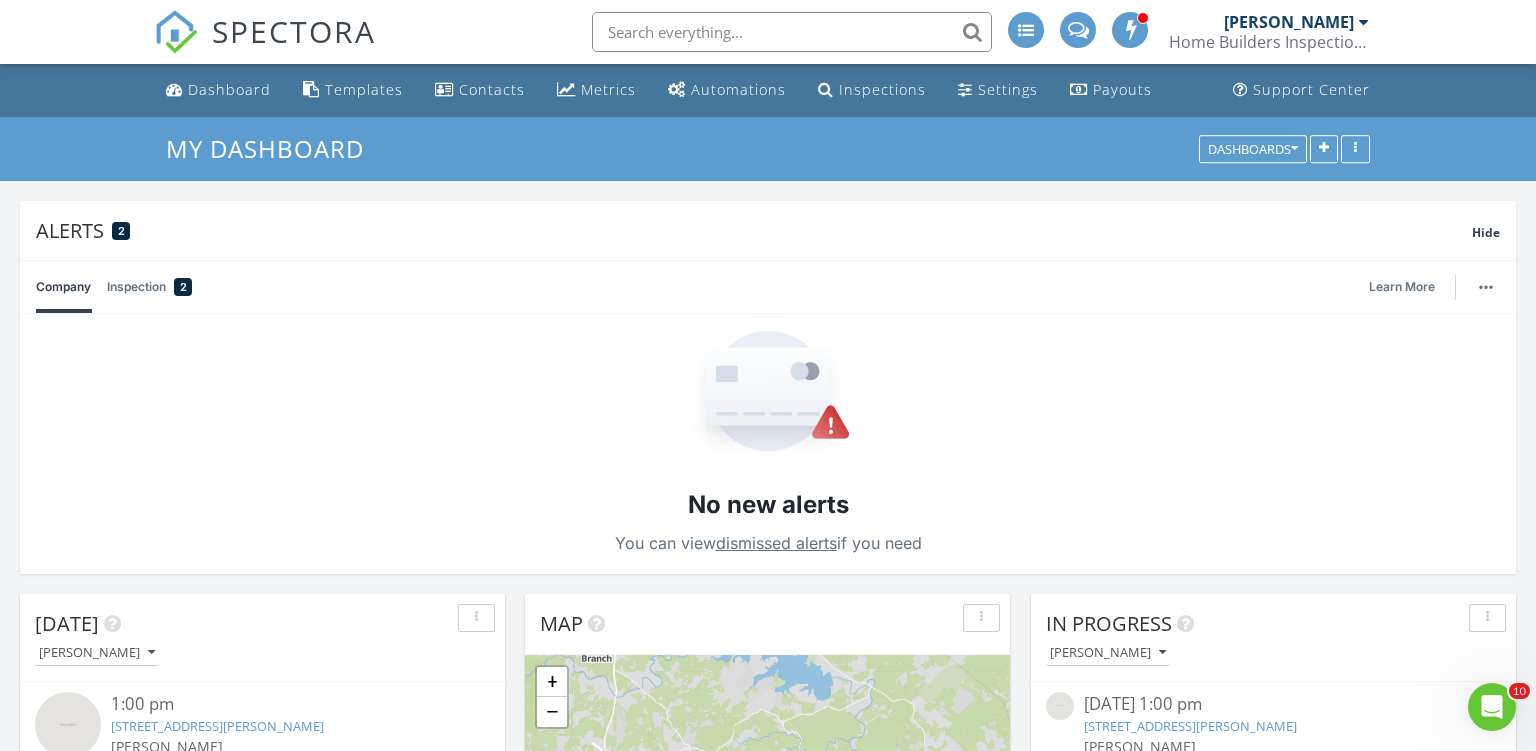 scroll, scrollTop: 0, scrollLeft: 0, axis: both 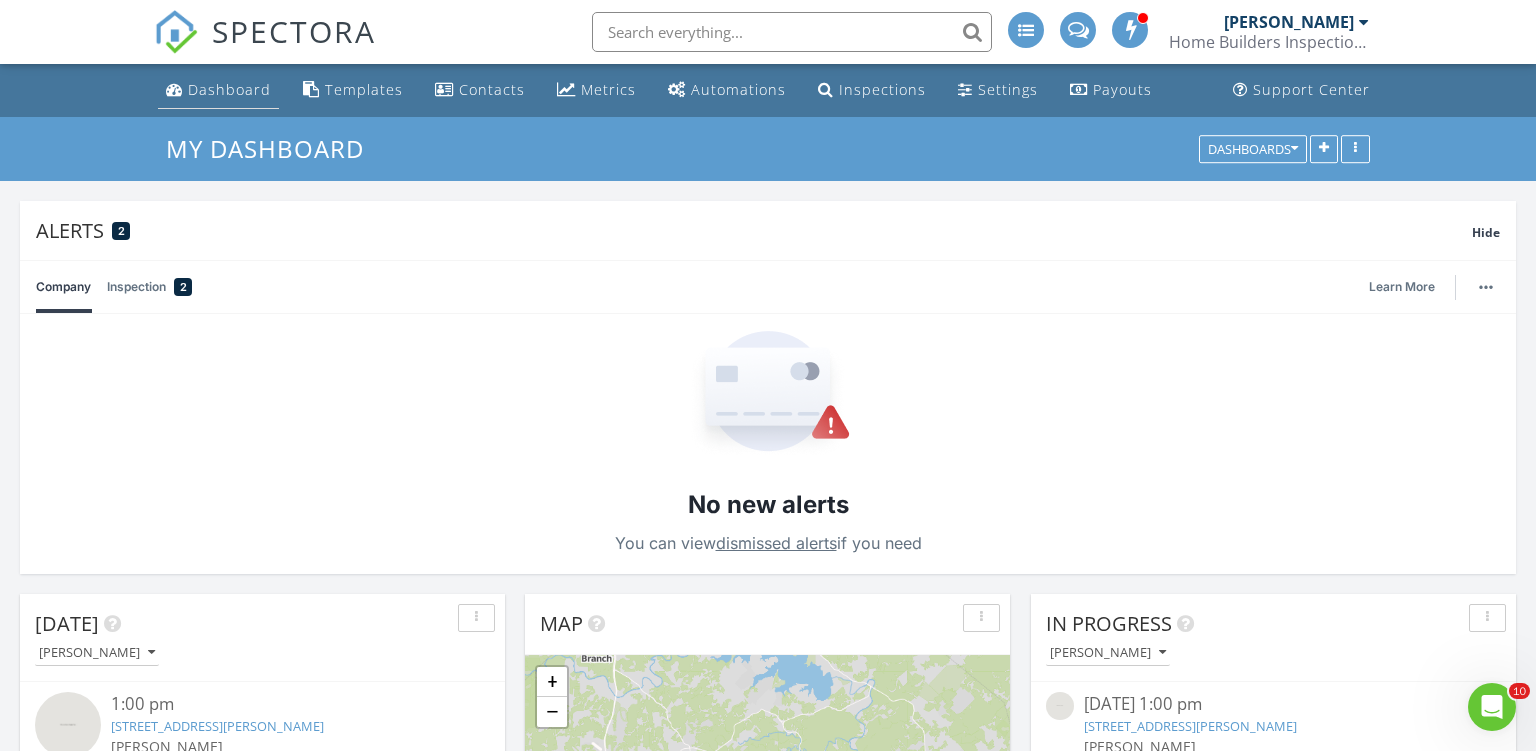 click on "Dashboard" at bounding box center [229, 89] 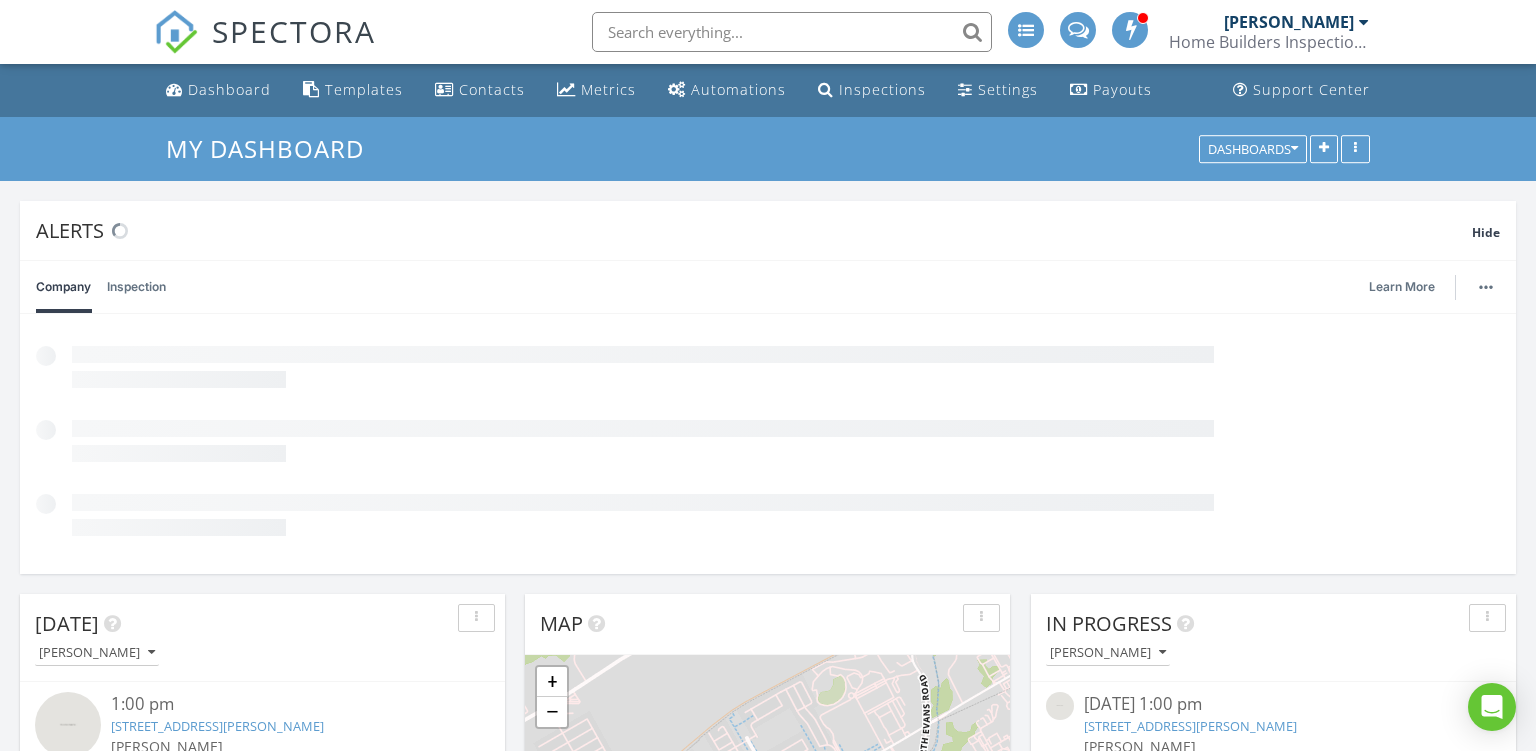 scroll, scrollTop: 422, scrollLeft: 0, axis: vertical 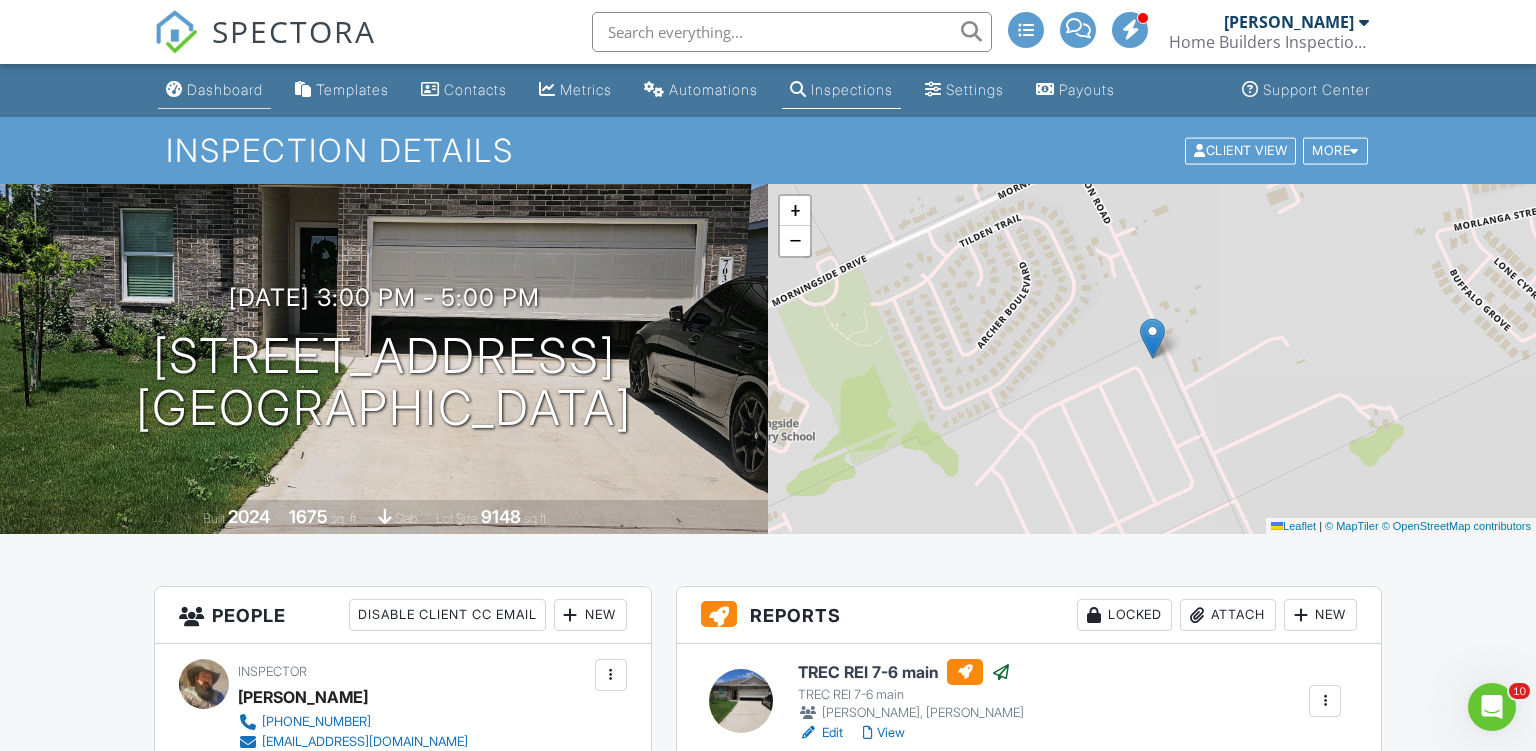 click on "Dashboard" at bounding box center [225, 89] 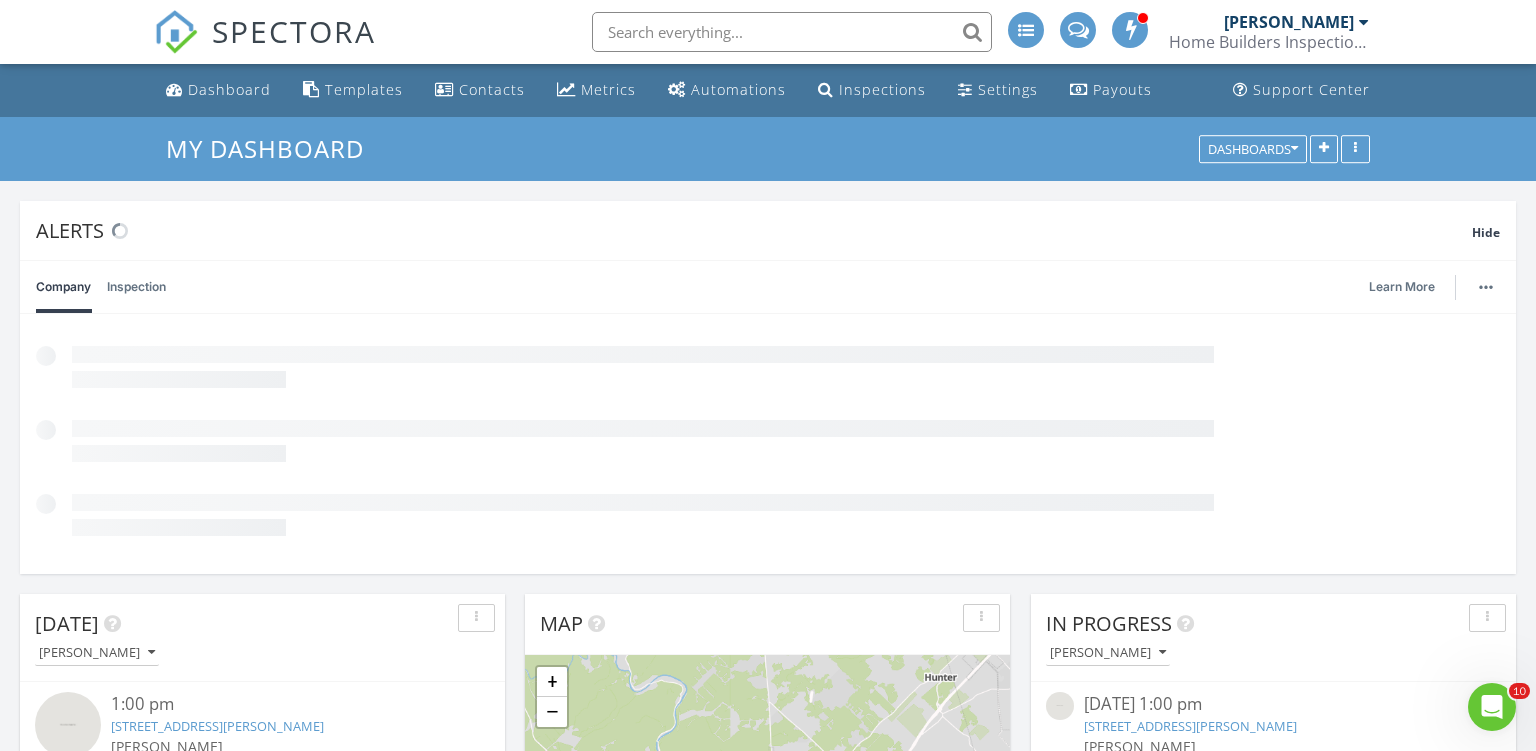 scroll, scrollTop: 0, scrollLeft: 0, axis: both 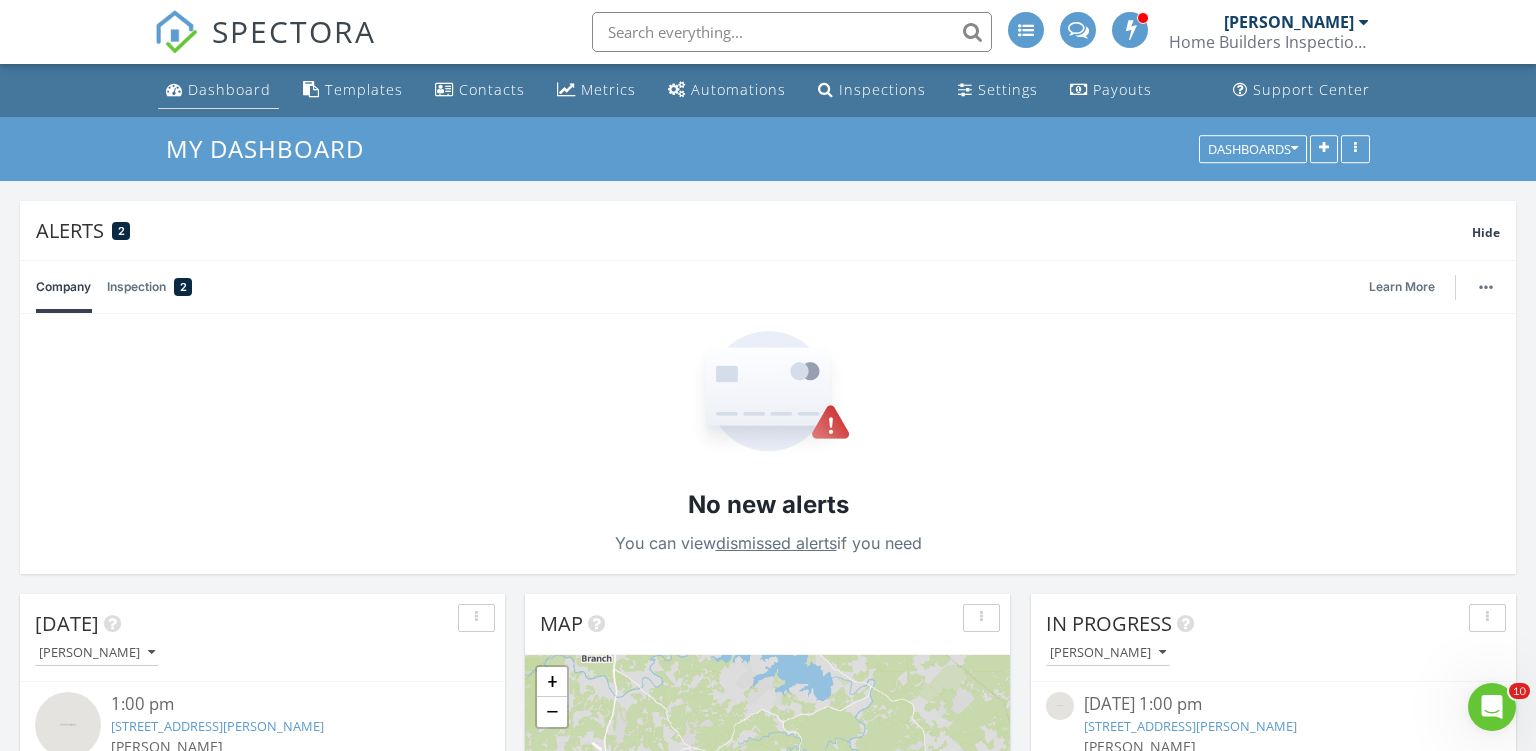 click on "Dashboard" at bounding box center [229, 89] 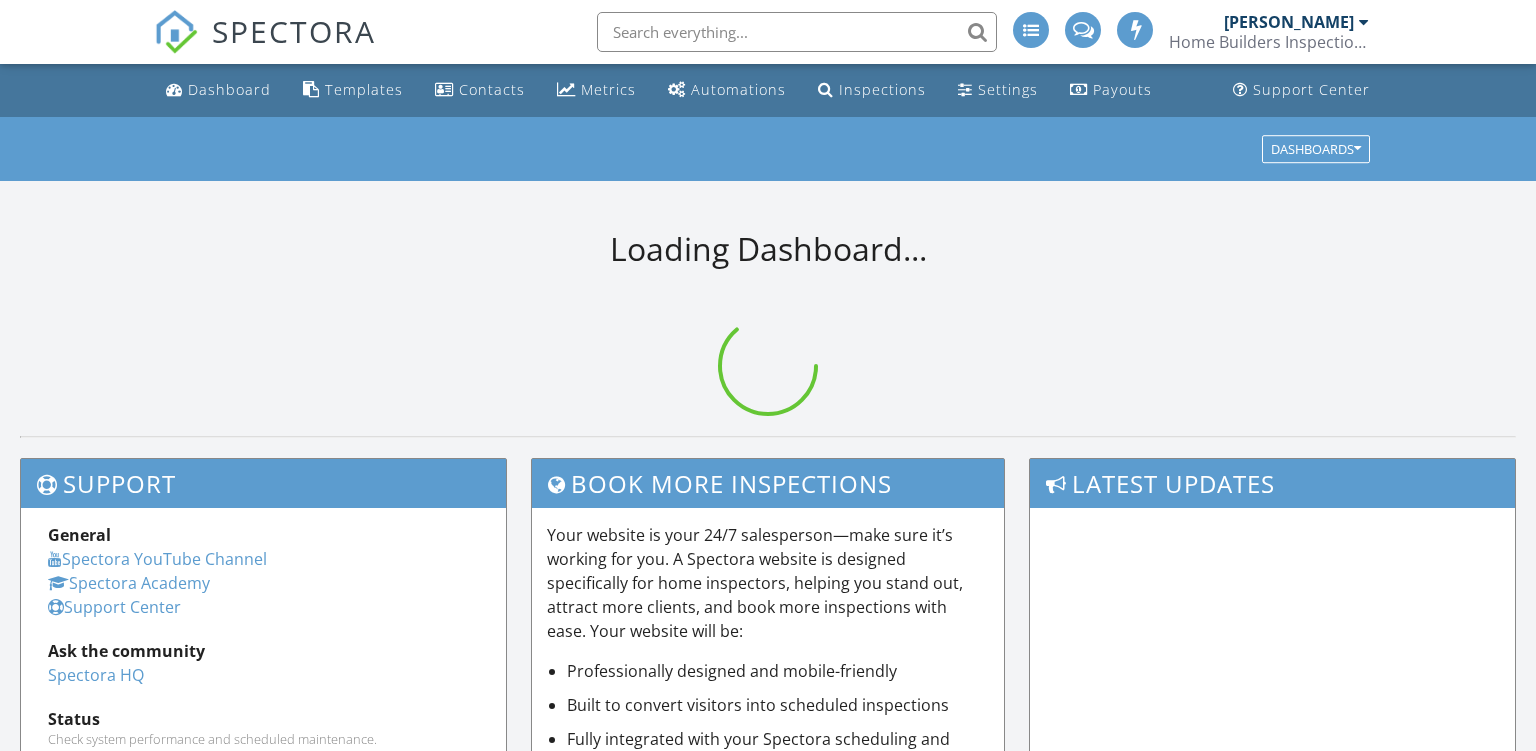 scroll, scrollTop: 0, scrollLeft: 0, axis: both 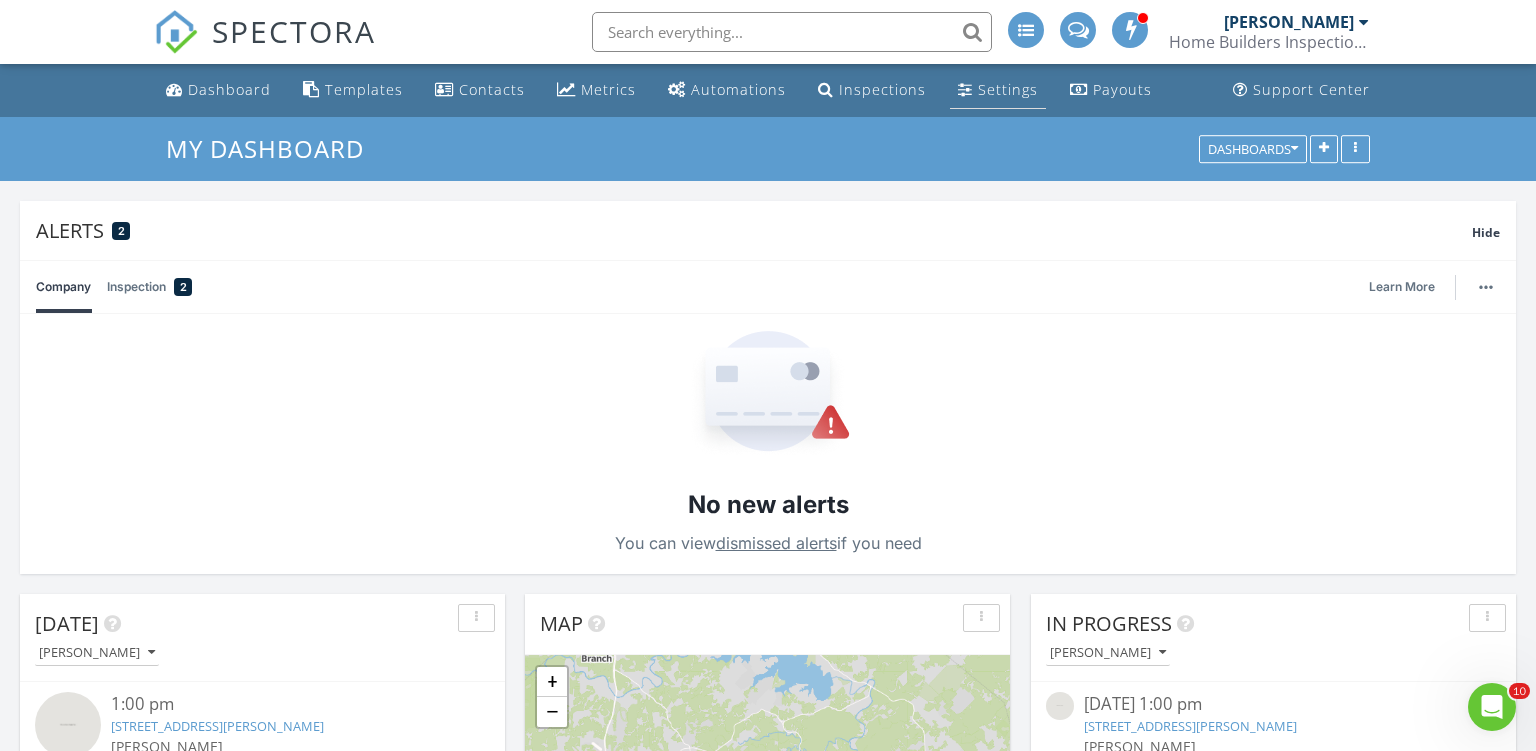 click on "Settings" at bounding box center (1008, 89) 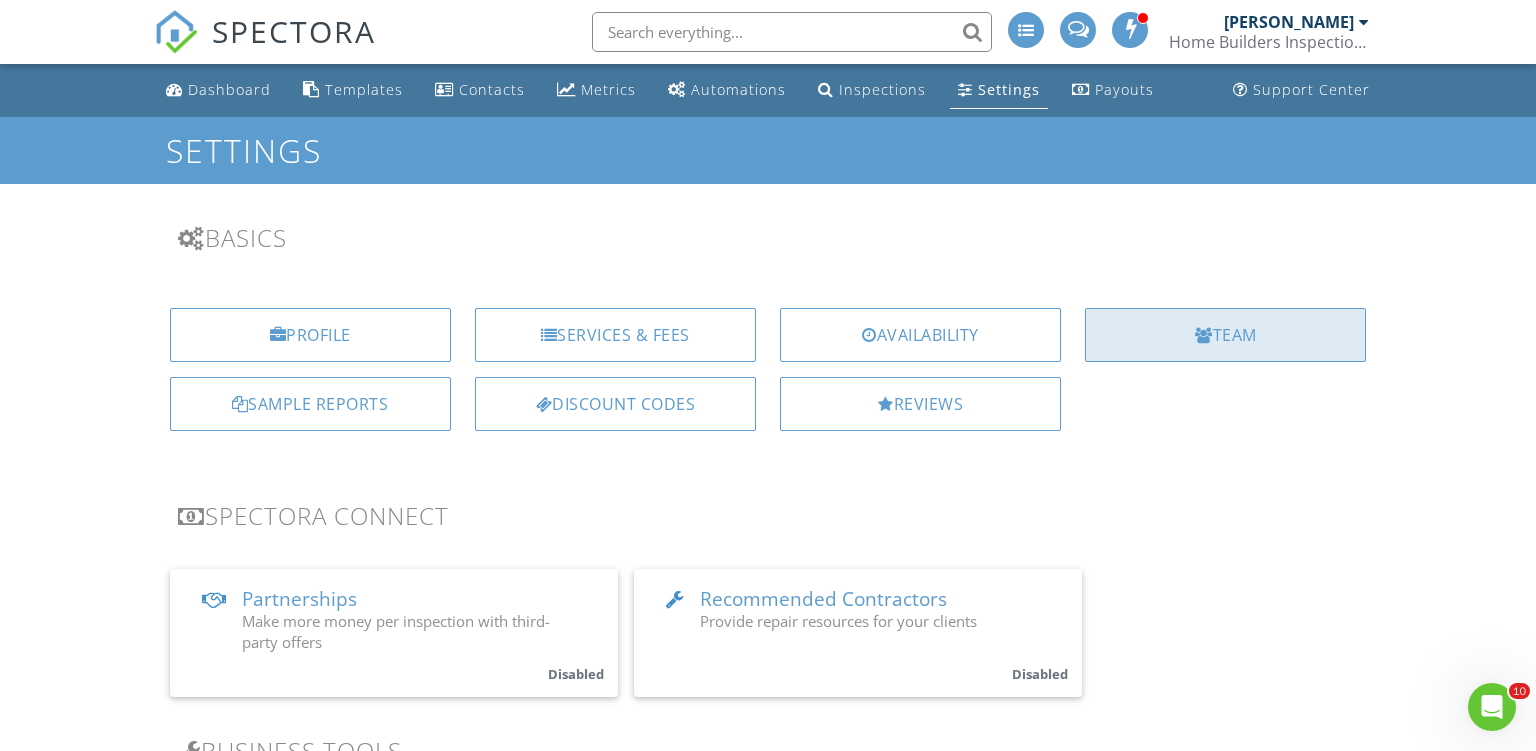 scroll, scrollTop: 0, scrollLeft: 0, axis: both 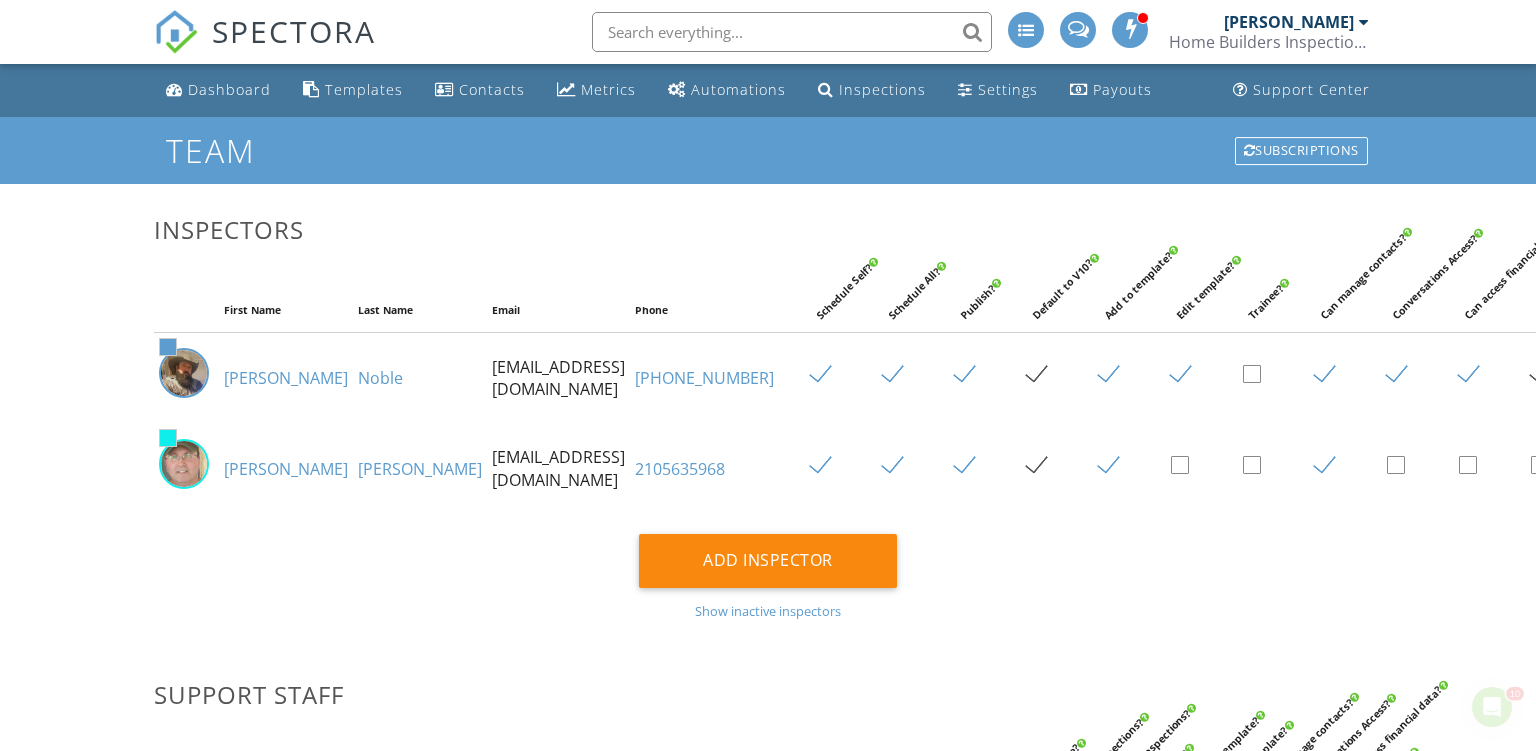 click on "Nichols" at bounding box center (420, 469) 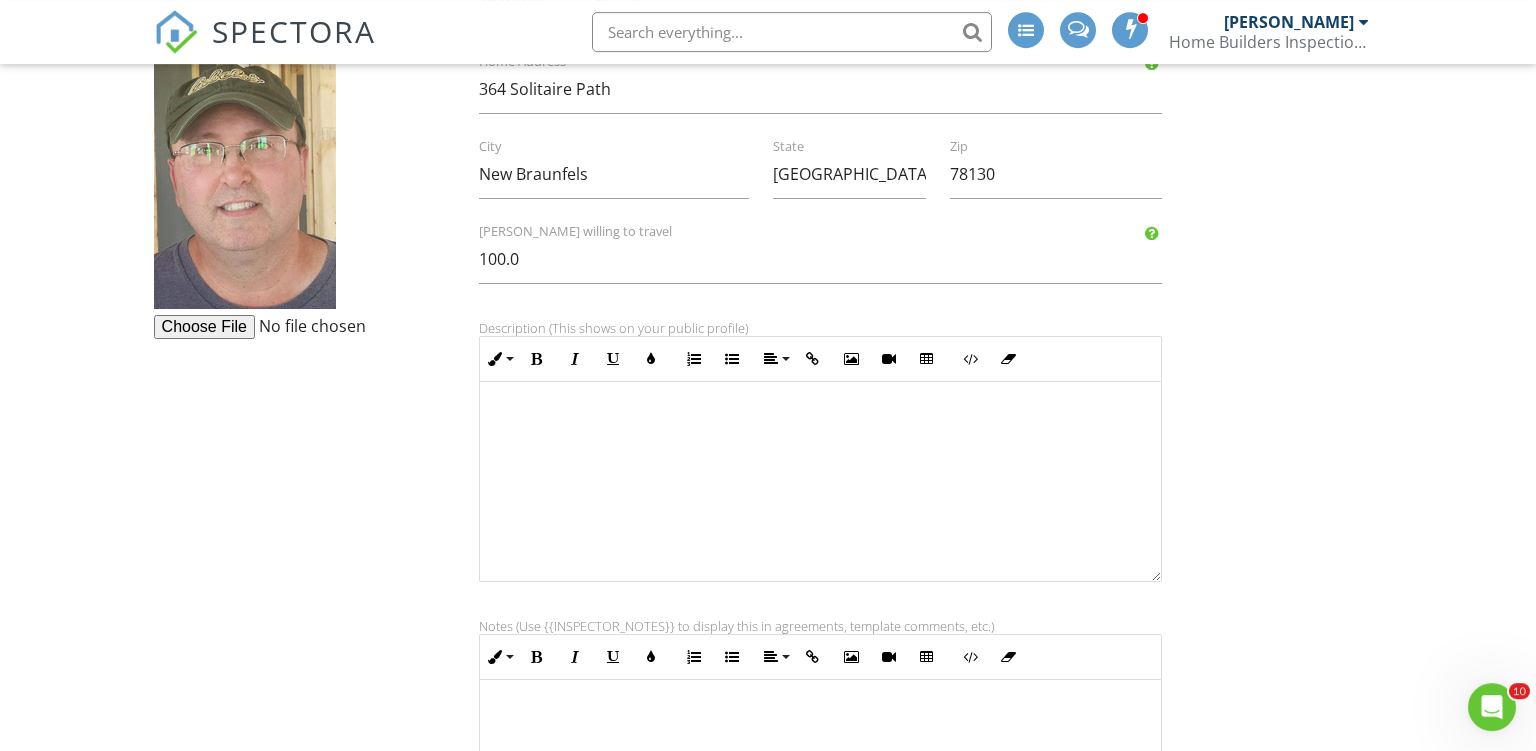 scroll, scrollTop: 772, scrollLeft: 0, axis: vertical 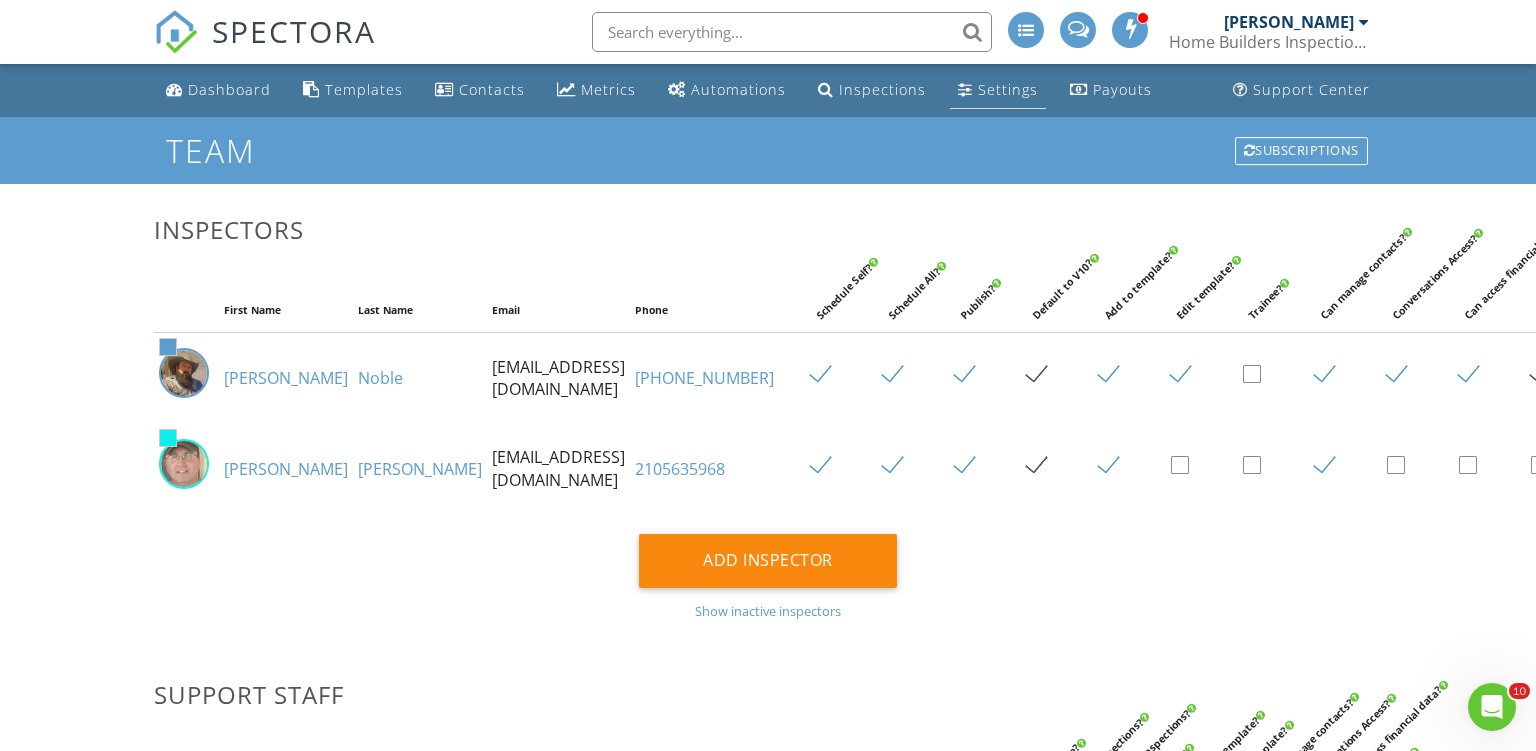 click on "Settings" at bounding box center (1008, 89) 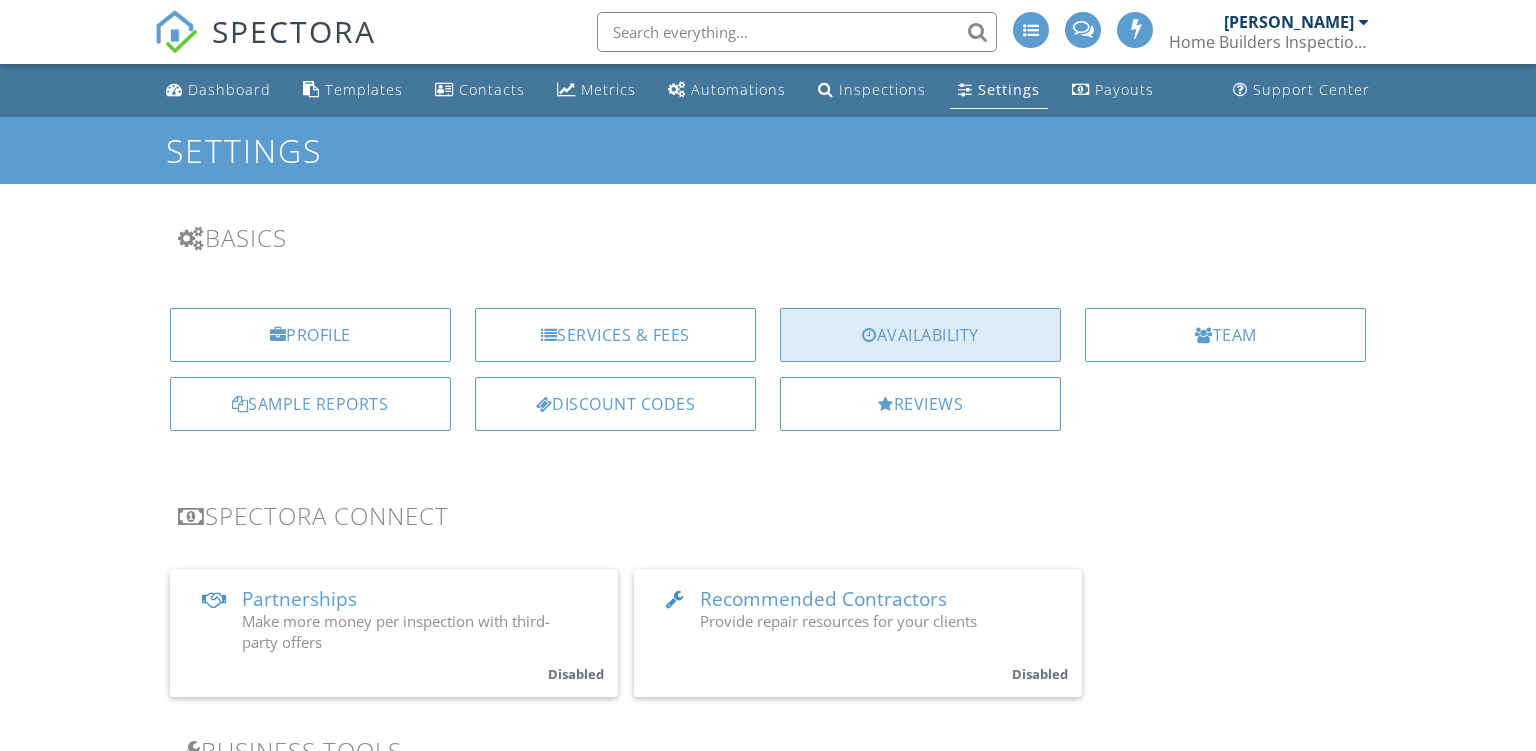 scroll, scrollTop: 0, scrollLeft: 0, axis: both 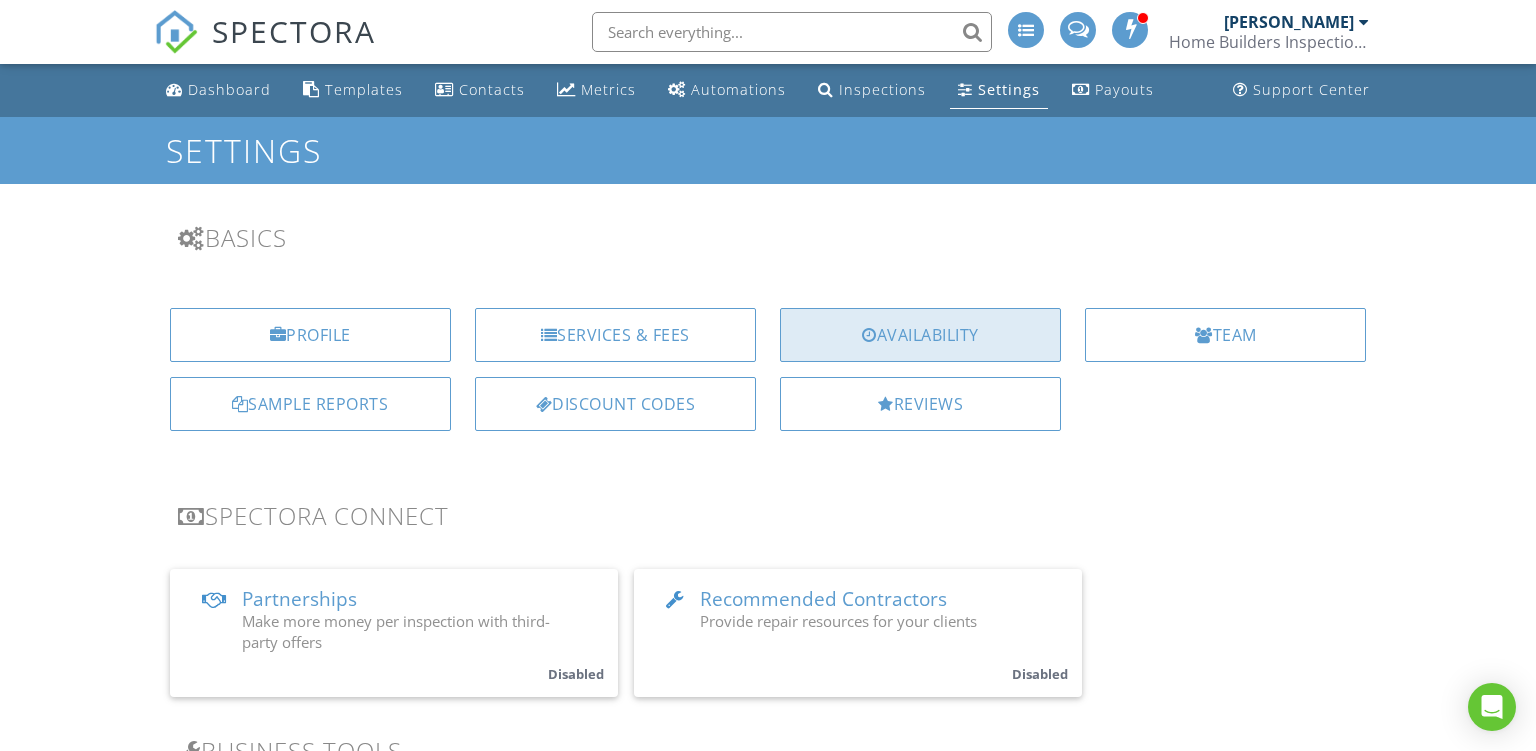 click on "Availability" at bounding box center [920, 335] 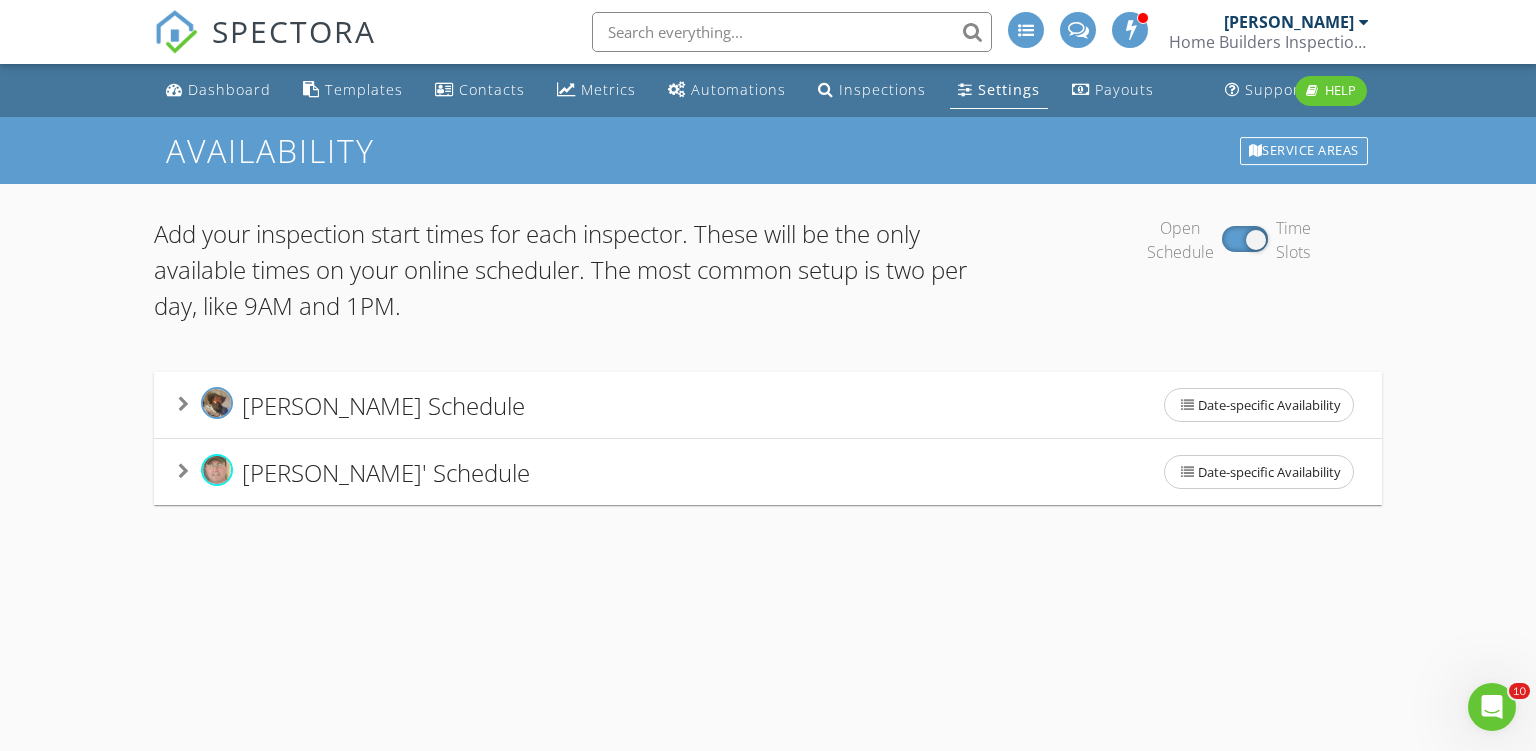 scroll, scrollTop: 0, scrollLeft: 0, axis: both 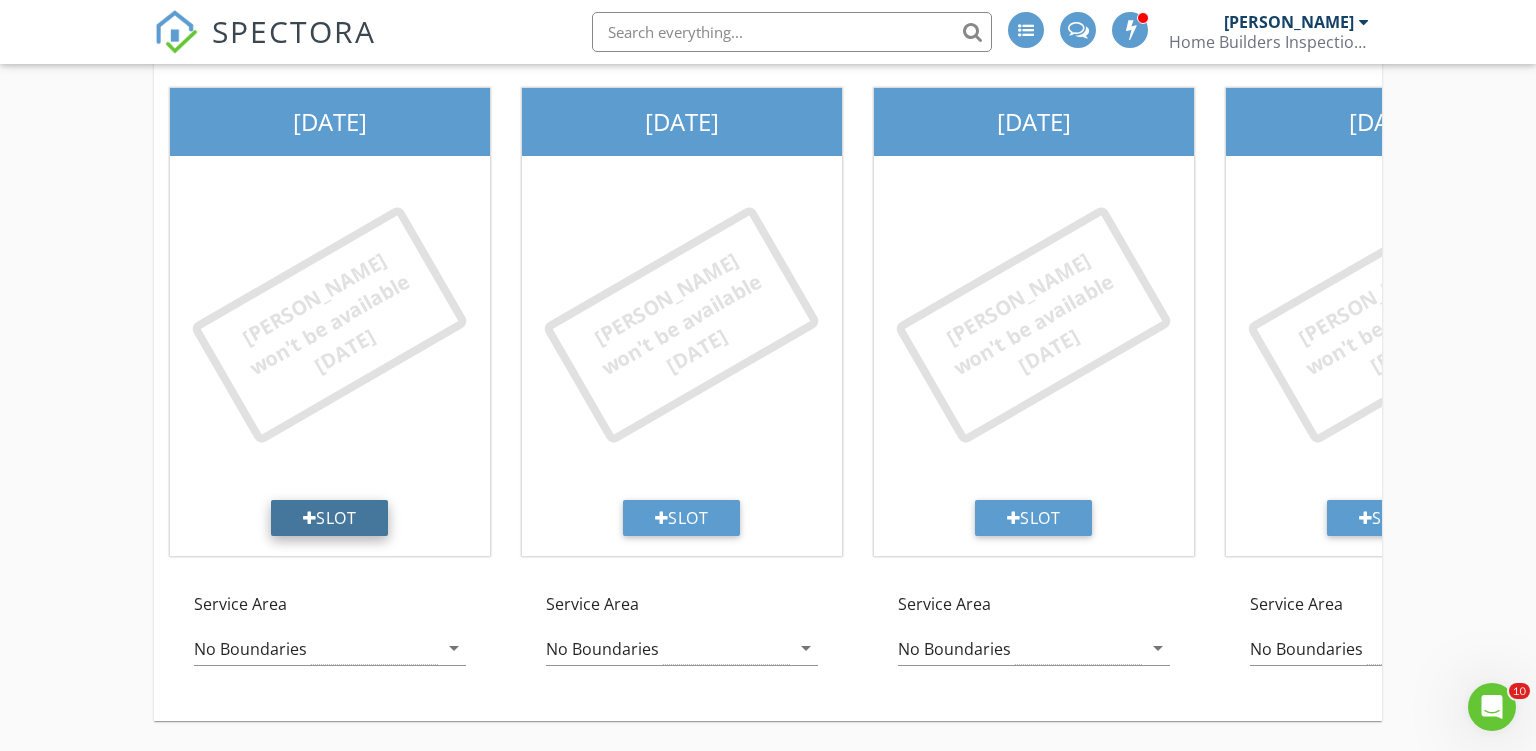 click on "Slot" at bounding box center [330, 518] 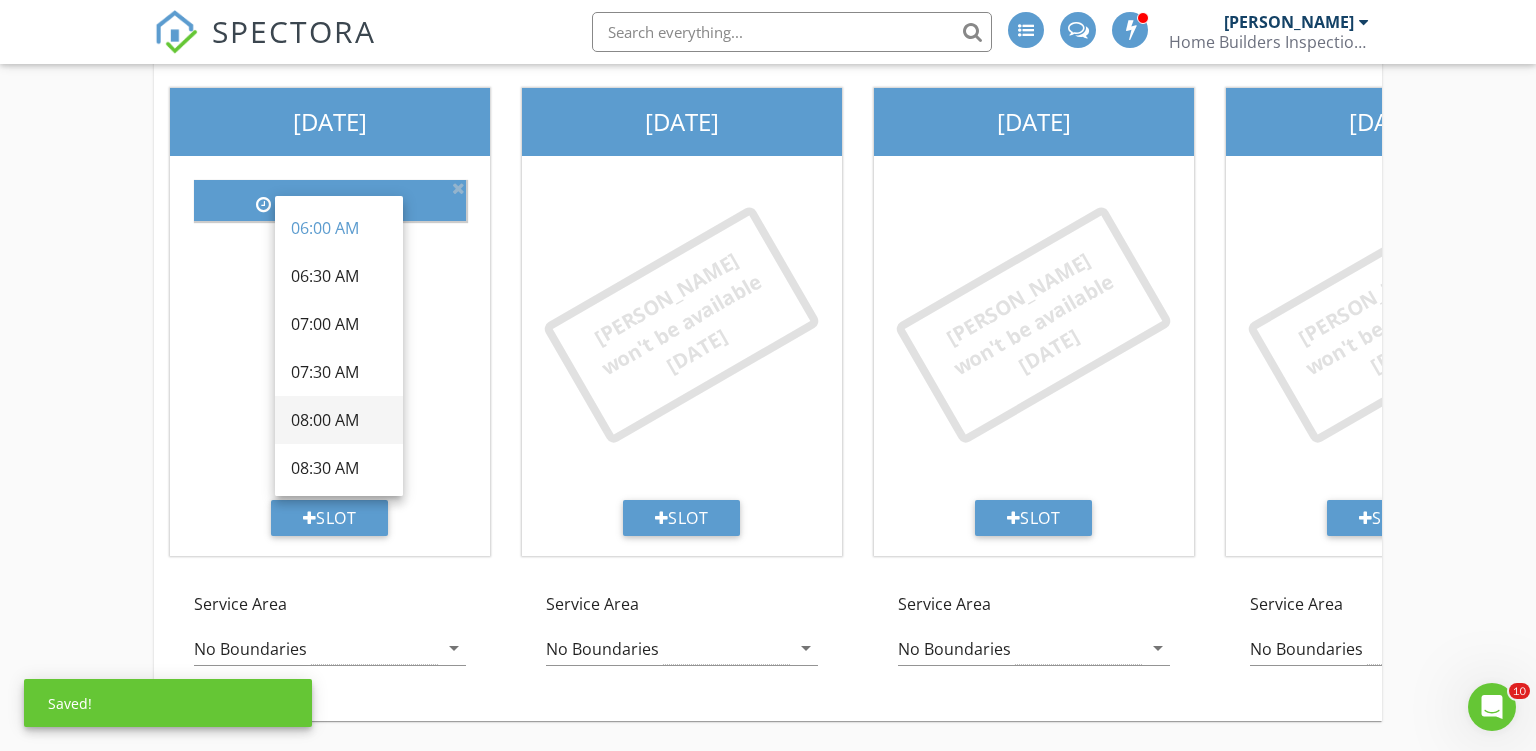 scroll, scrollTop: 130, scrollLeft: 0, axis: vertical 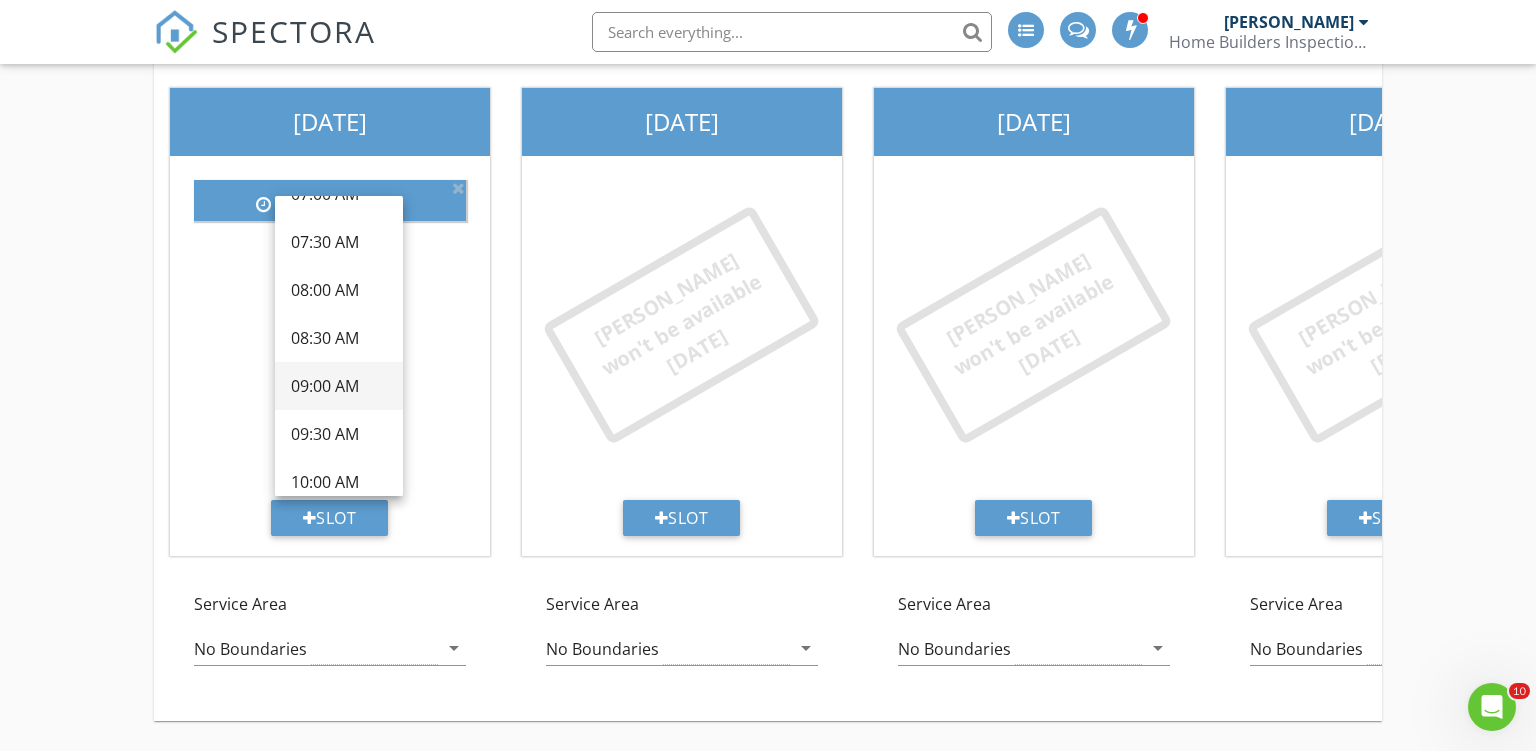 click on "09:00 AM" at bounding box center [339, 386] 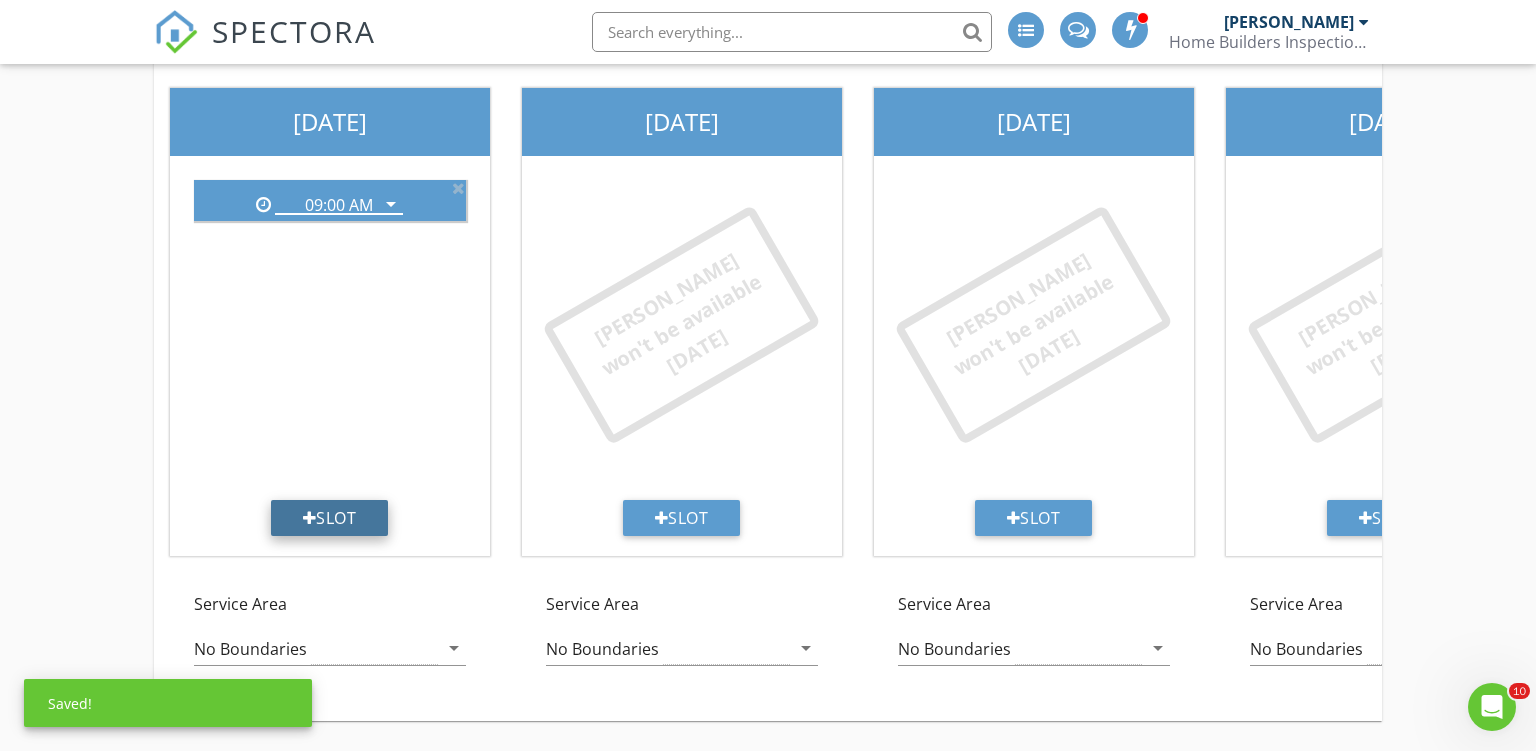 click on "Slot" at bounding box center (330, 518) 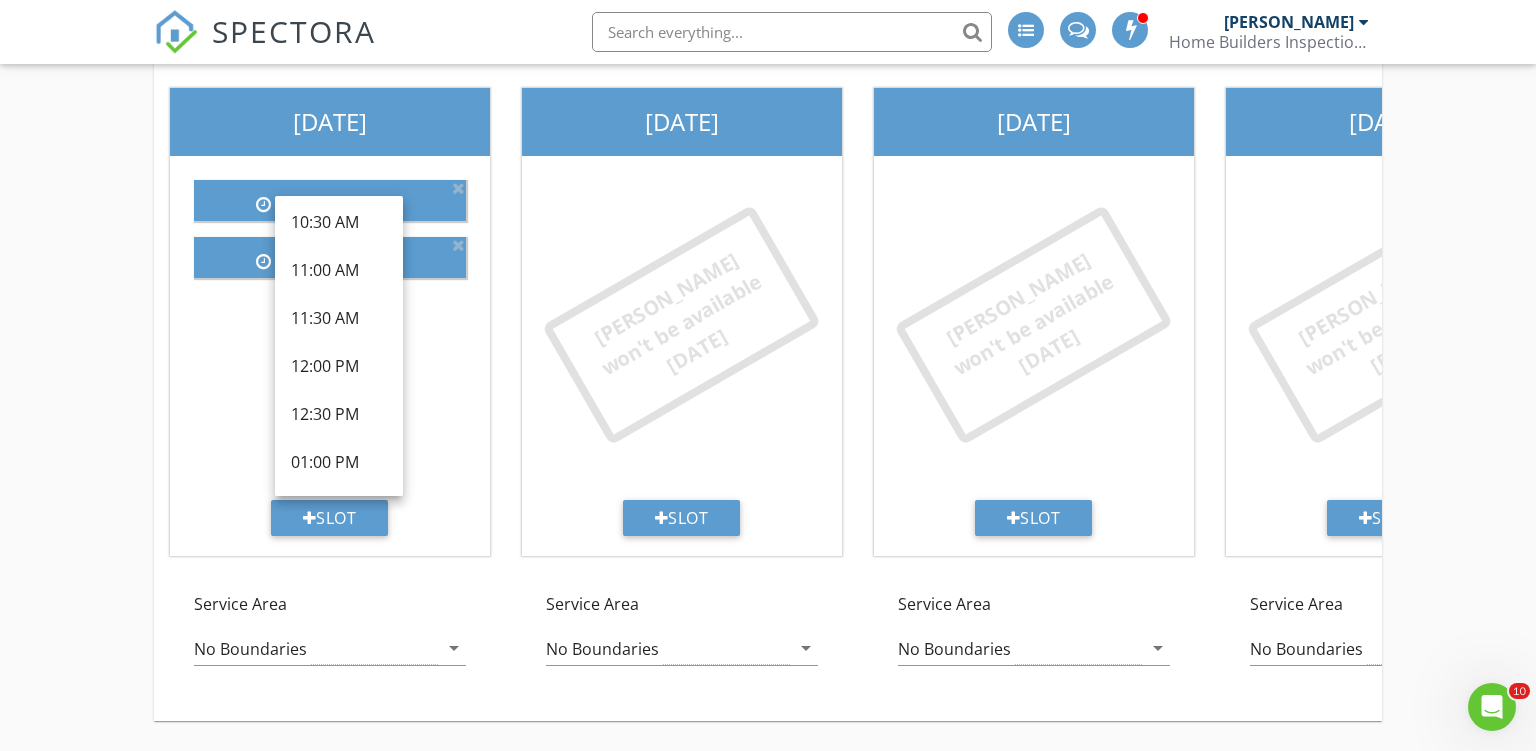 scroll, scrollTop: 518, scrollLeft: 0, axis: vertical 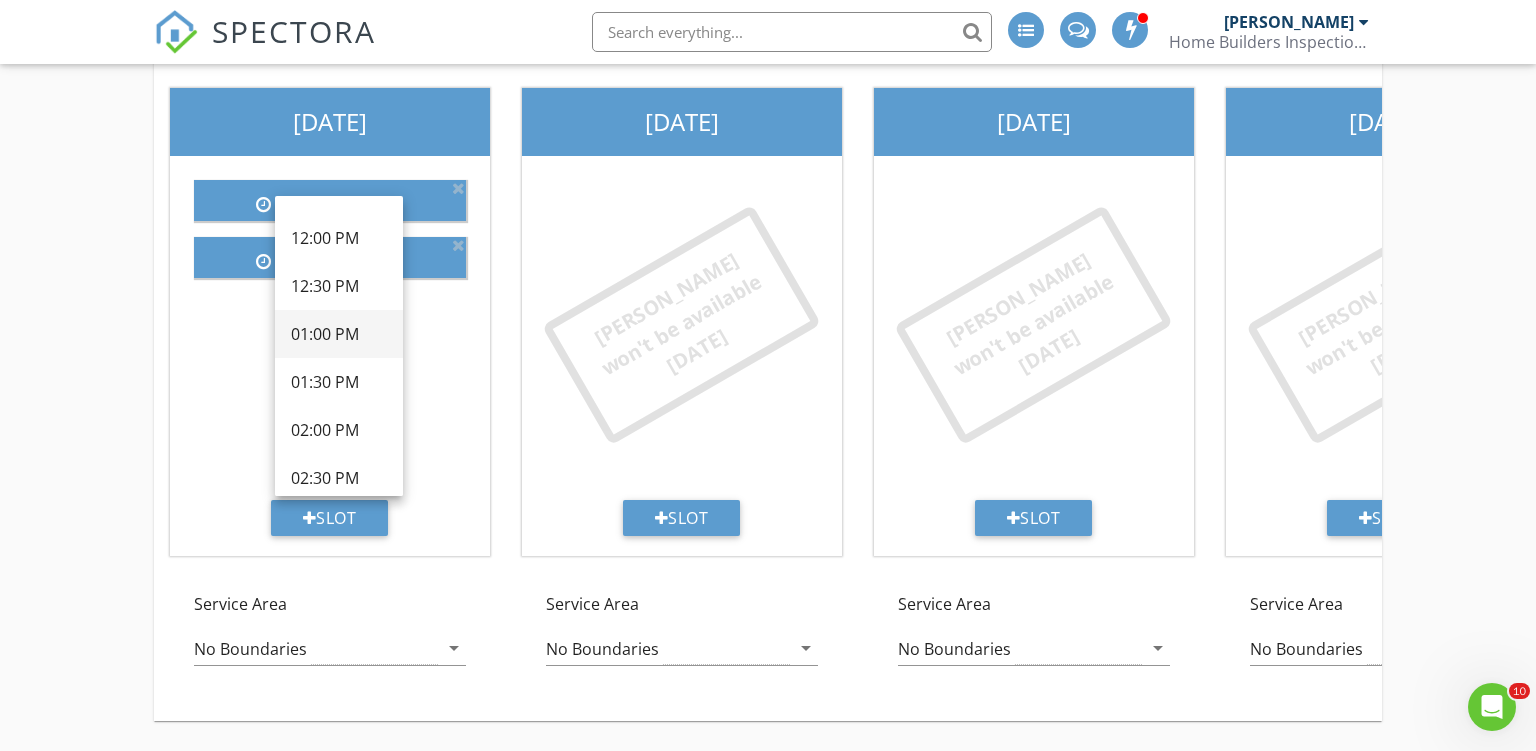 click on "01:00 PM" at bounding box center [339, 334] 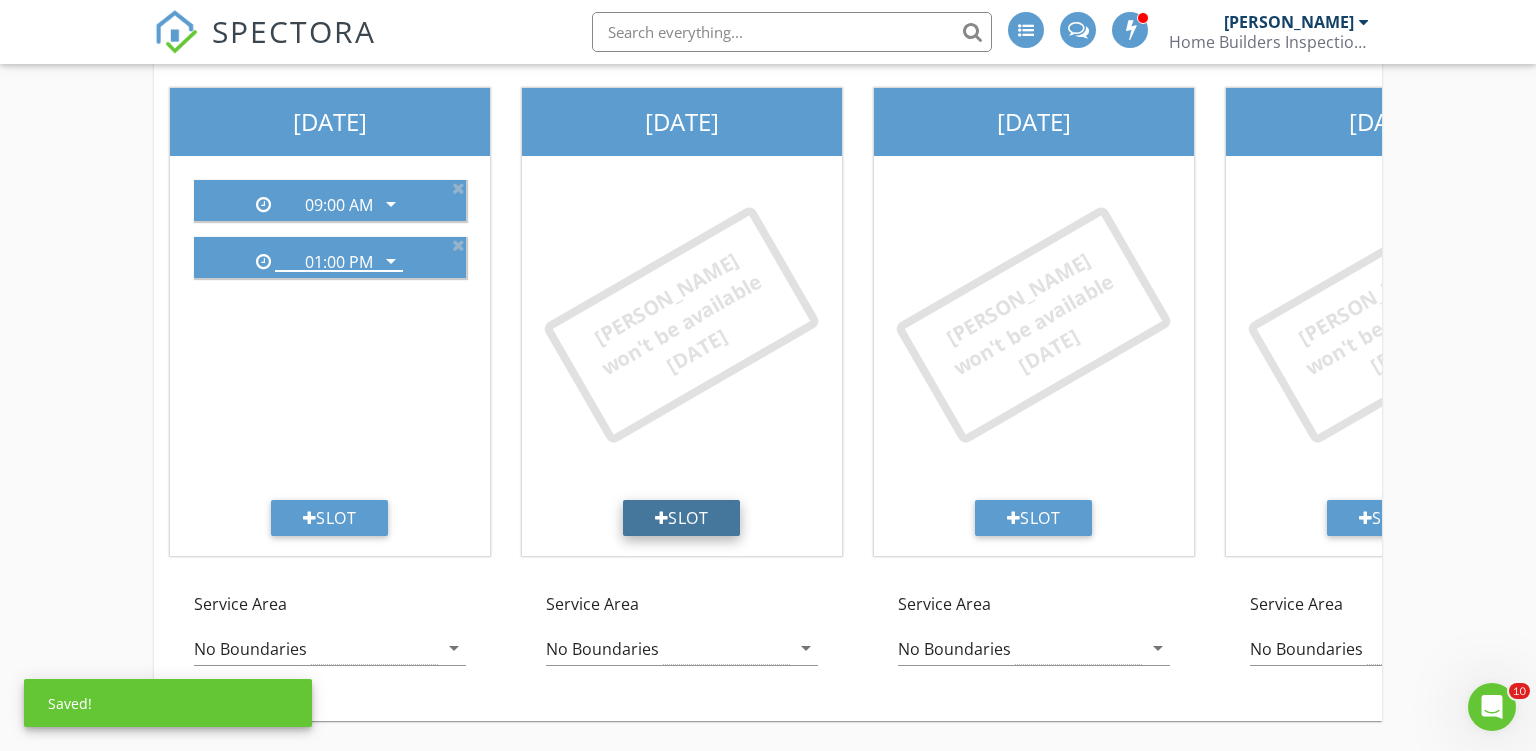 click on "Slot" at bounding box center (682, 518) 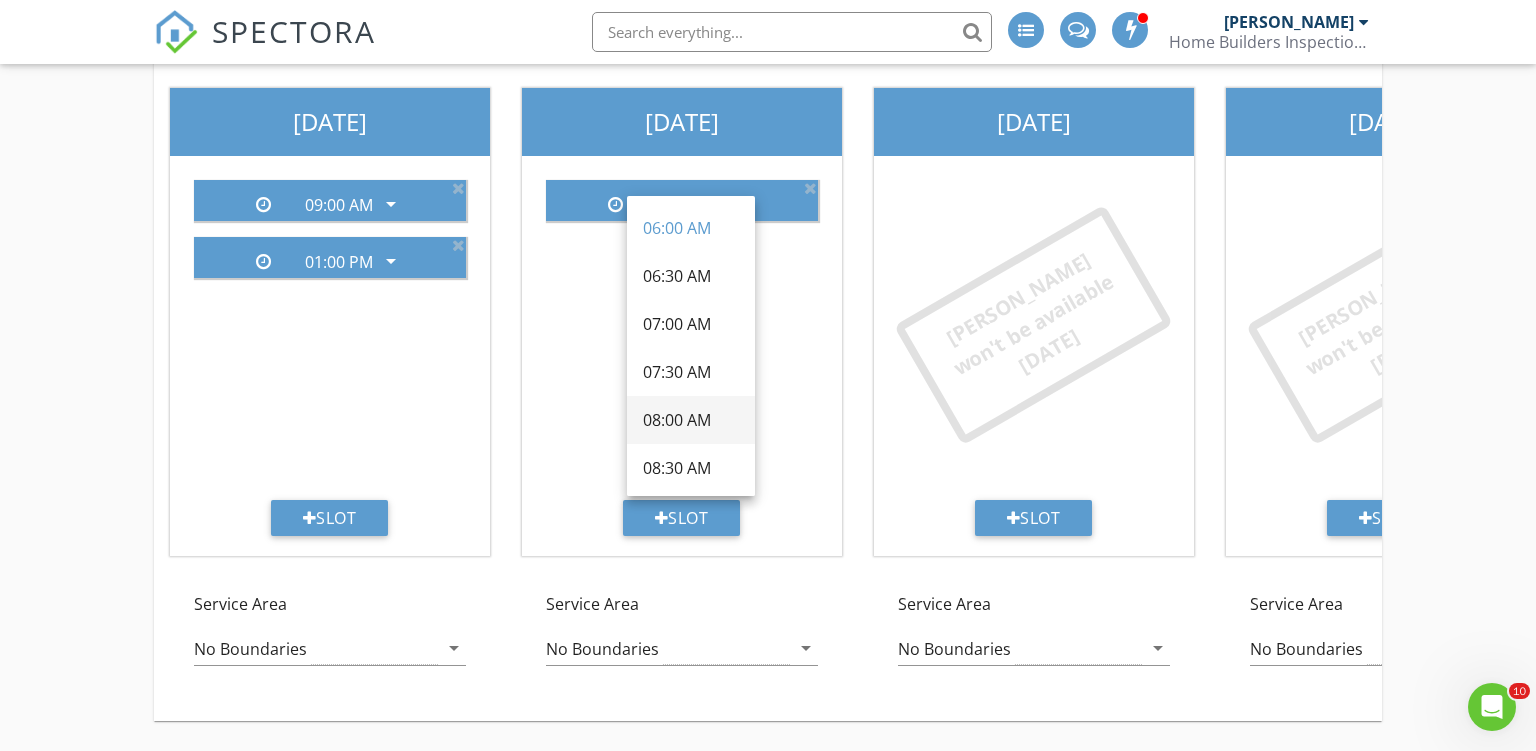 scroll, scrollTop: 130, scrollLeft: 0, axis: vertical 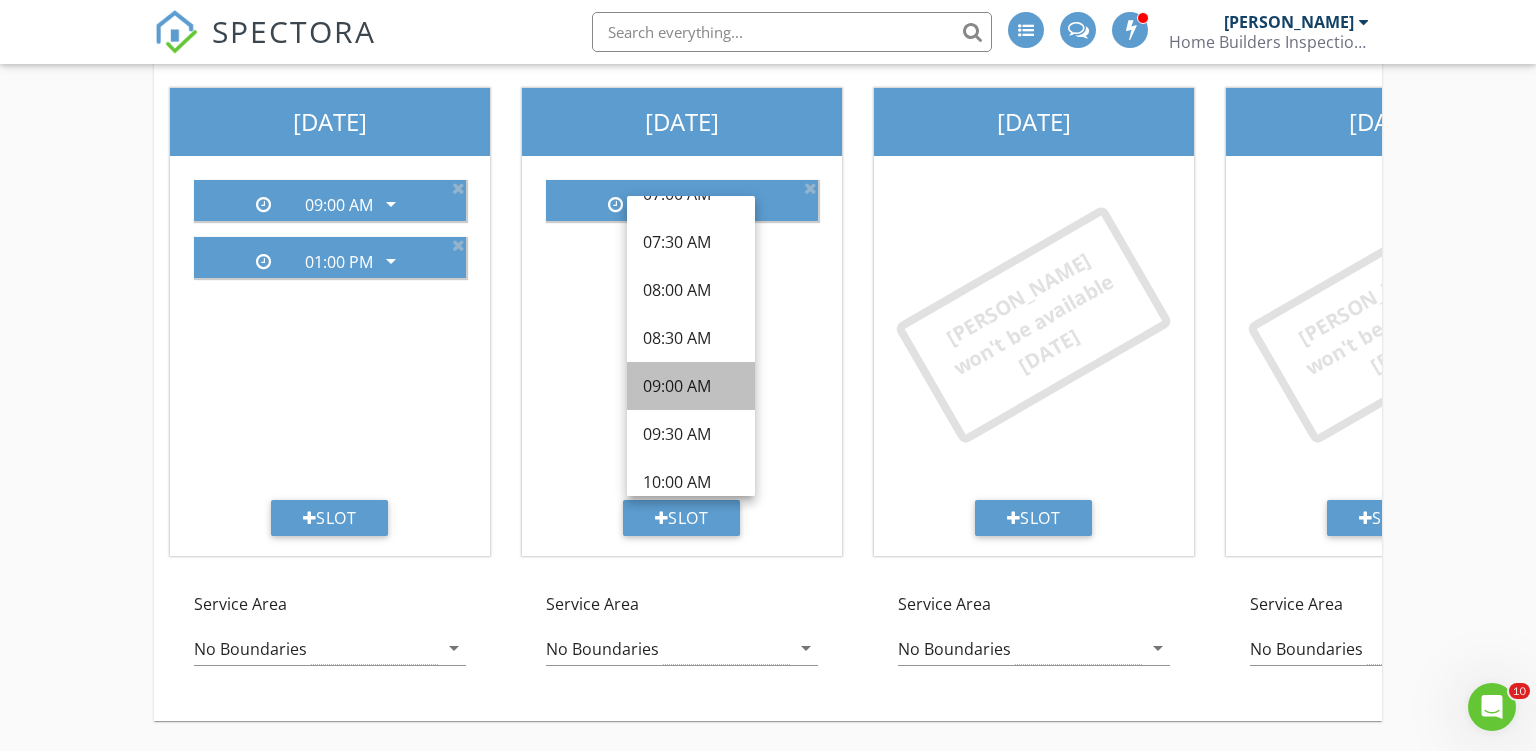 click on "09:00 AM" at bounding box center [691, 386] 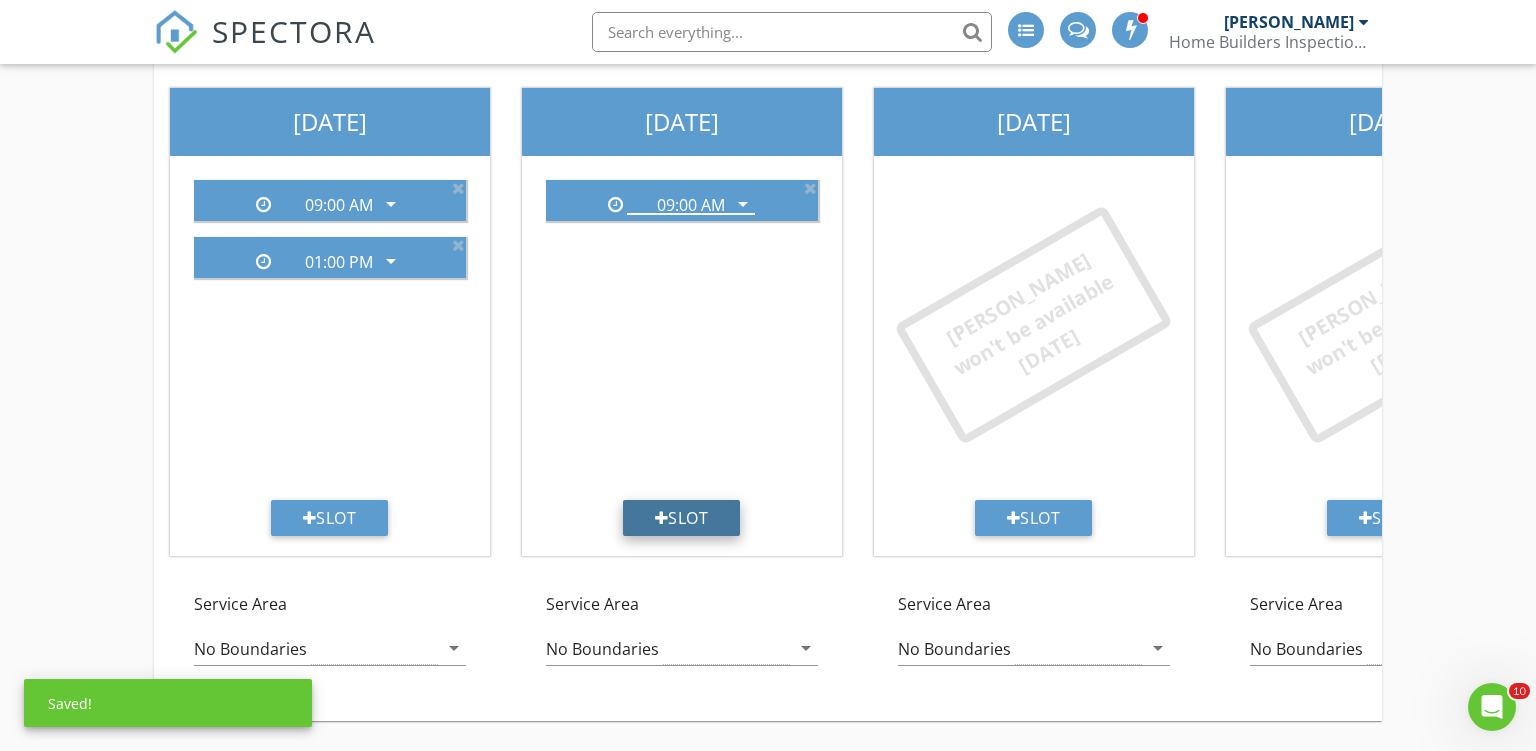click on "Slot" at bounding box center (682, 518) 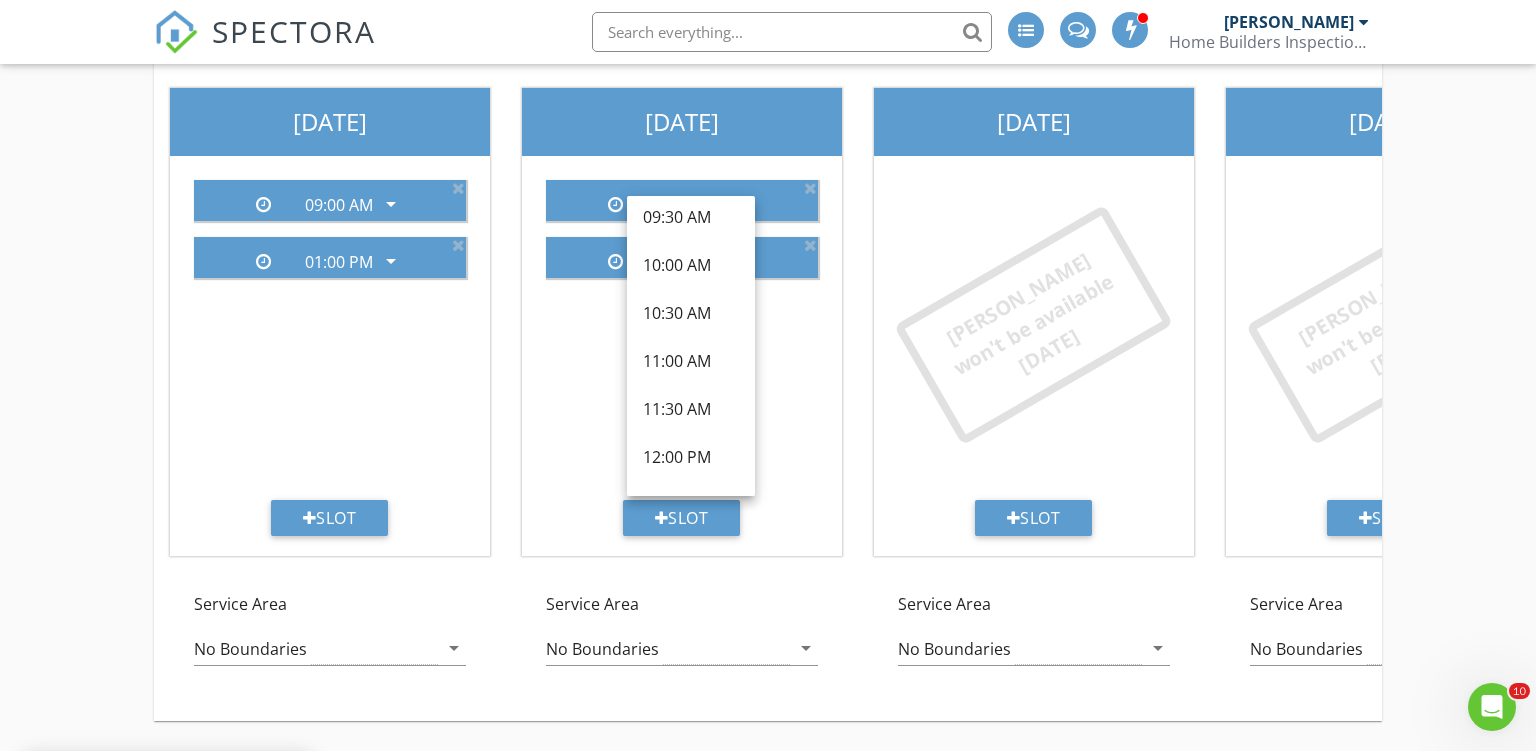 scroll, scrollTop: 518, scrollLeft: 0, axis: vertical 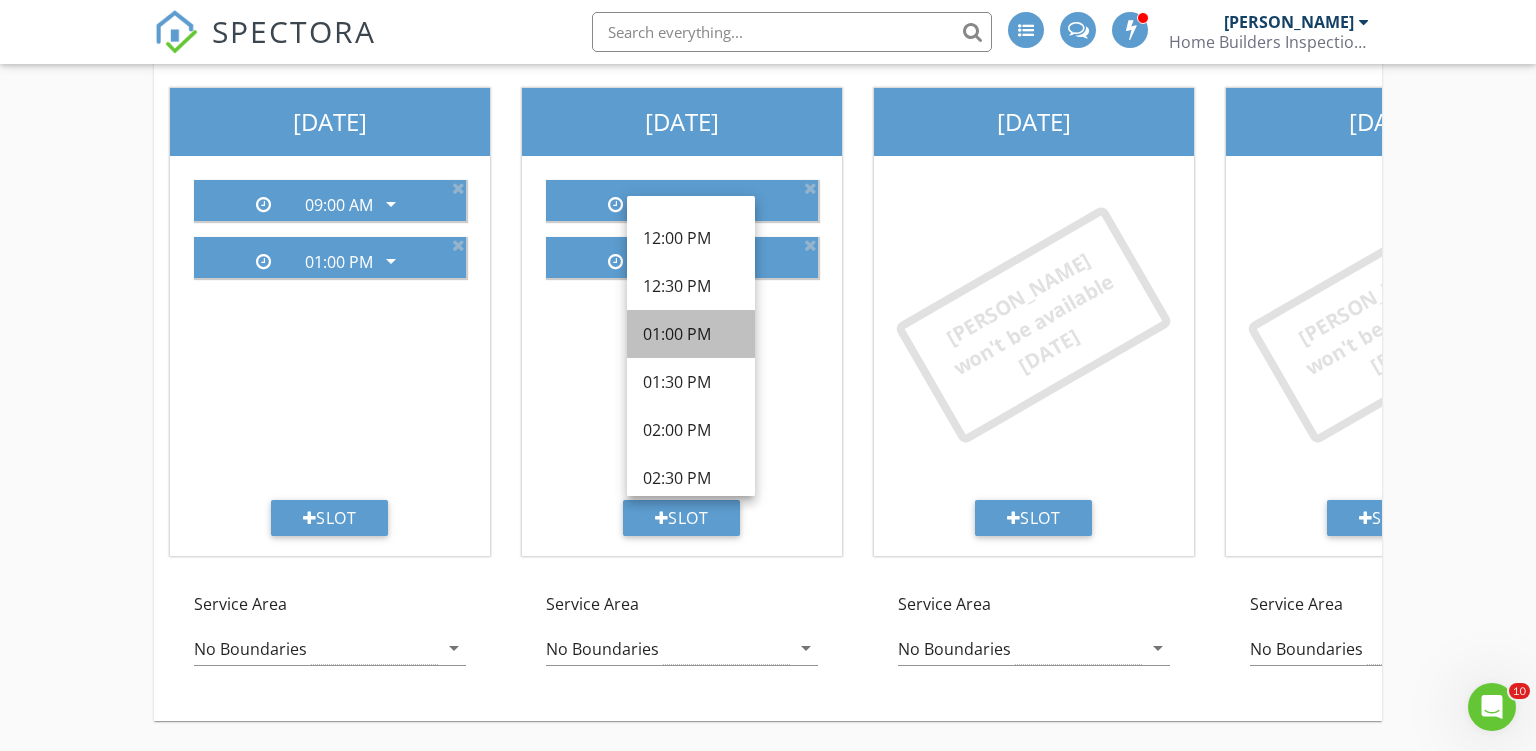 click on "01:00 PM" at bounding box center (691, 334) 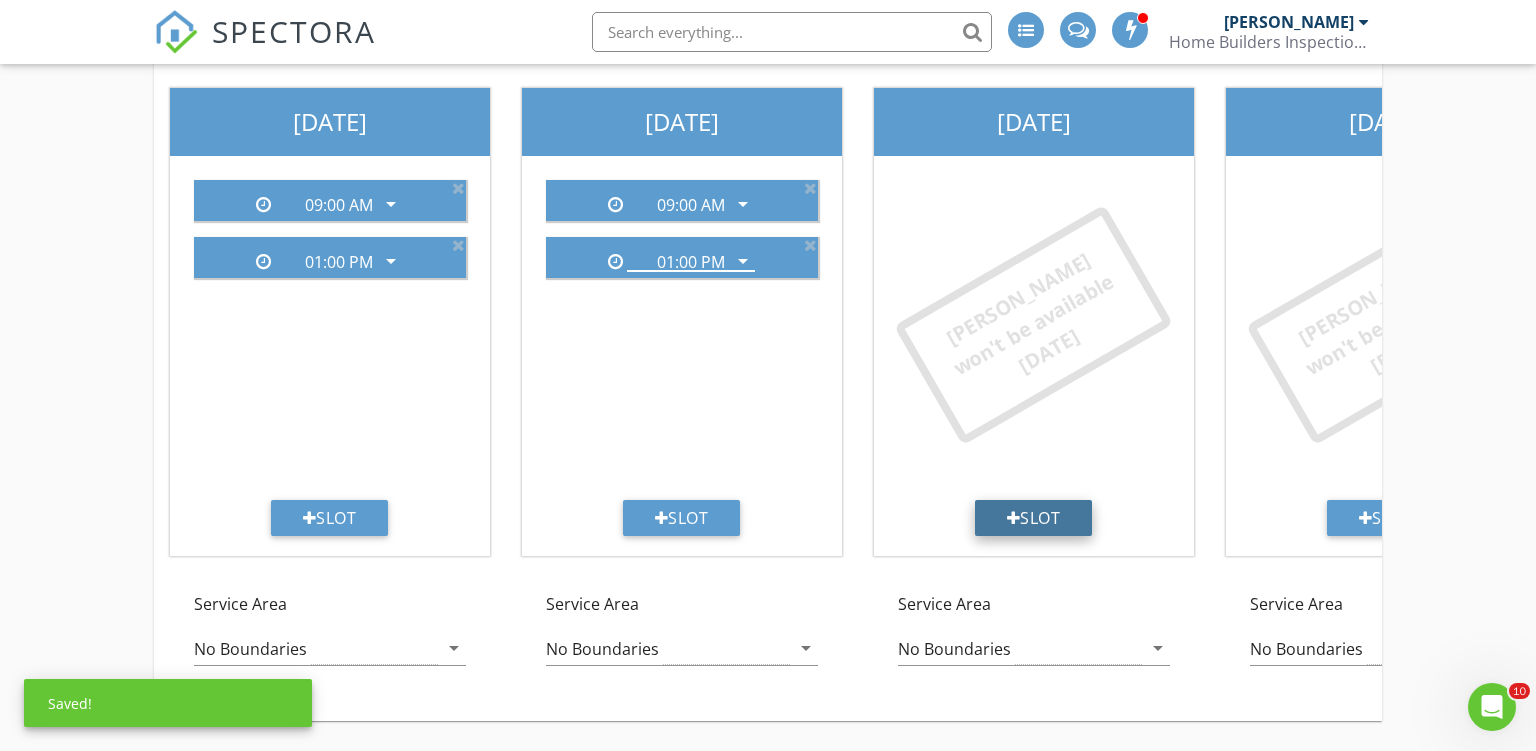 click on "Slot" at bounding box center [1034, 518] 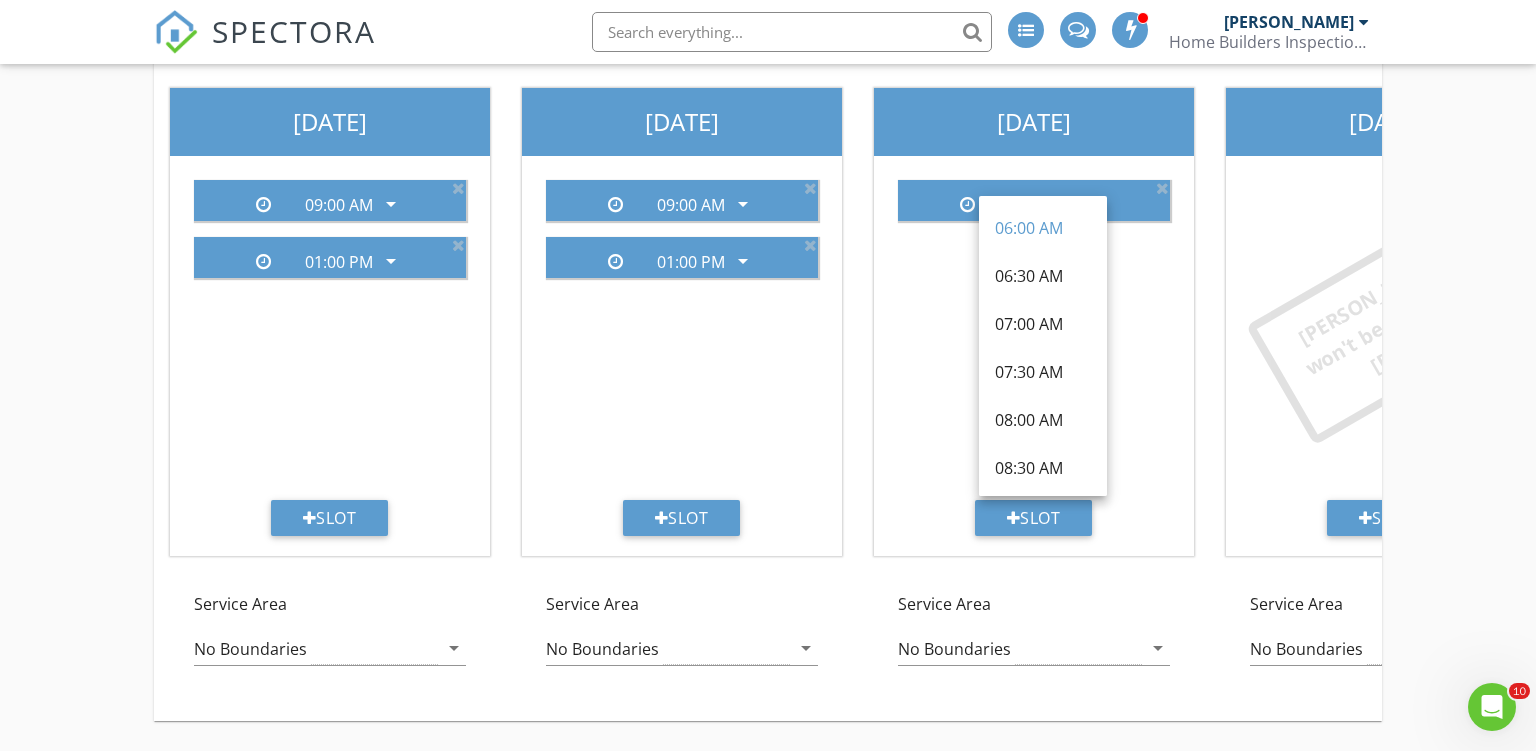 scroll, scrollTop: 130, scrollLeft: 0, axis: vertical 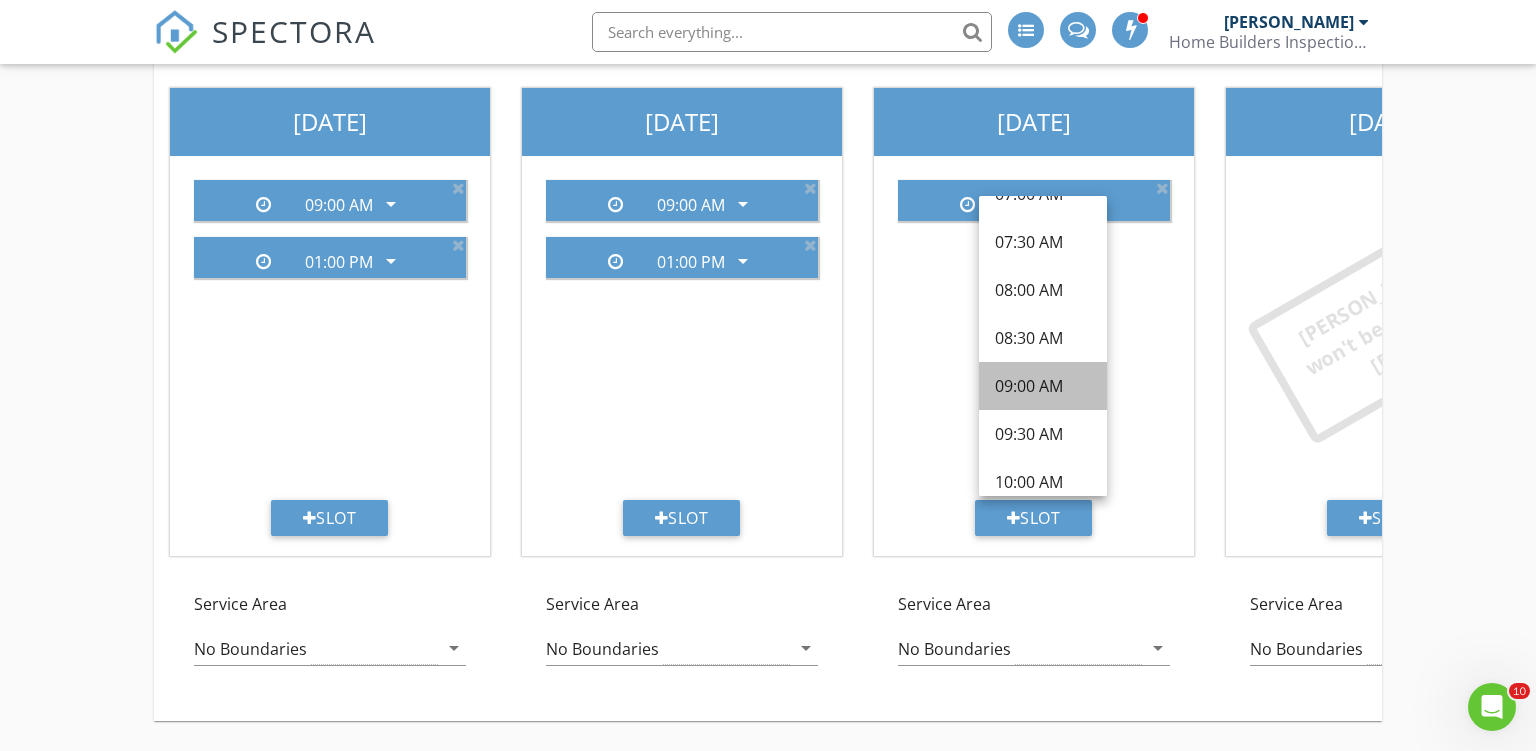 click on "09:00 AM" at bounding box center [1043, 386] 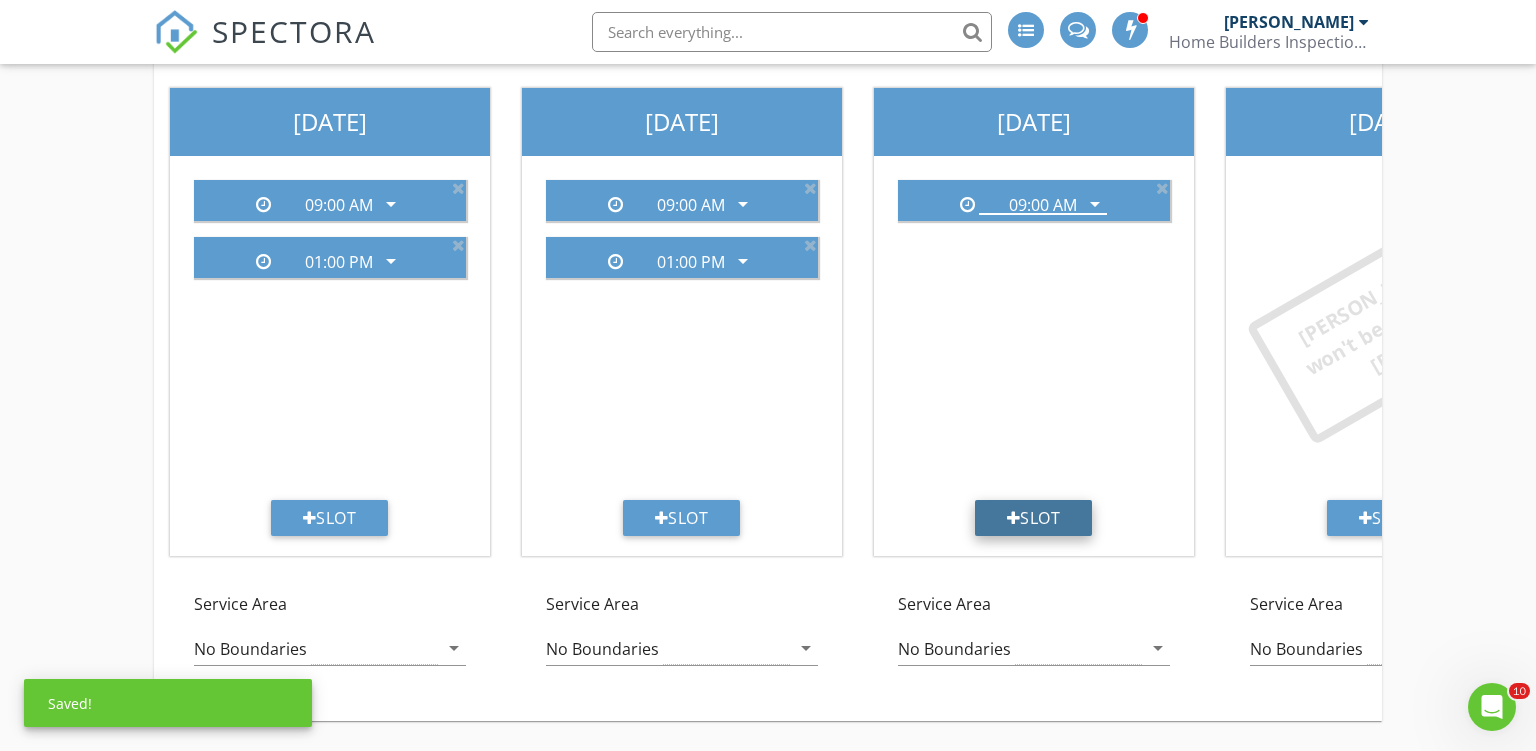 click on "Slot" at bounding box center [1034, 518] 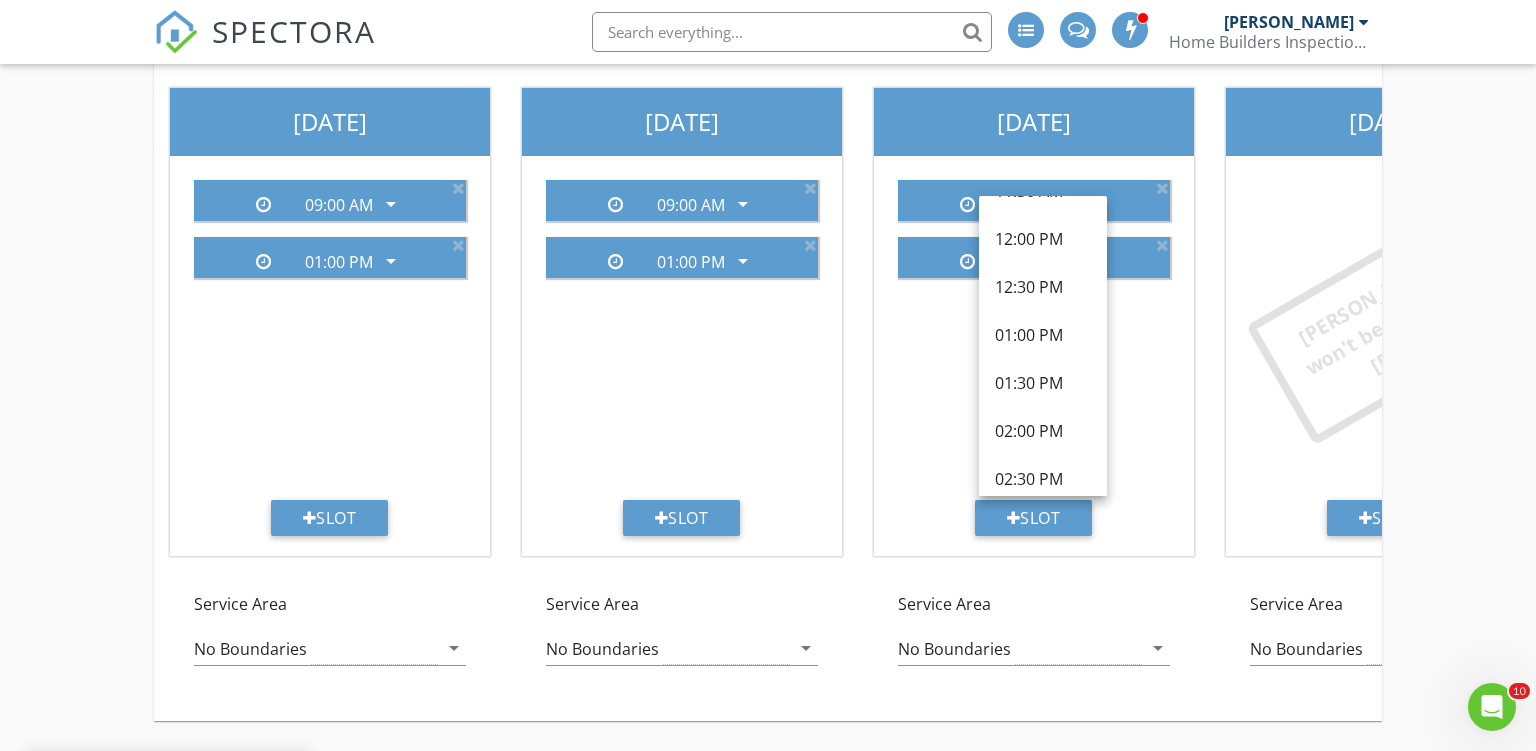 scroll, scrollTop: 518, scrollLeft: 0, axis: vertical 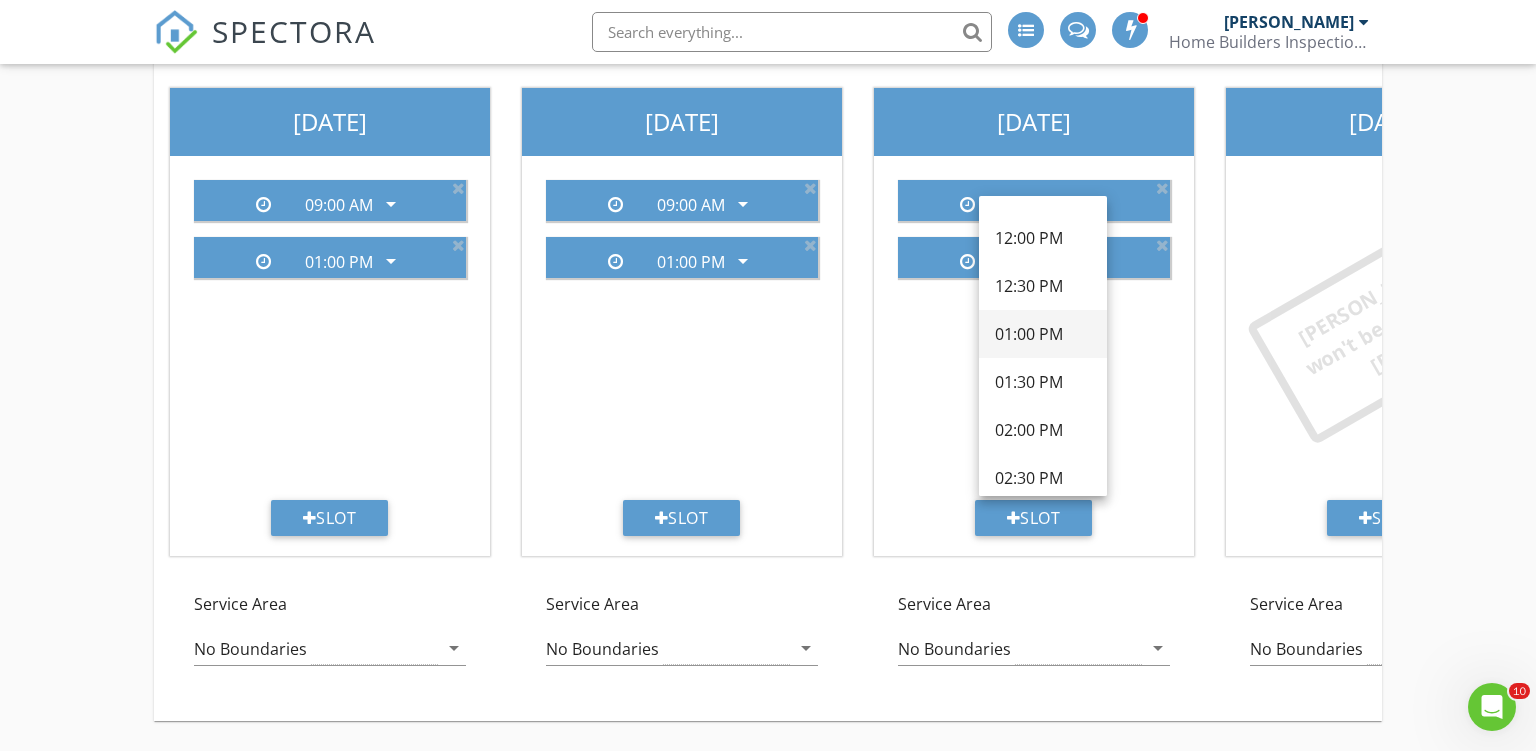 click on "01:00 PM" at bounding box center (1043, 334) 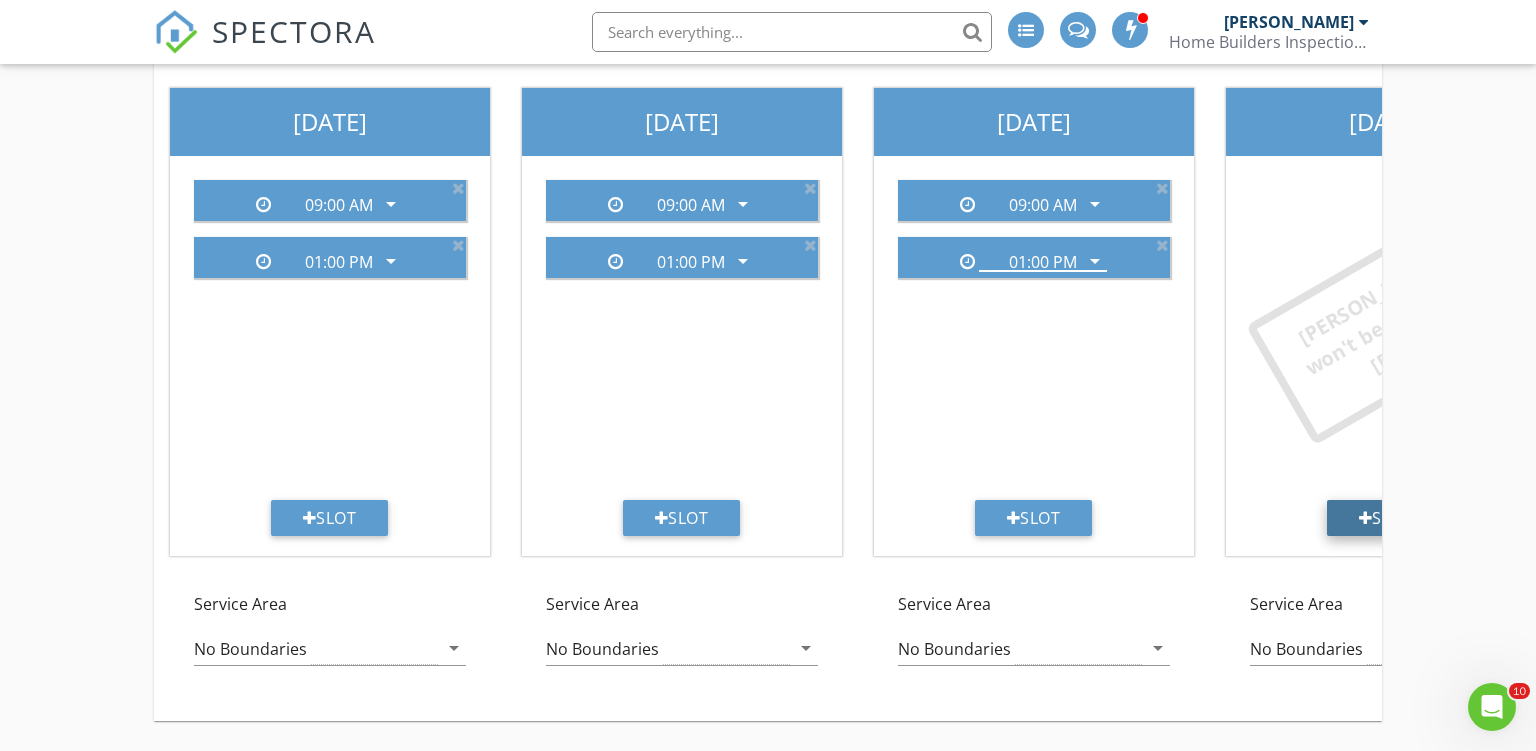 scroll, scrollTop: 0, scrollLeft: 829, axis: horizontal 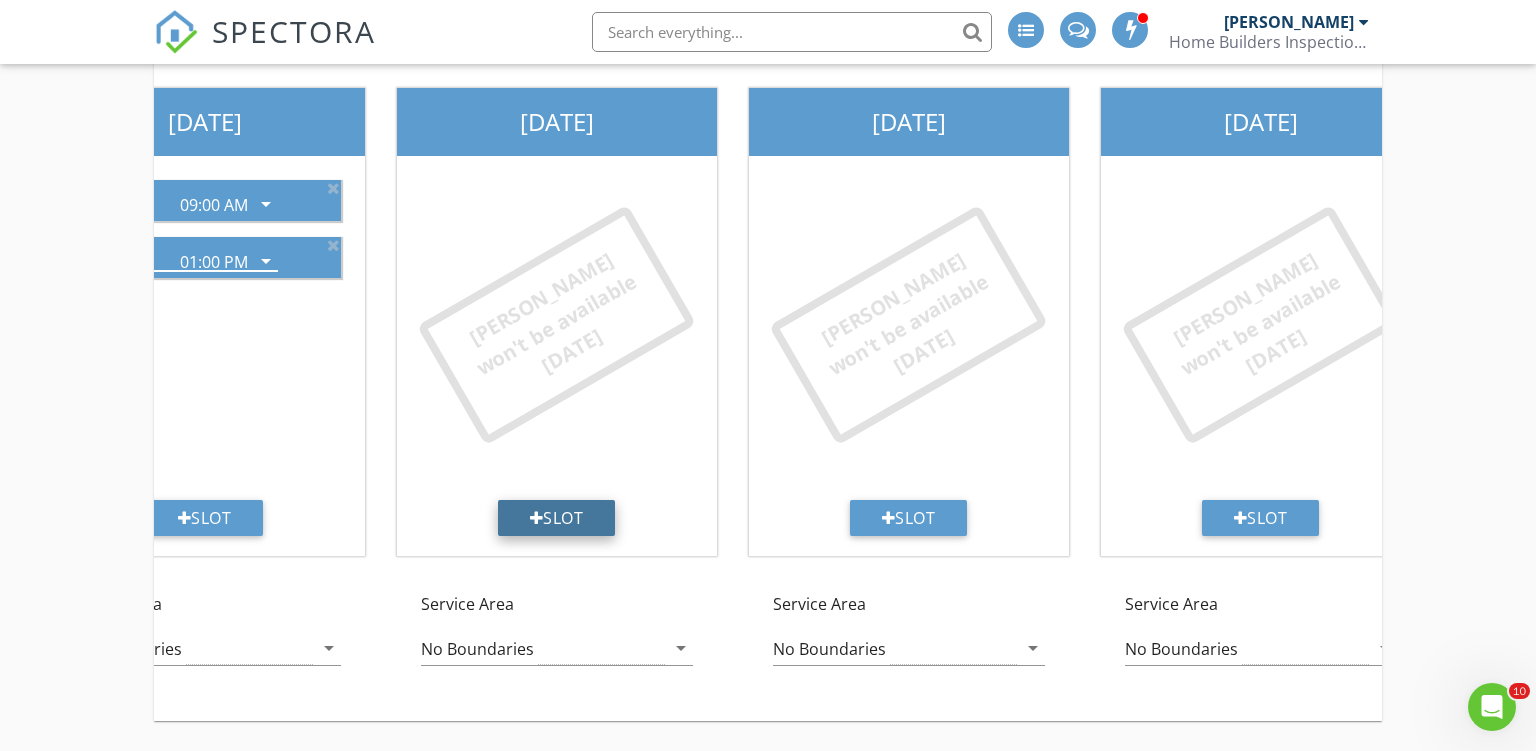 click on "Slot" at bounding box center [557, 518] 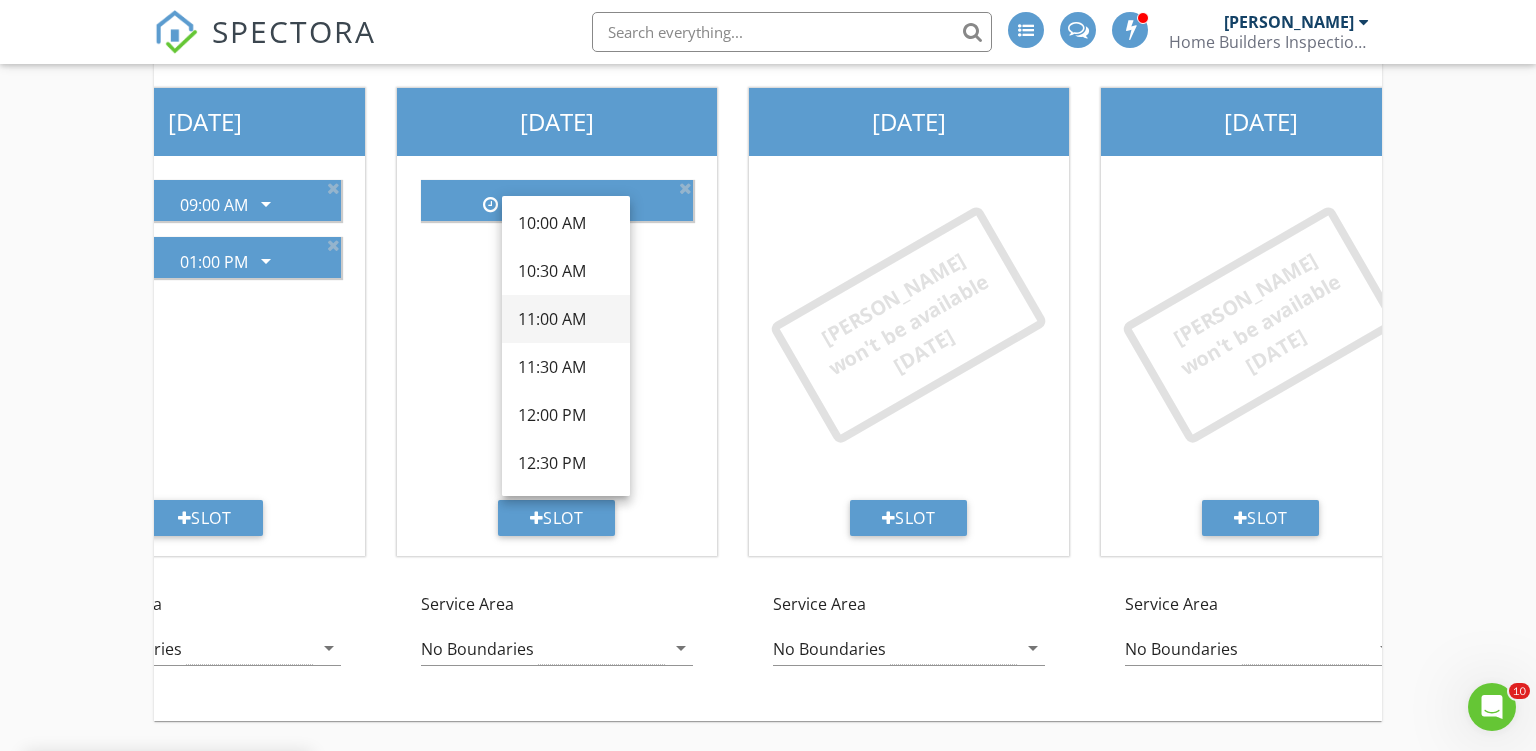scroll, scrollTop: 130, scrollLeft: 0, axis: vertical 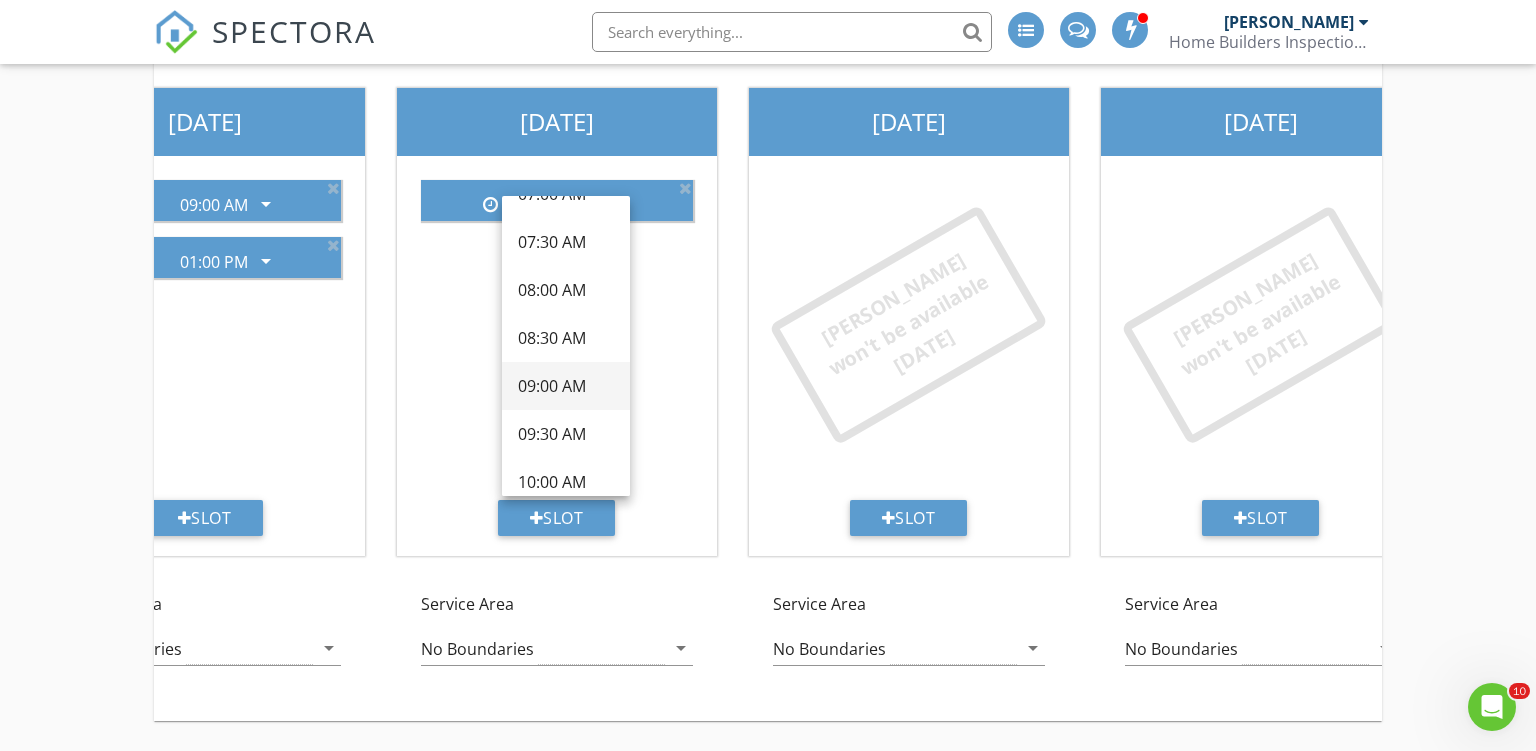 click on "09:00 AM" at bounding box center (566, 386) 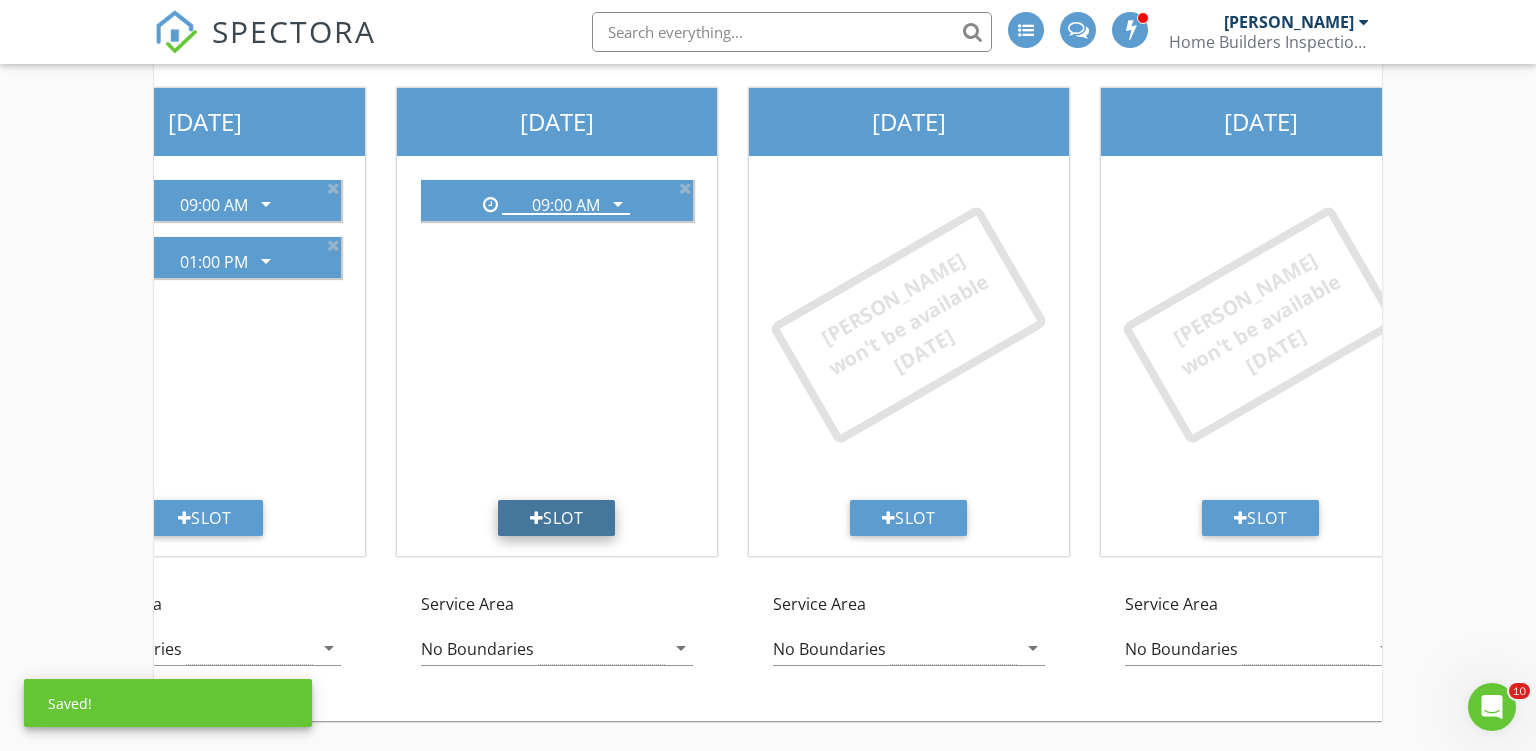 click on "Slot" at bounding box center [557, 518] 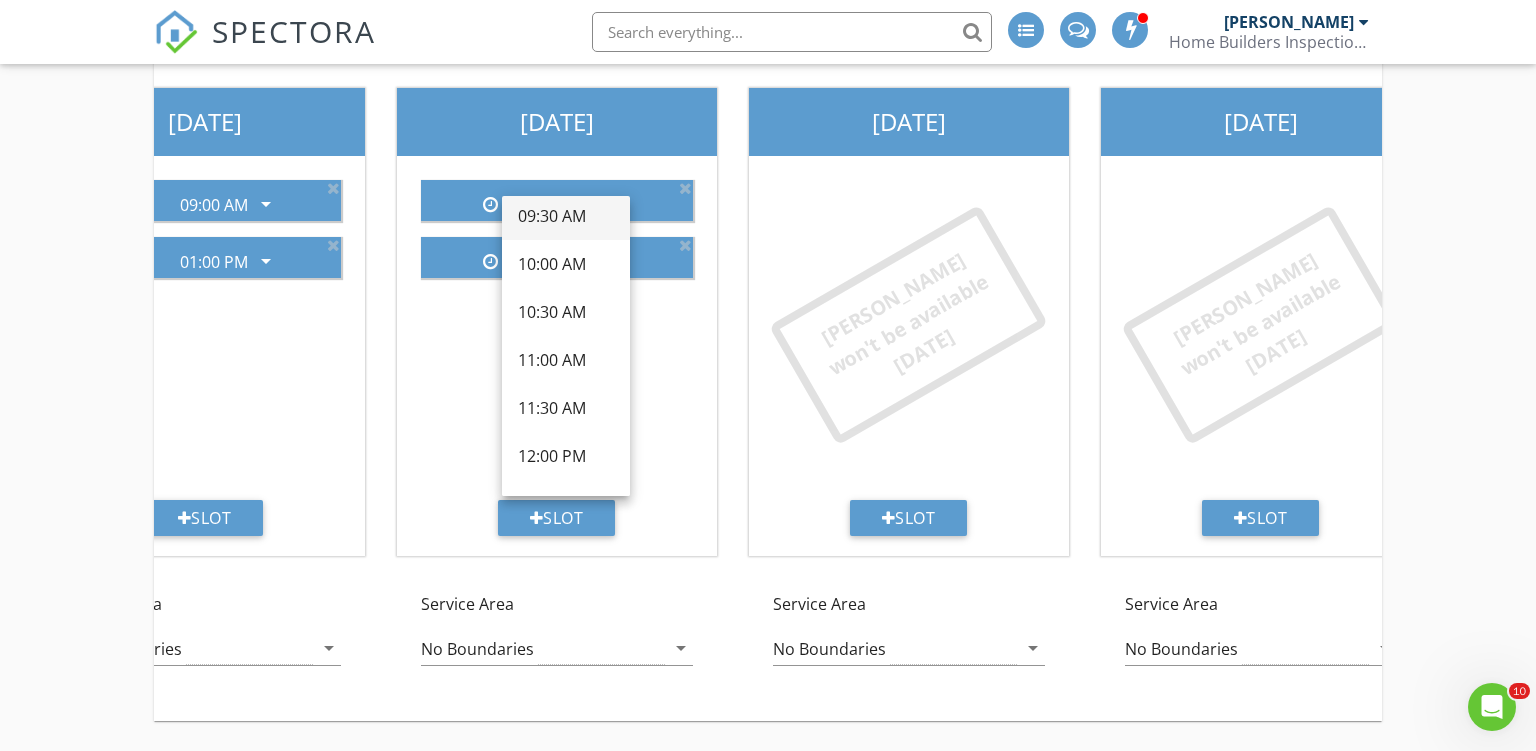 scroll, scrollTop: 518, scrollLeft: 0, axis: vertical 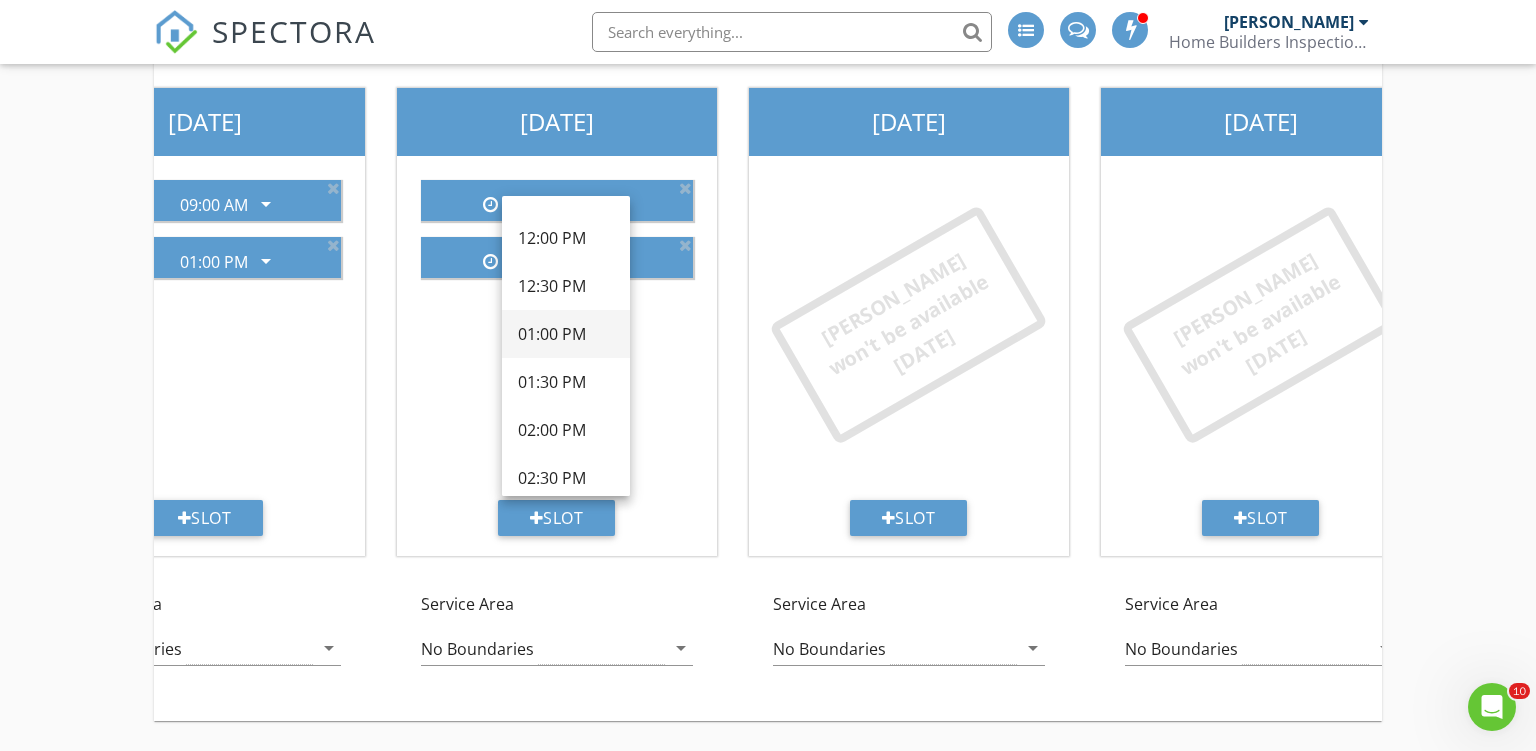 click on "01:00 PM" at bounding box center (566, 334) 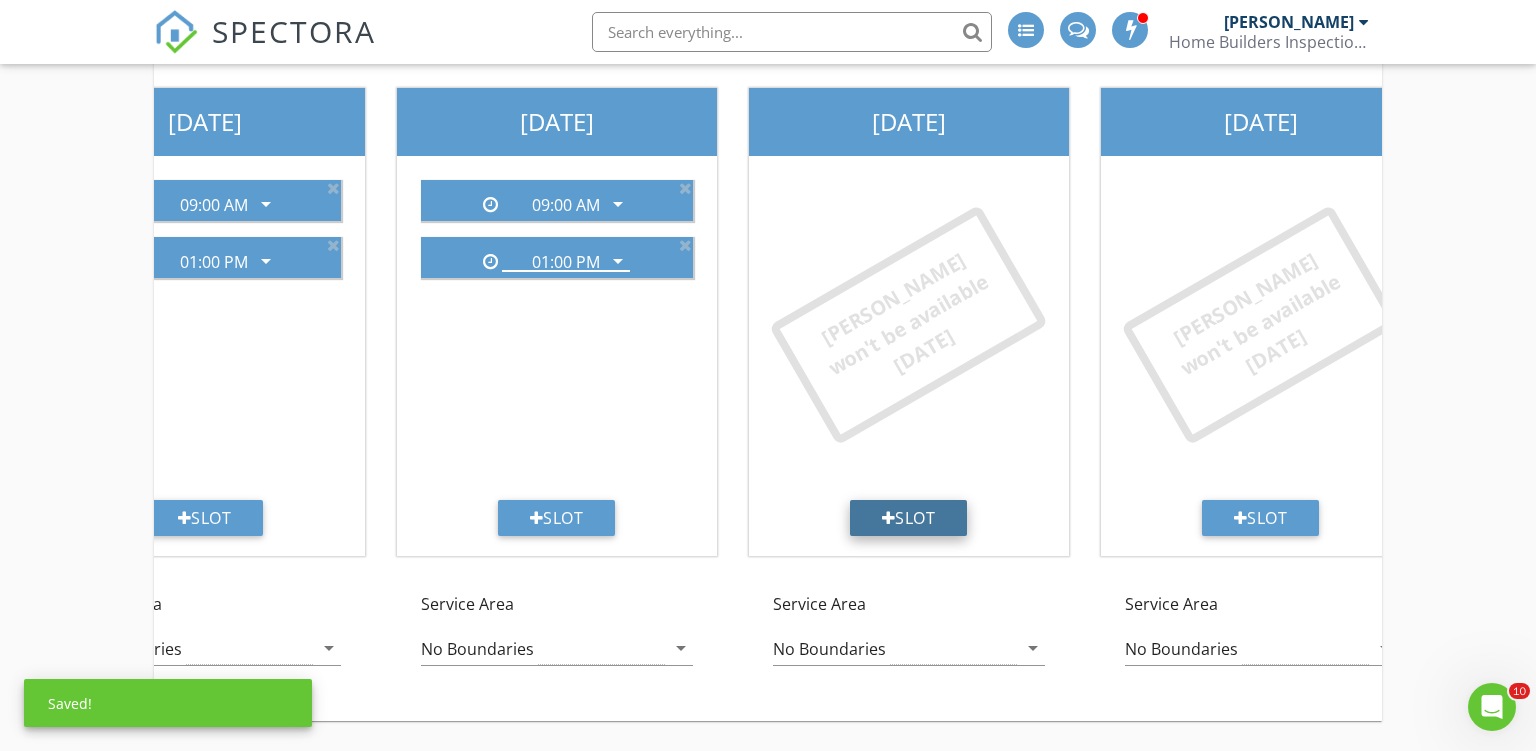 click on "Slot" at bounding box center [909, 518] 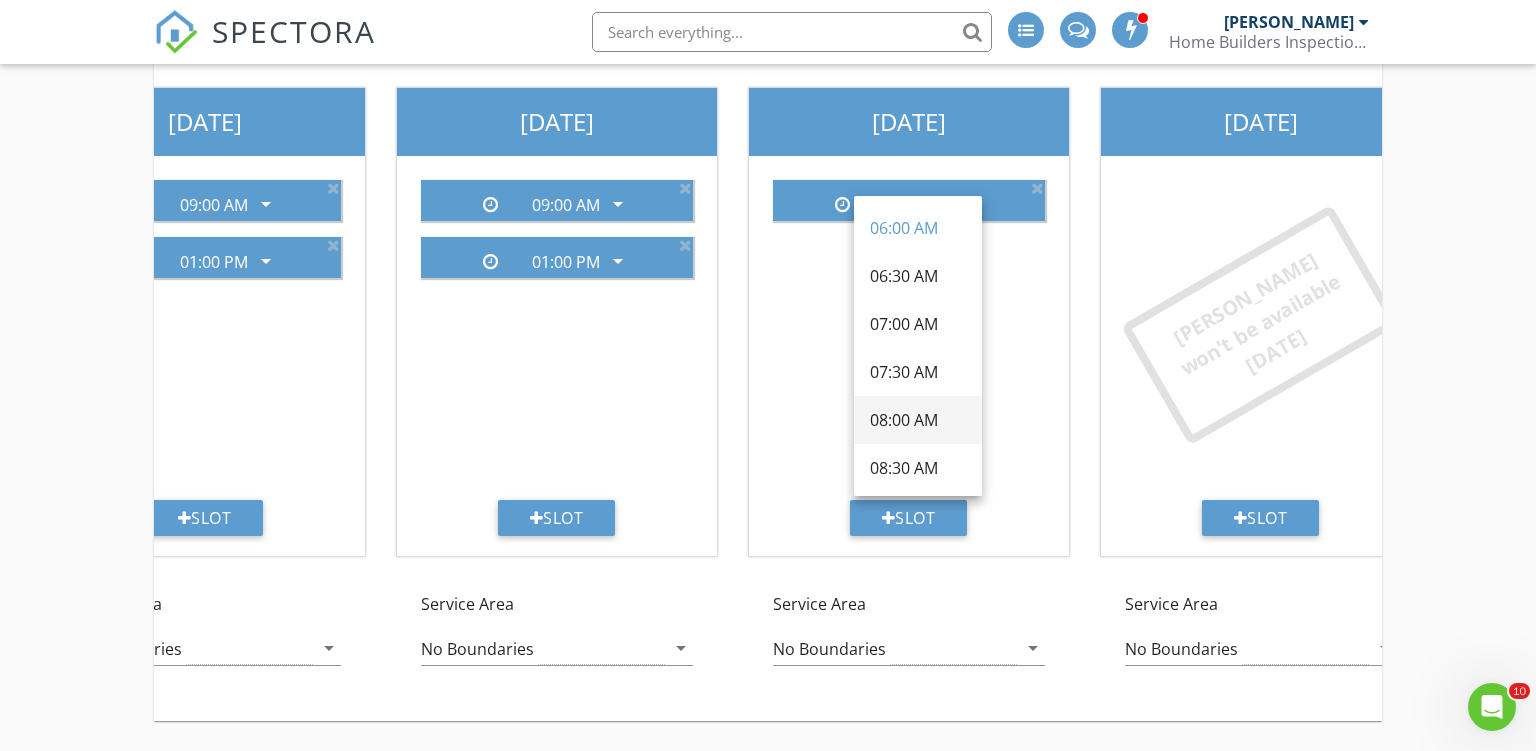 scroll, scrollTop: 130, scrollLeft: 0, axis: vertical 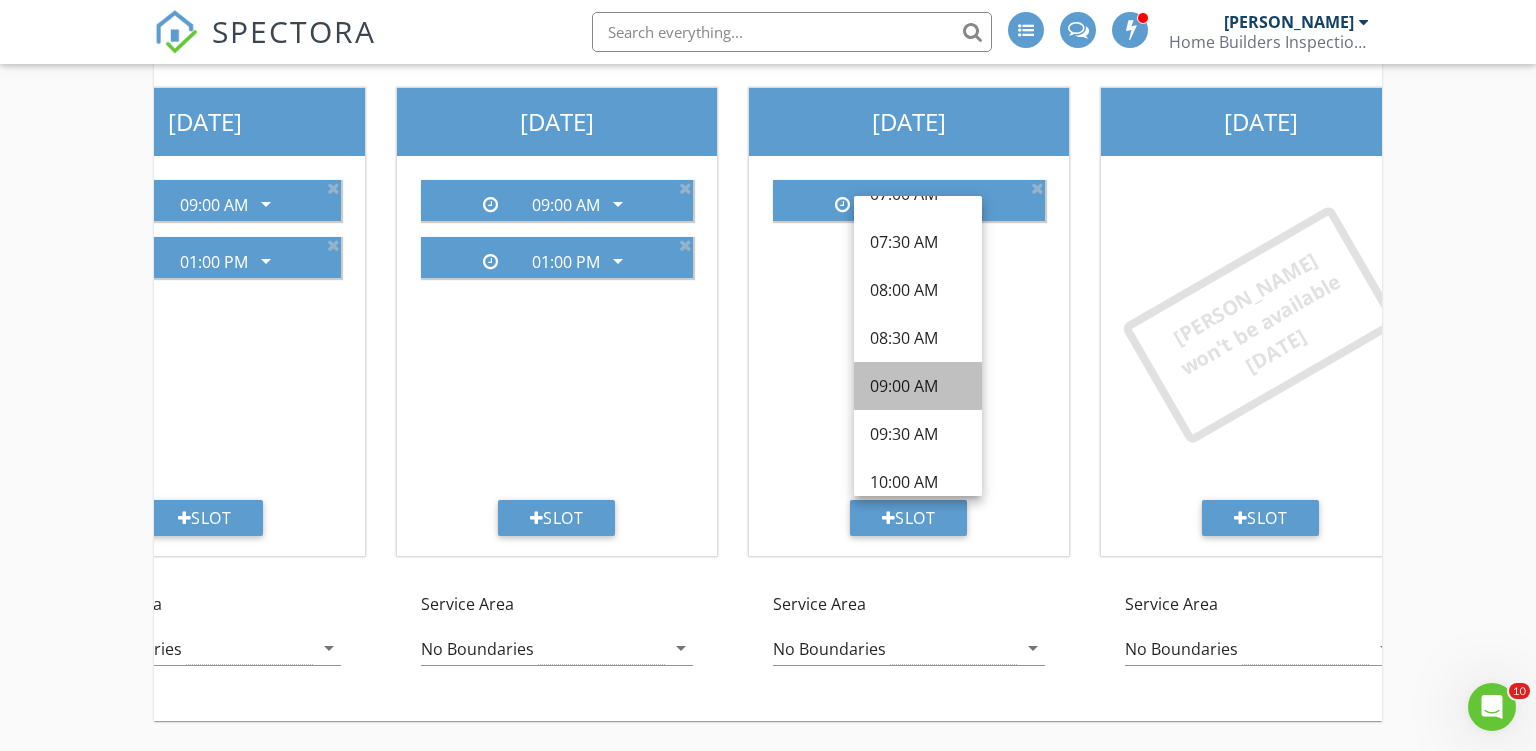 click on "09:00 AM" at bounding box center (918, 386) 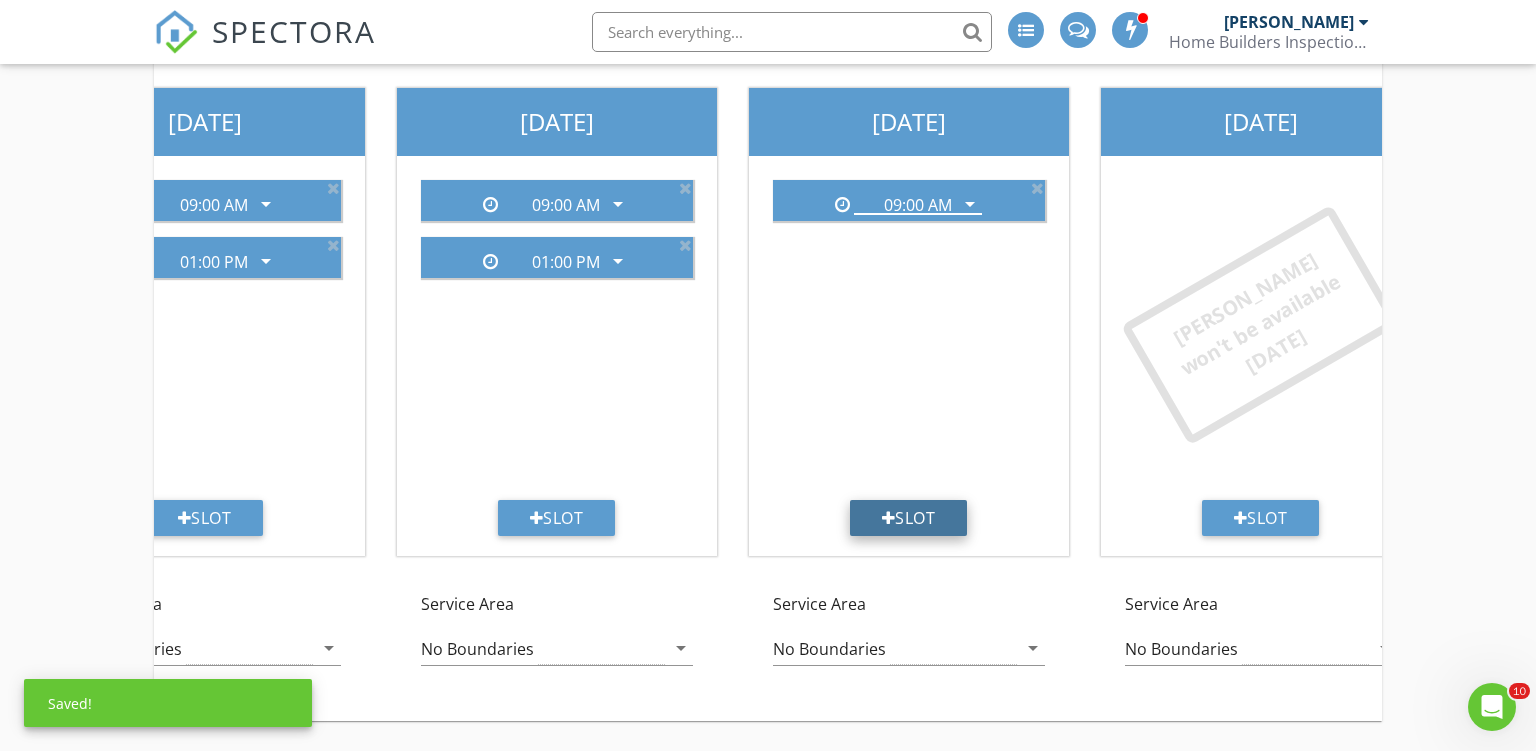 click on "Slot" at bounding box center [909, 518] 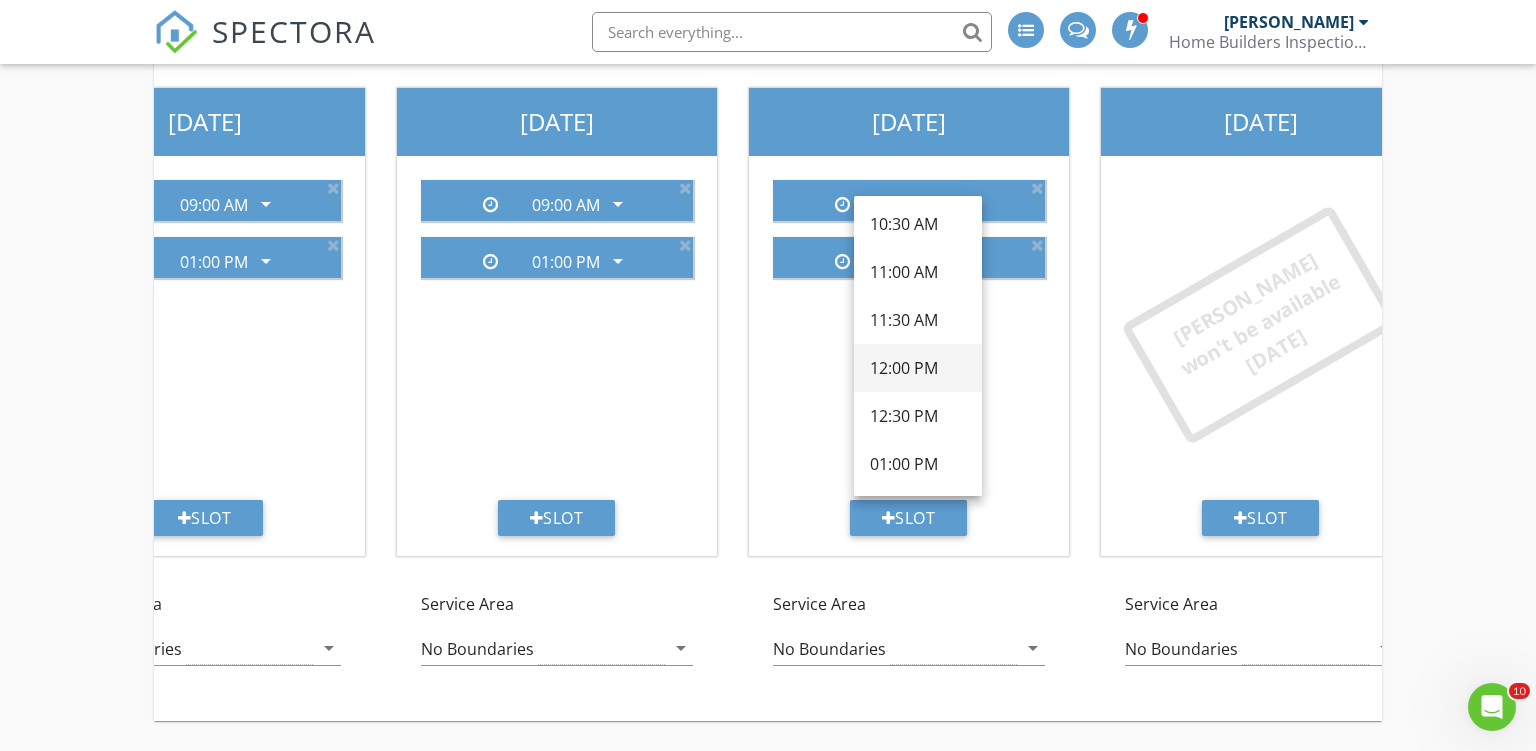 scroll, scrollTop: 389, scrollLeft: 0, axis: vertical 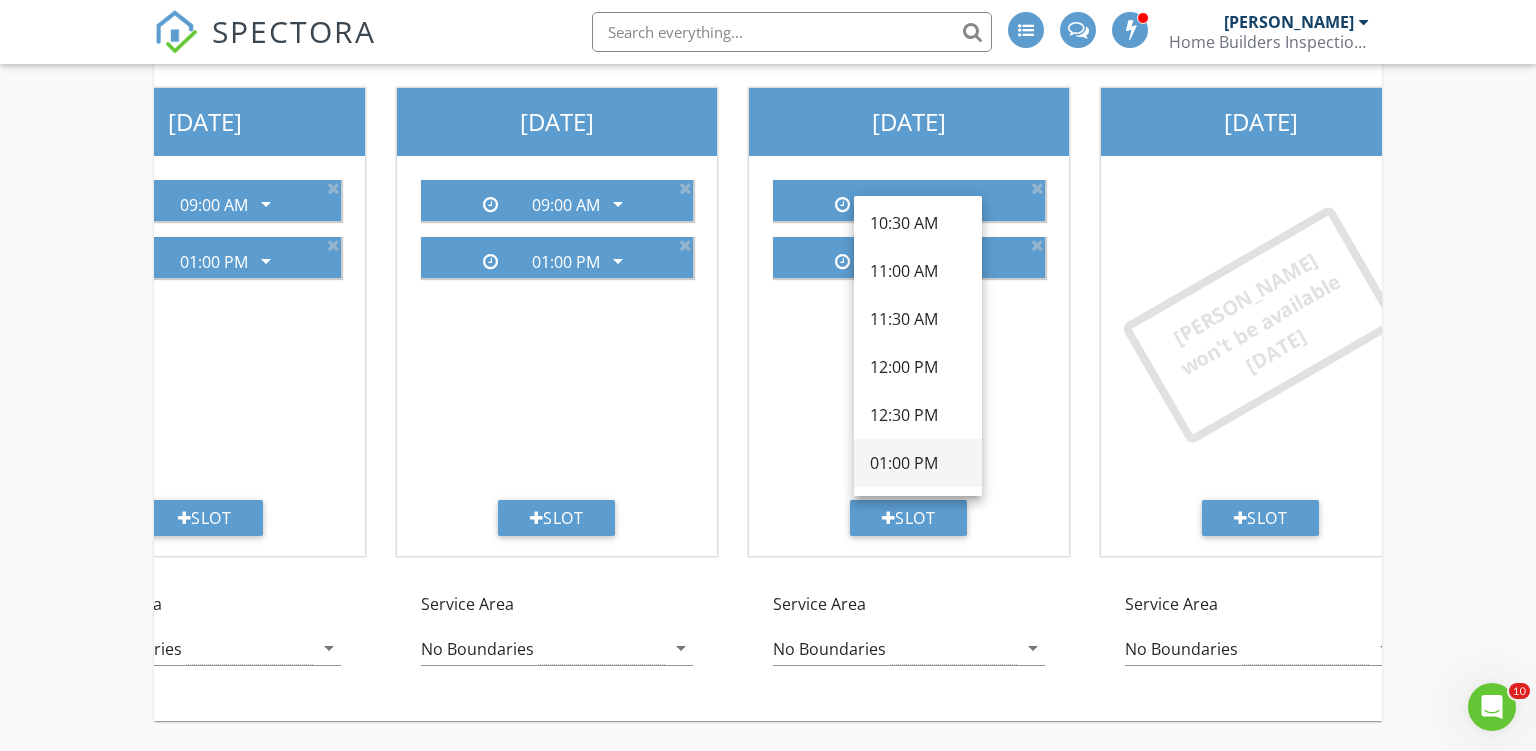 click on "01:00 PM" at bounding box center [918, 463] 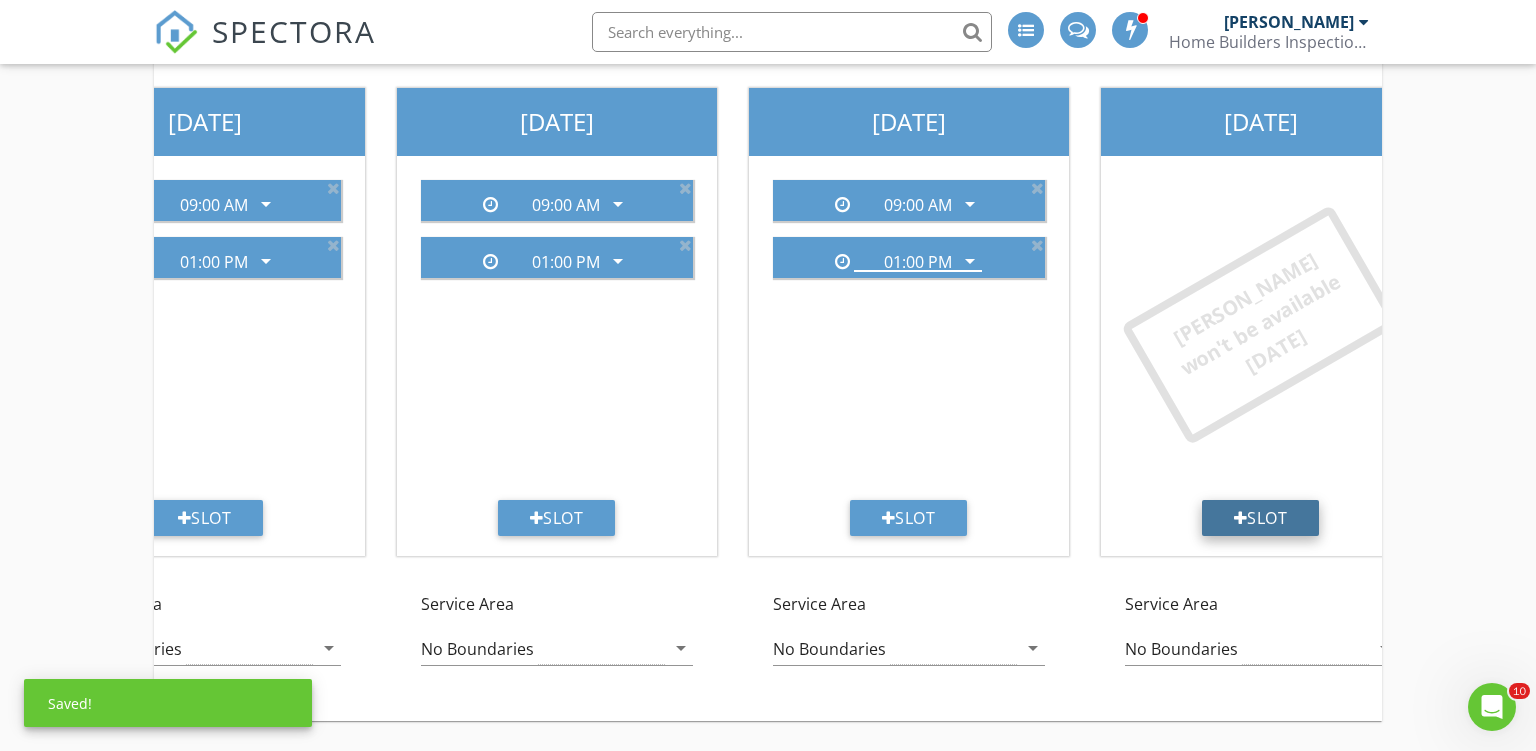 click on "Slot" at bounding box center (1261, 518) 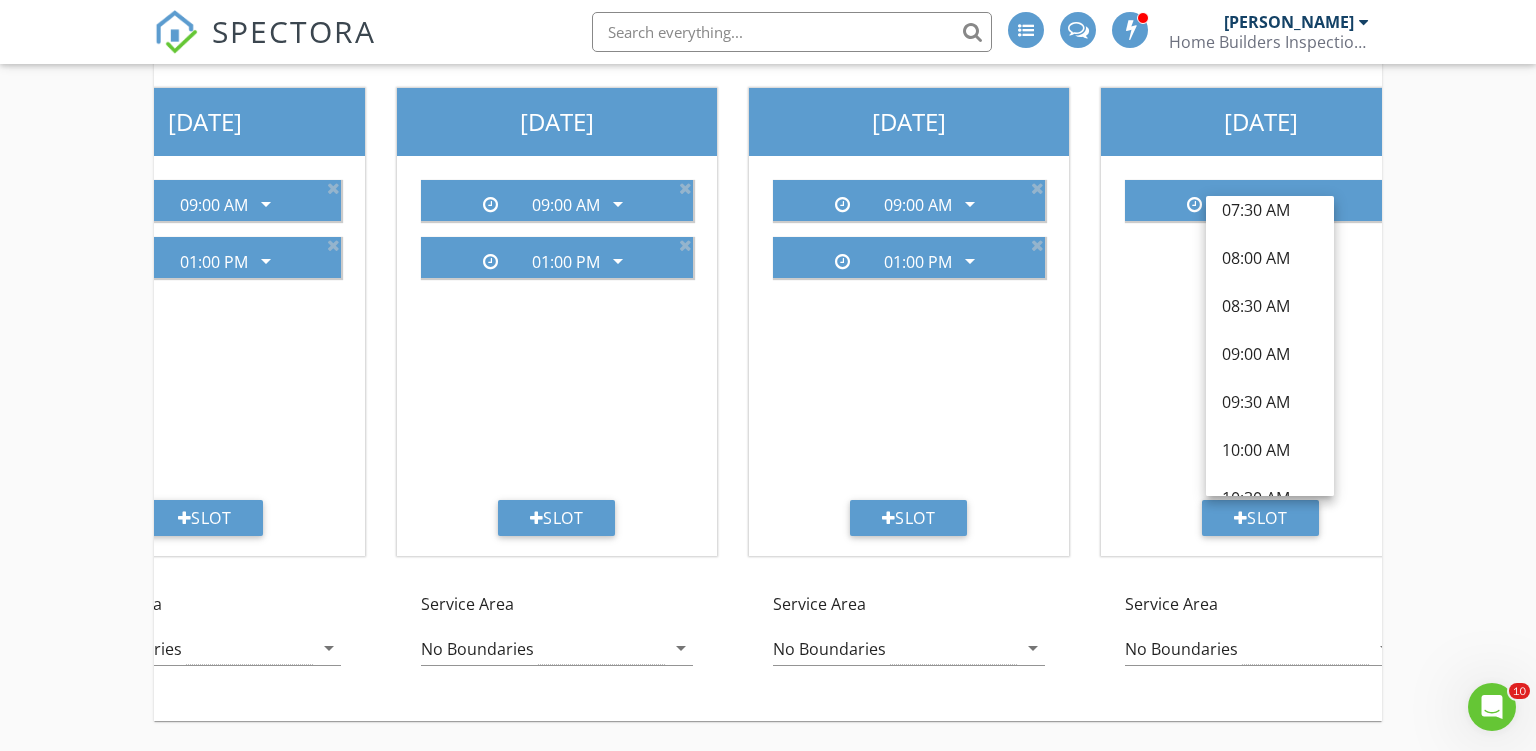 scroll, scrollTop: 130, scrollLeft: 0, axis: vertical 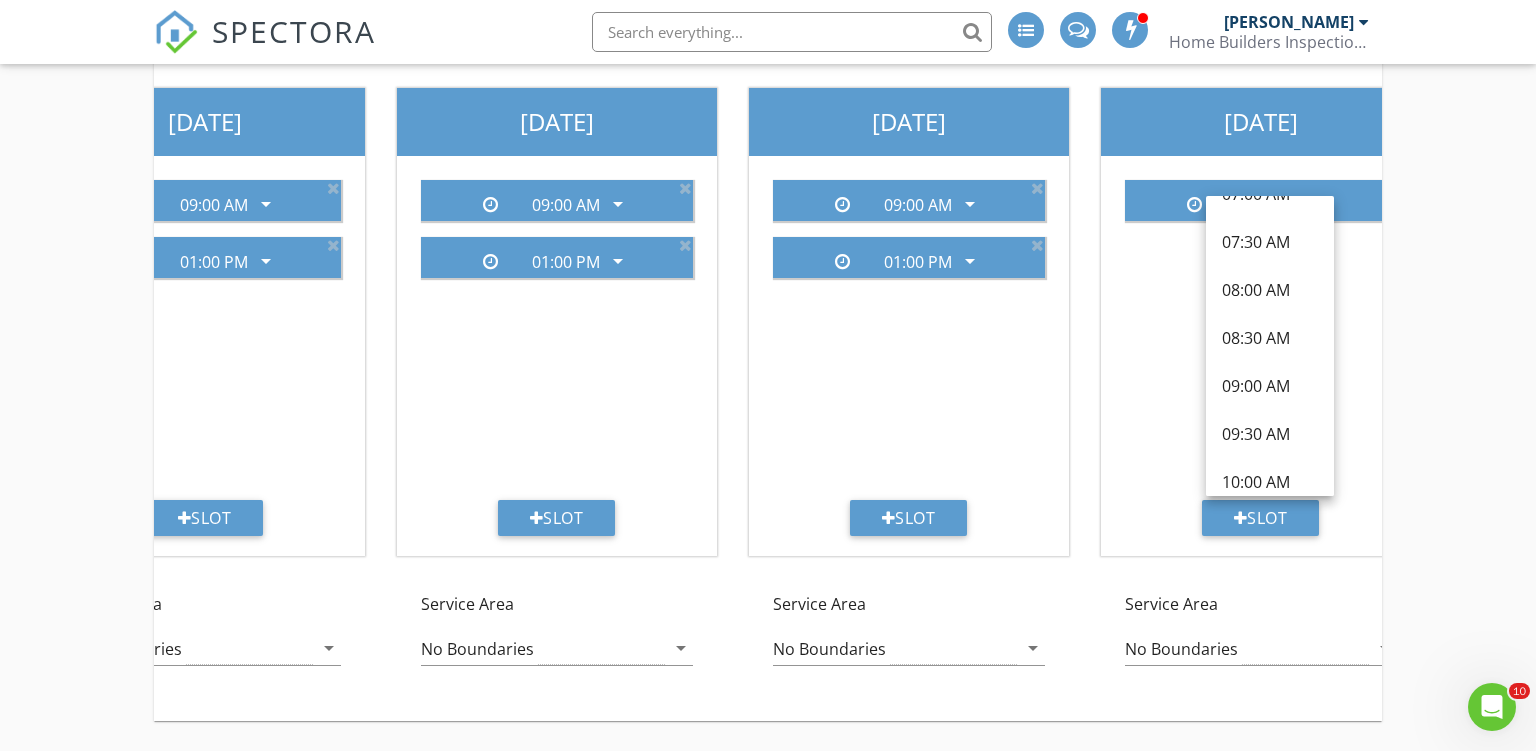 click on "09:00 AM" at bounding box center (1270, 386) 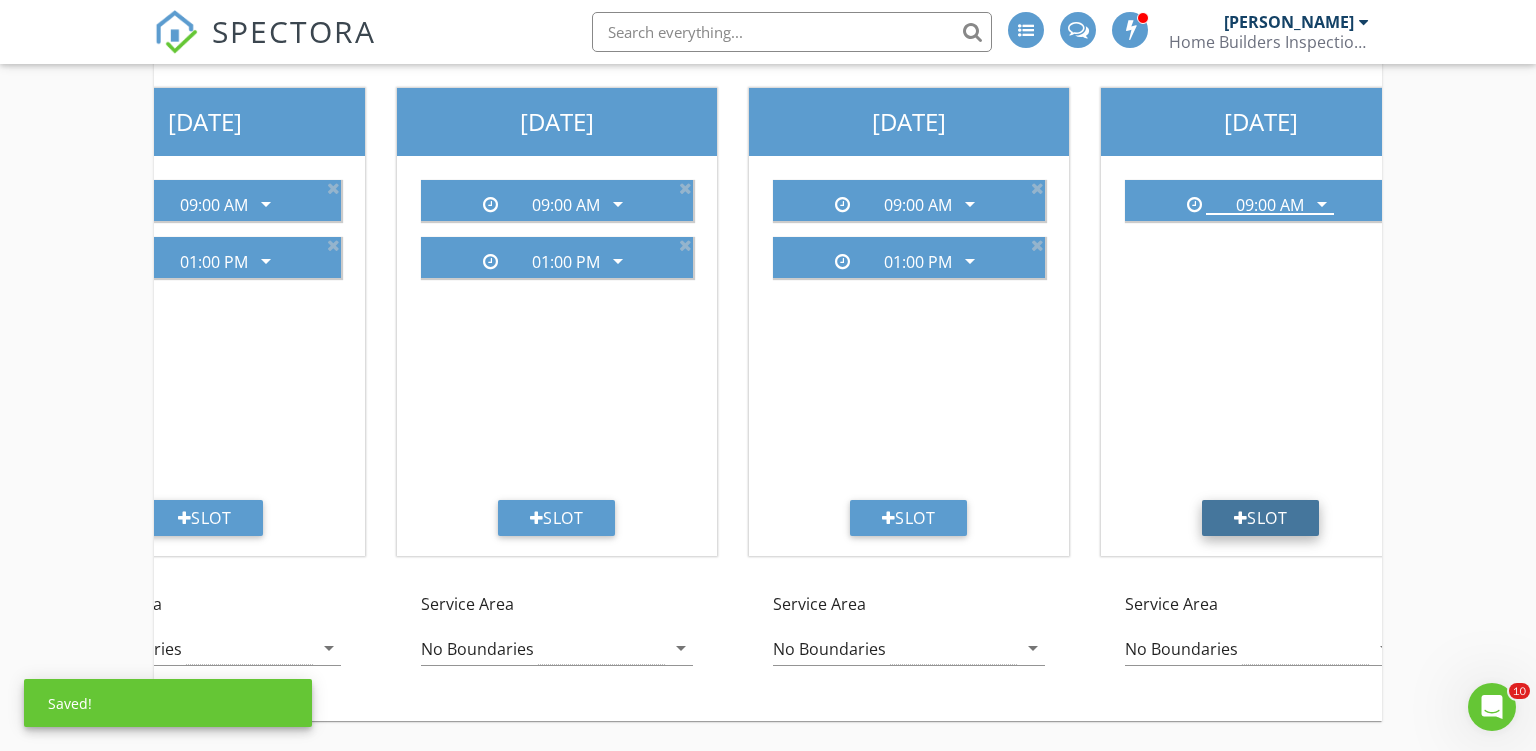 click on "Slot" at bounding box center (1261, 518) 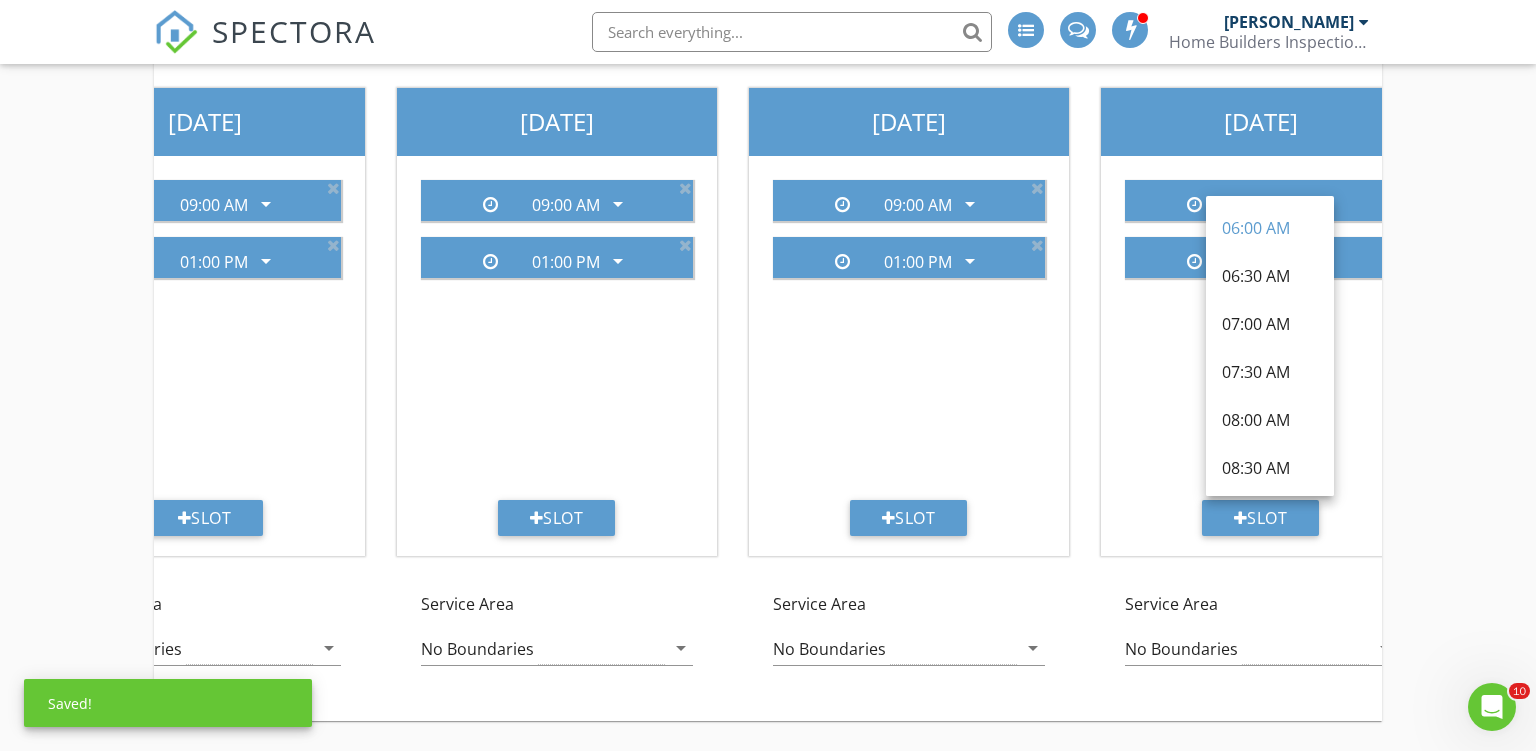 scroll, scrollTop: 518, scrollLeft: 0, axis: vertical 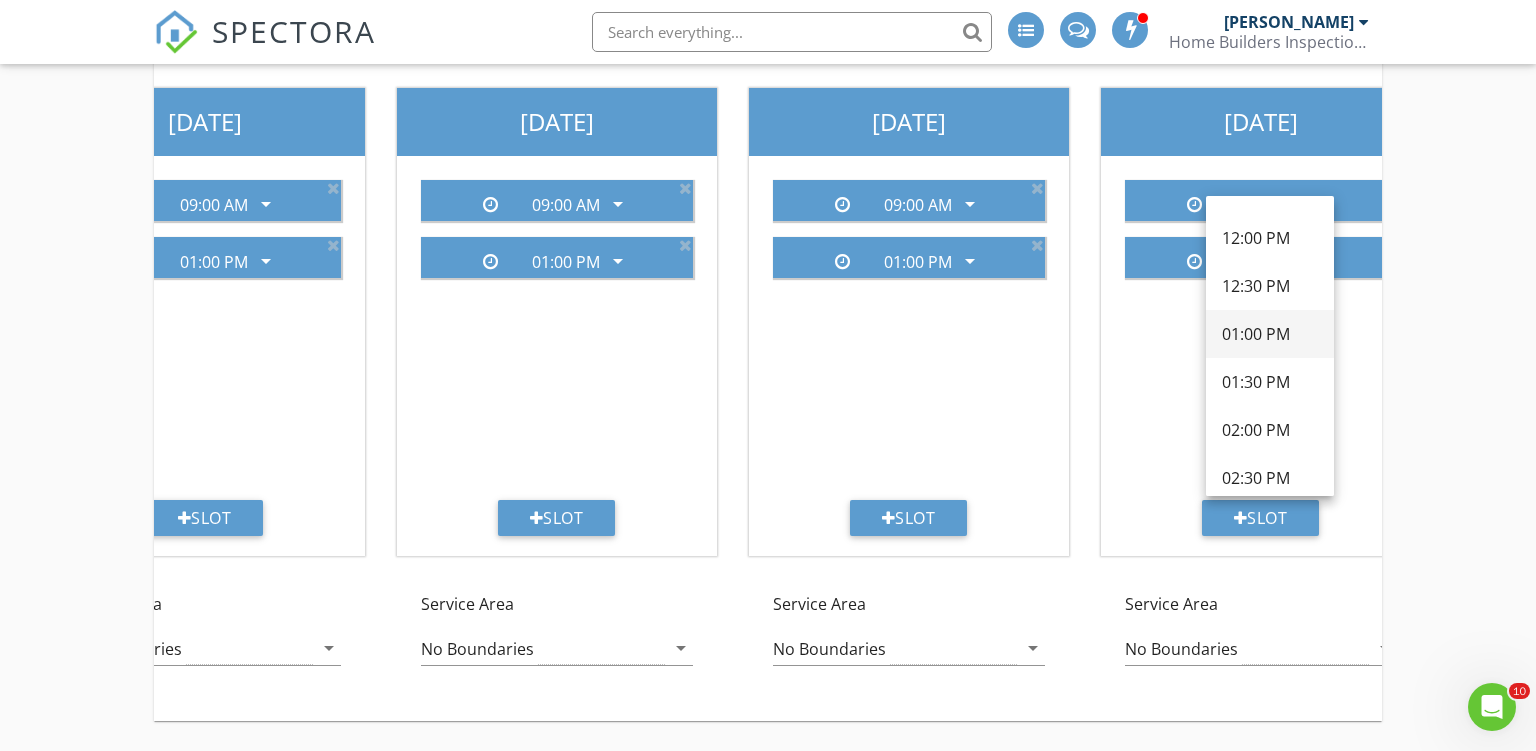 click on "01:00 PM" at bounding box center (1270, 334) 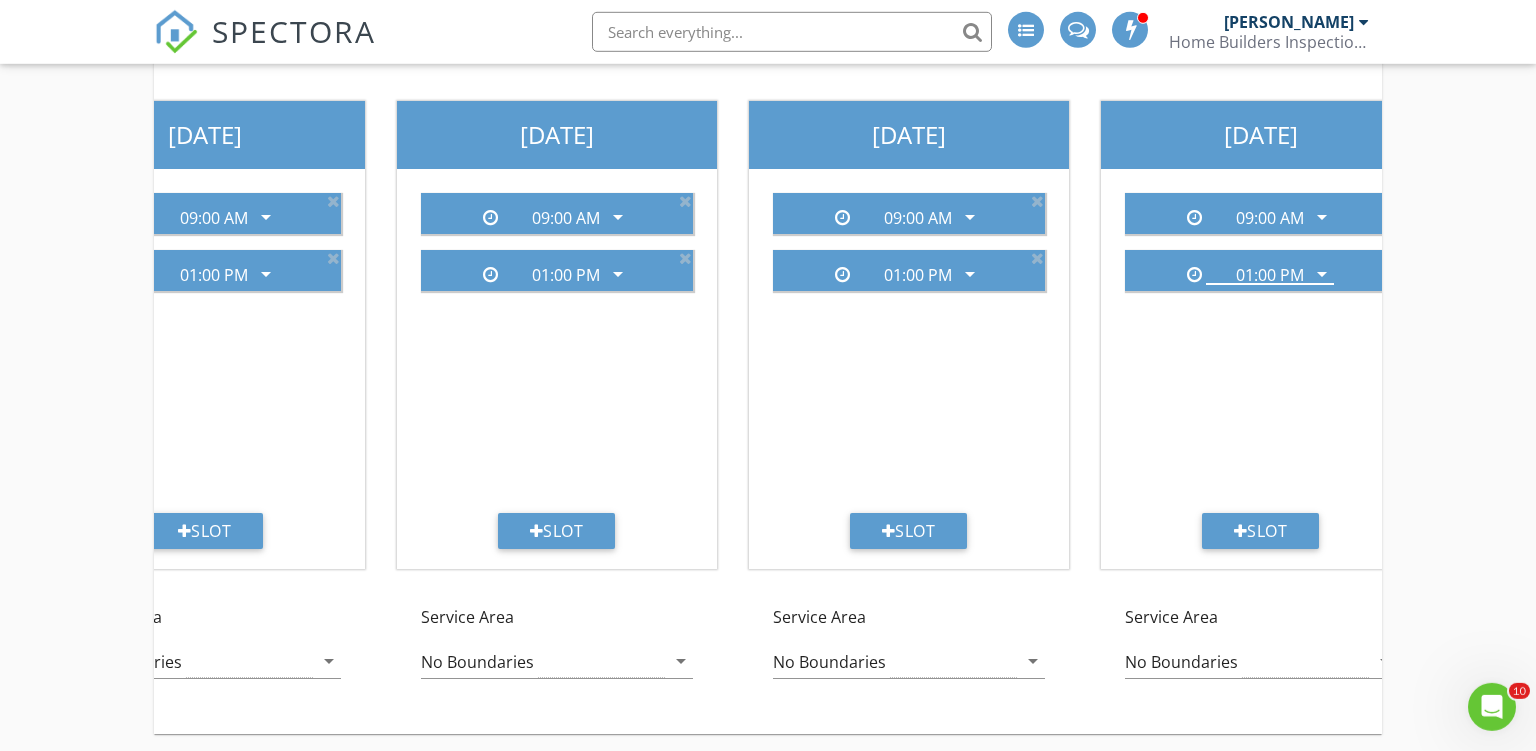 scroll, scrollTop: 449, scrollLeft: 0, axis: vertical 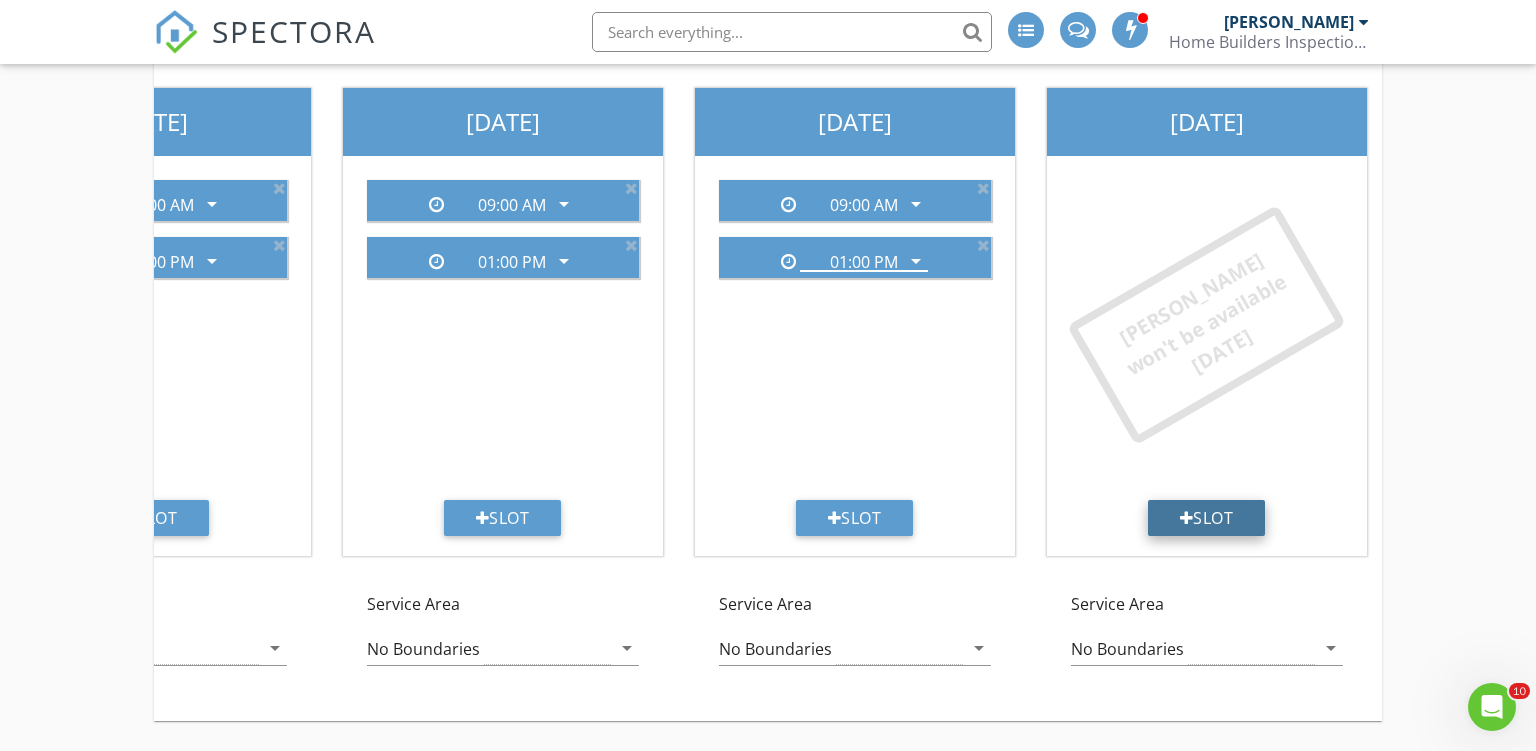 click on "Slot" at bounding box center (1207, 518) 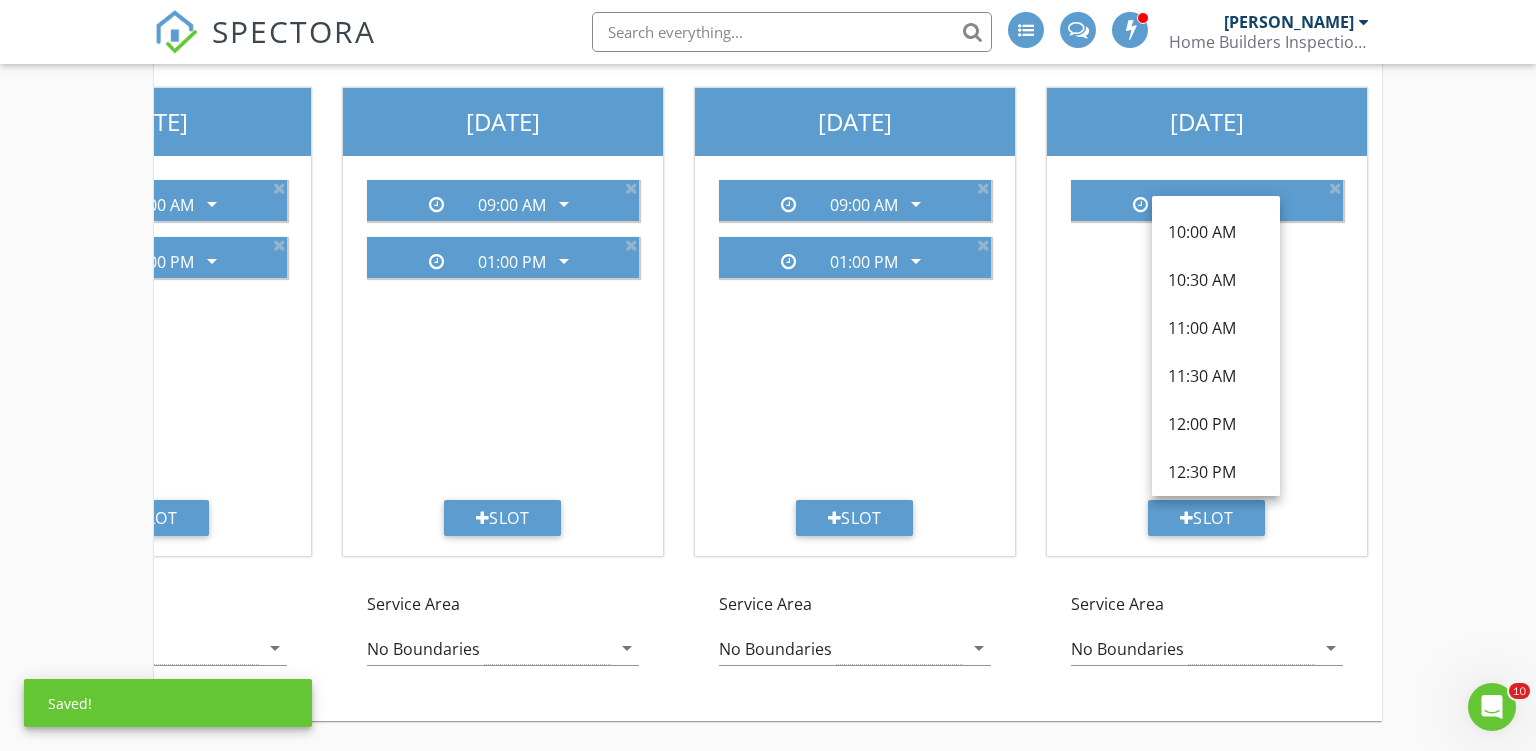 scroll, scrollTop: 259, scrollLeft: 0, axis: vertical 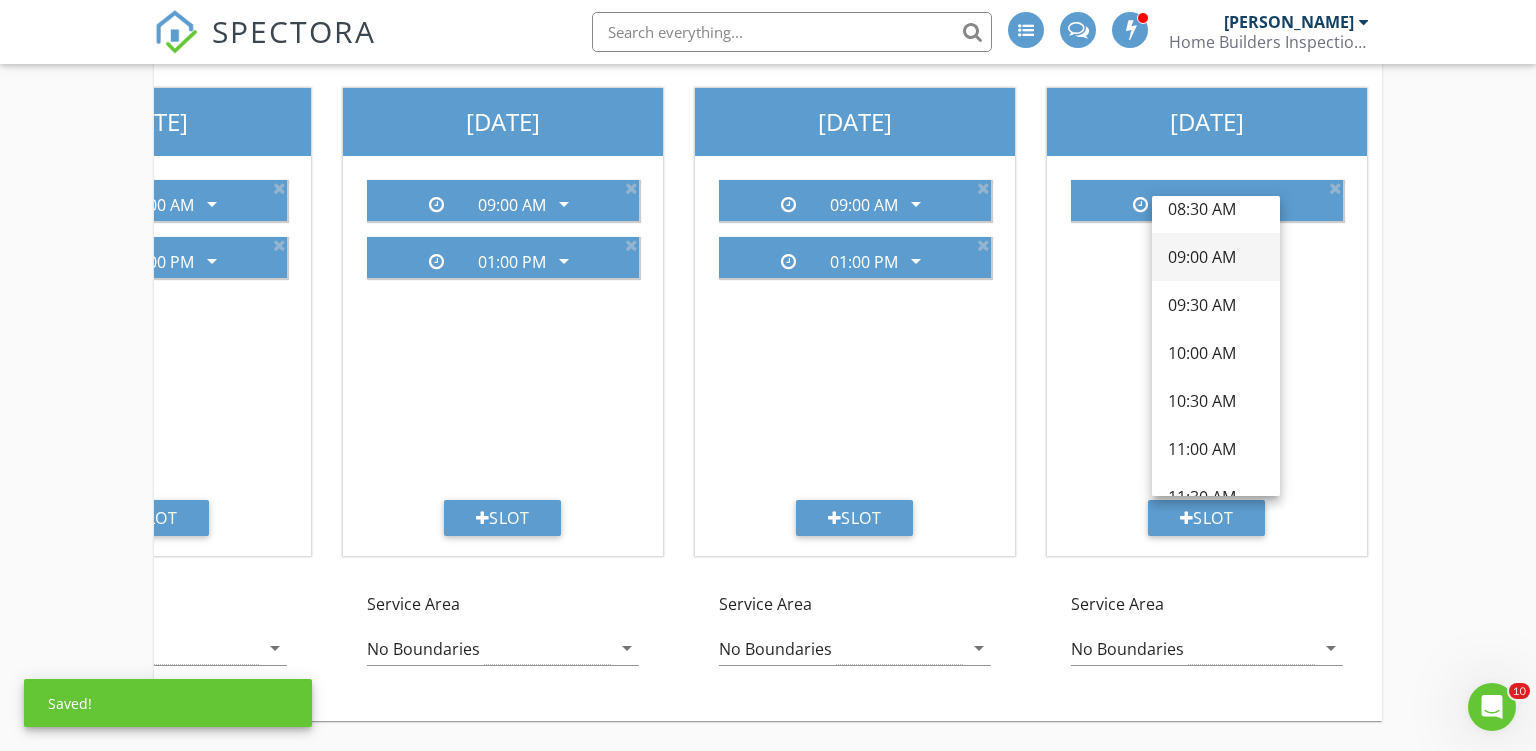 click on "09:00 AM" at bounding box center (1216, 257) 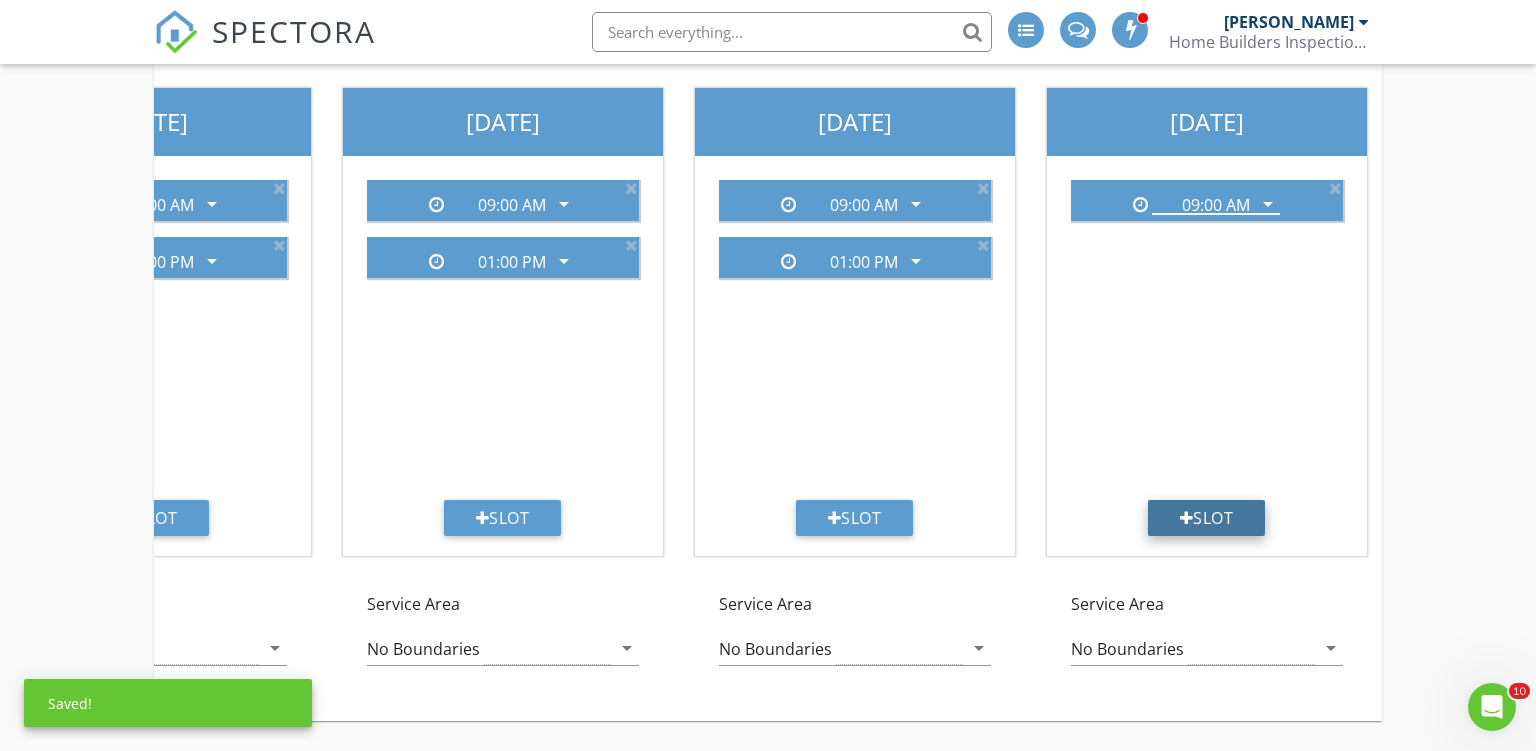 click on "Slot" at bounding box center (1207, 518) 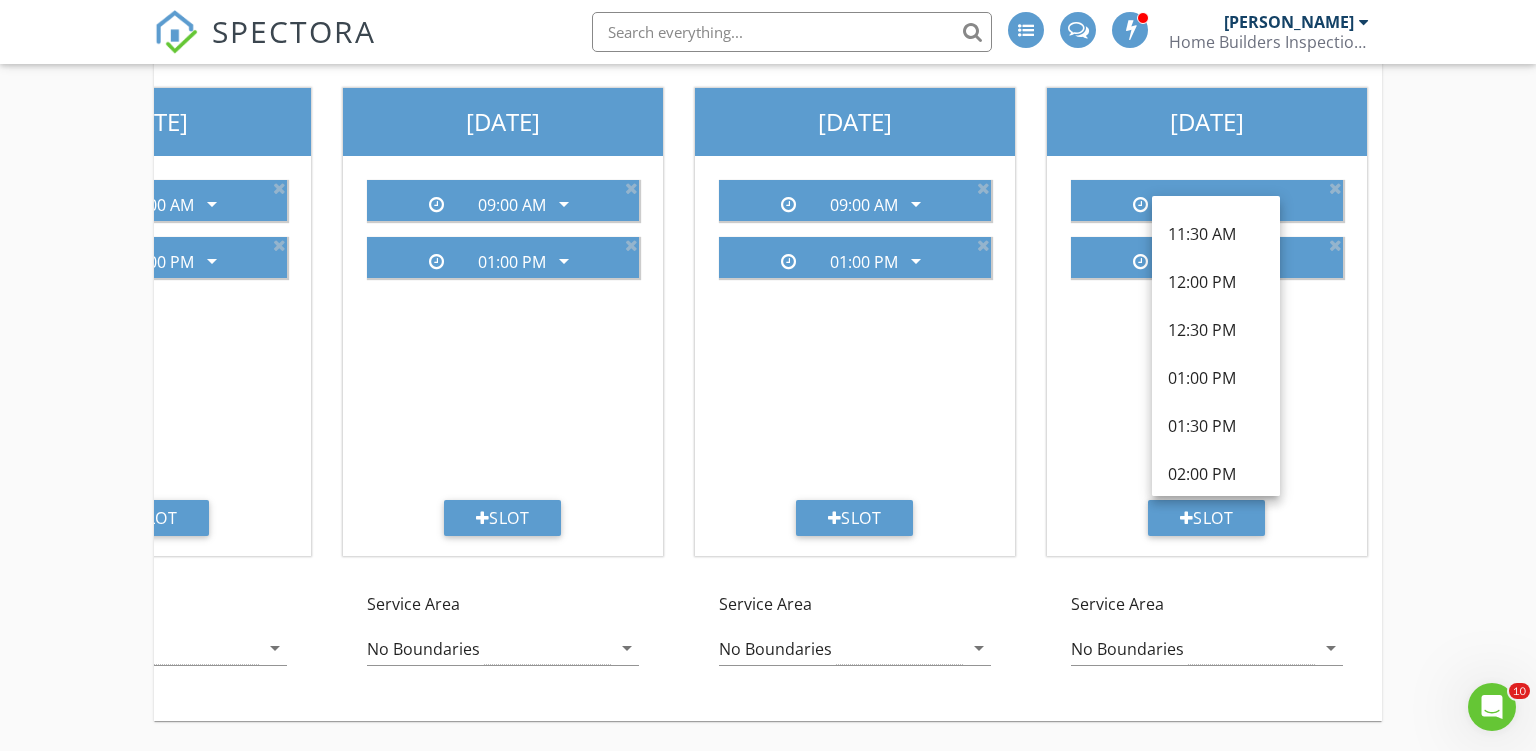 scroll, scrollTop: 518, scrollLeft: 0, axis: vertical 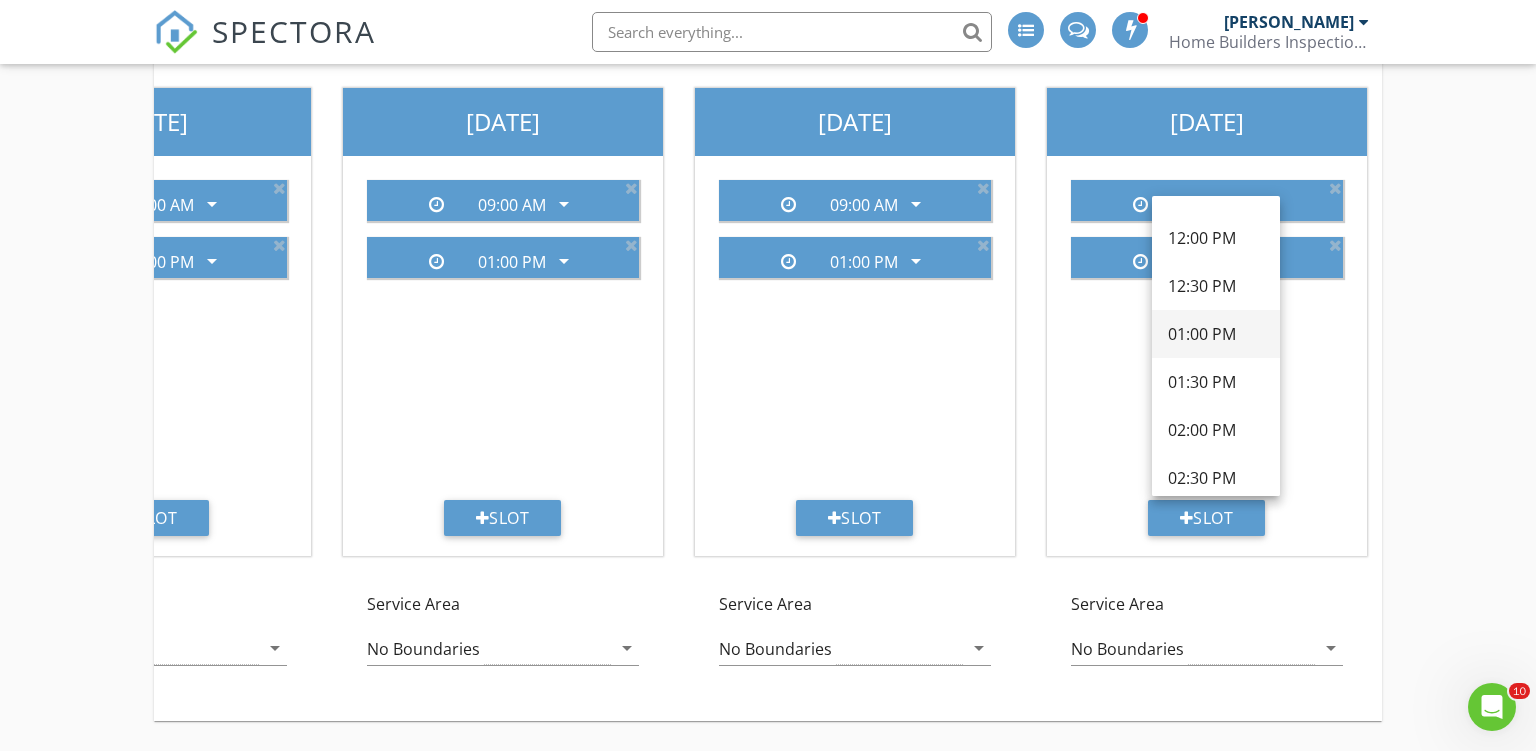 click on "01:00 PM" at bounding box center [1216, 334] 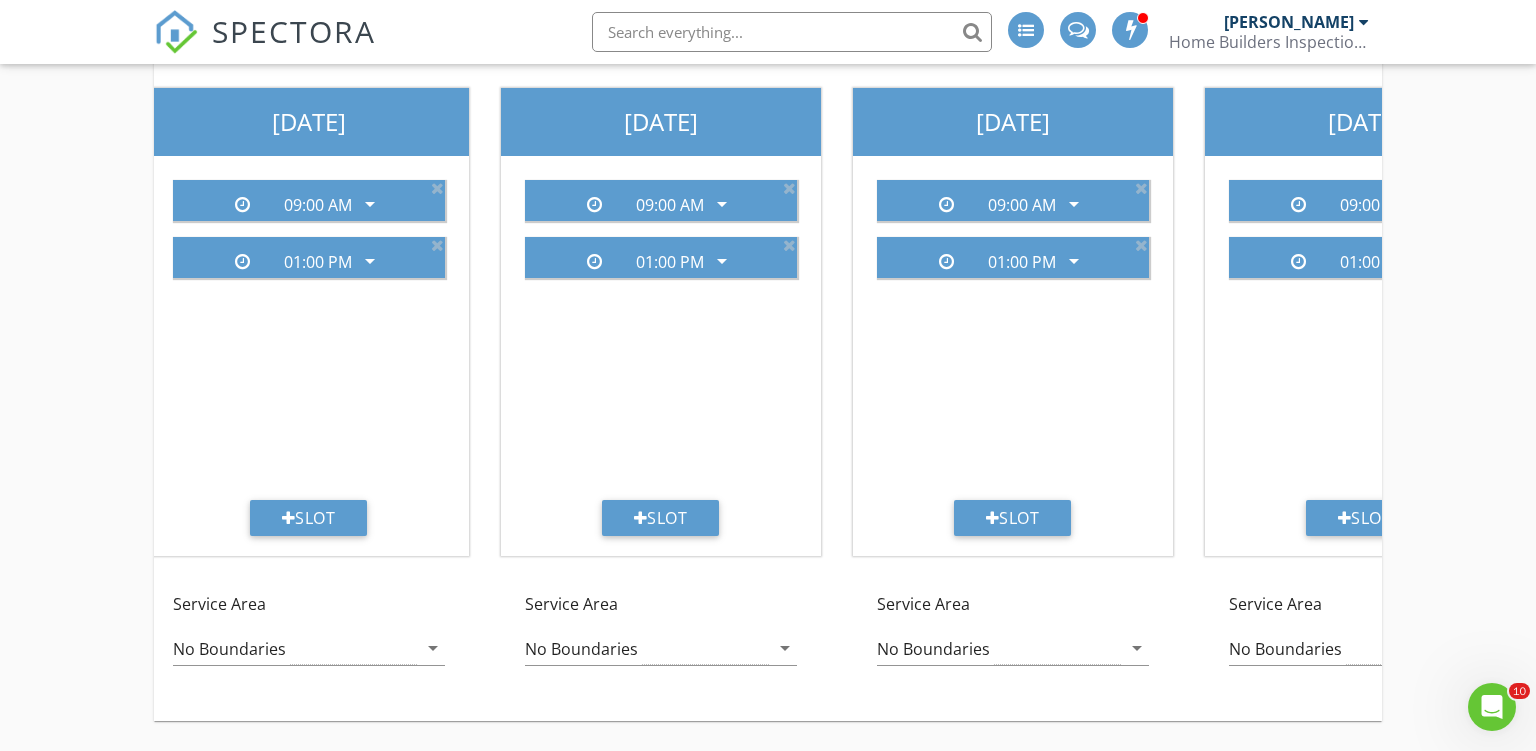 scroll, scrollTop: 0, scrollLeft: 0, axis: both 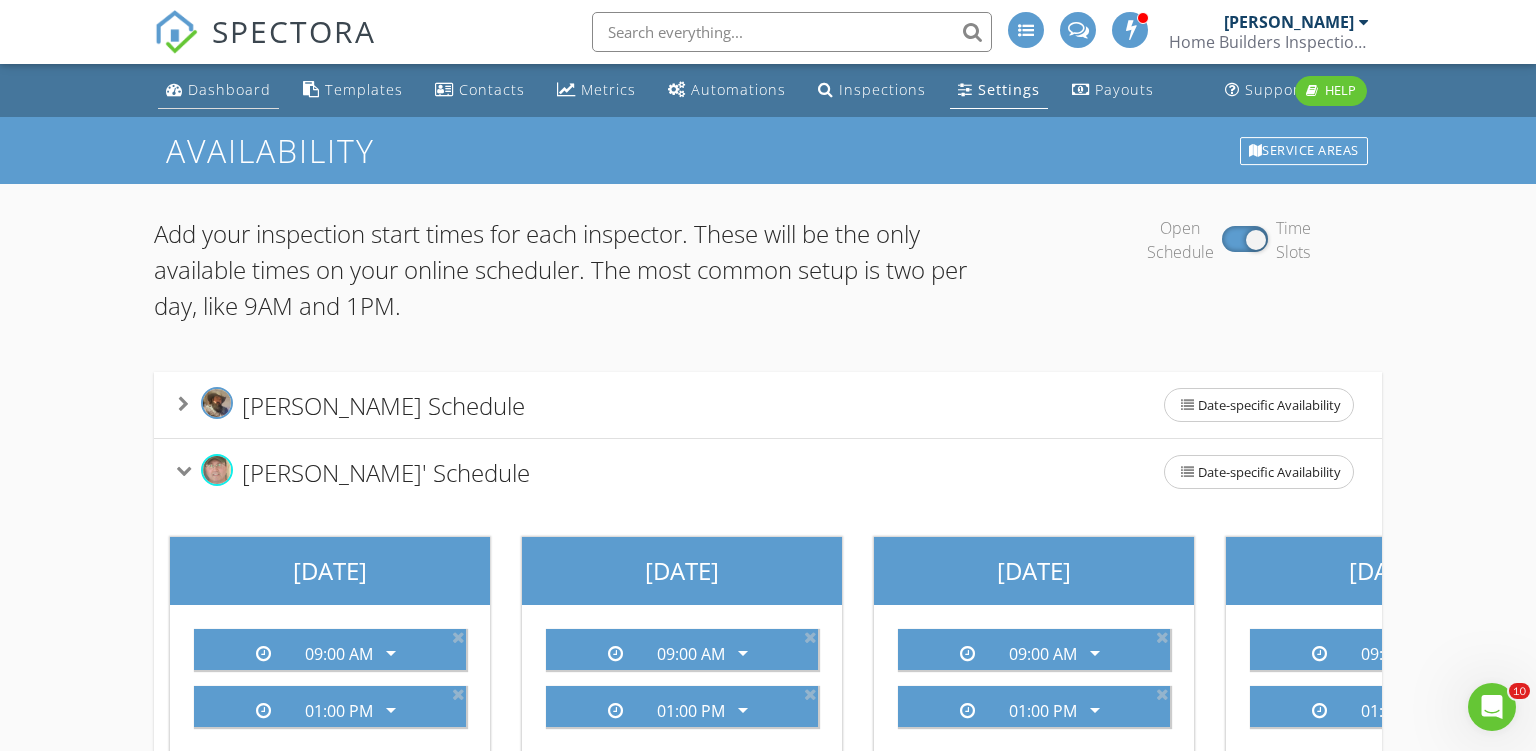 click on "Dashboard" at bounding box center (229, 89) 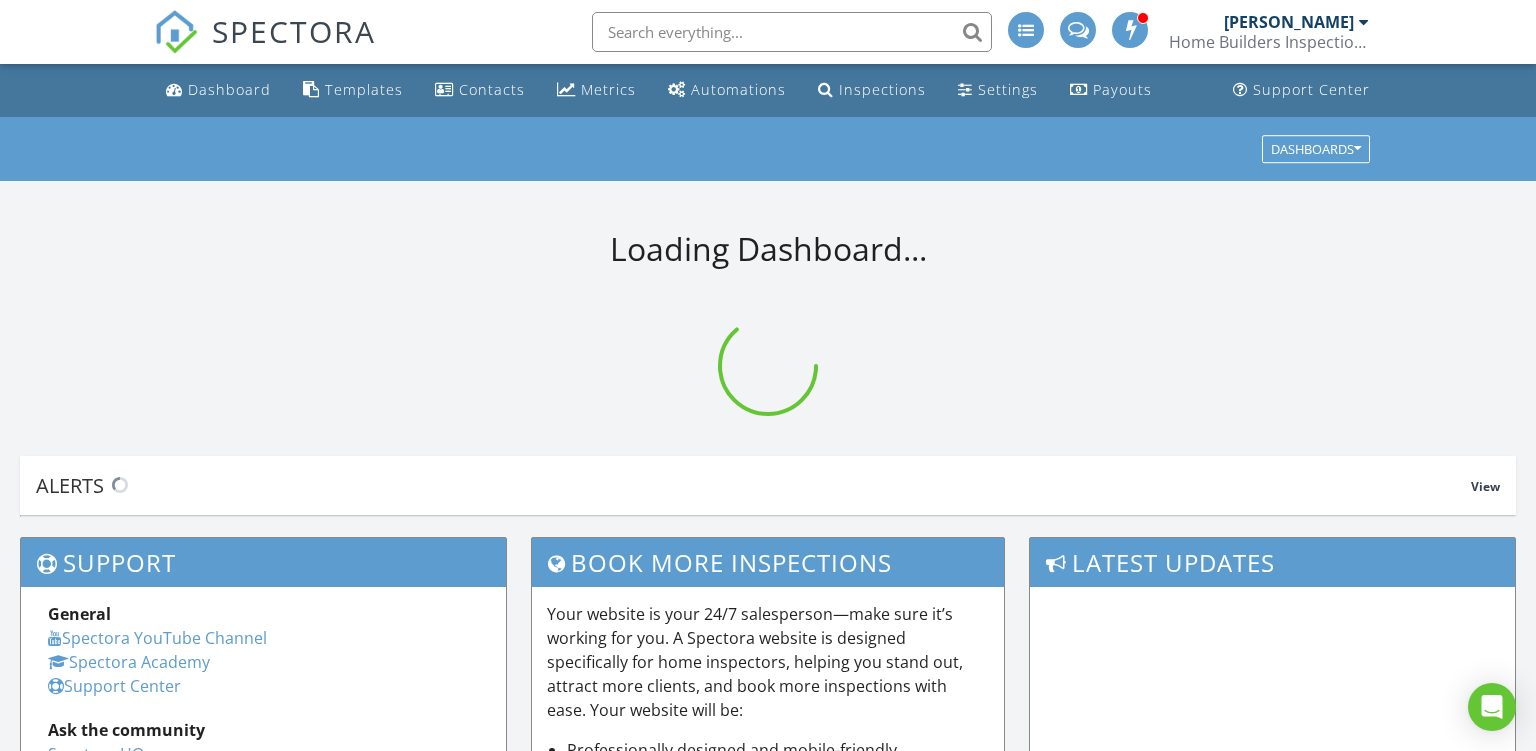 scroll, scrollTop: 0, scrollLeft: 0, axis: both 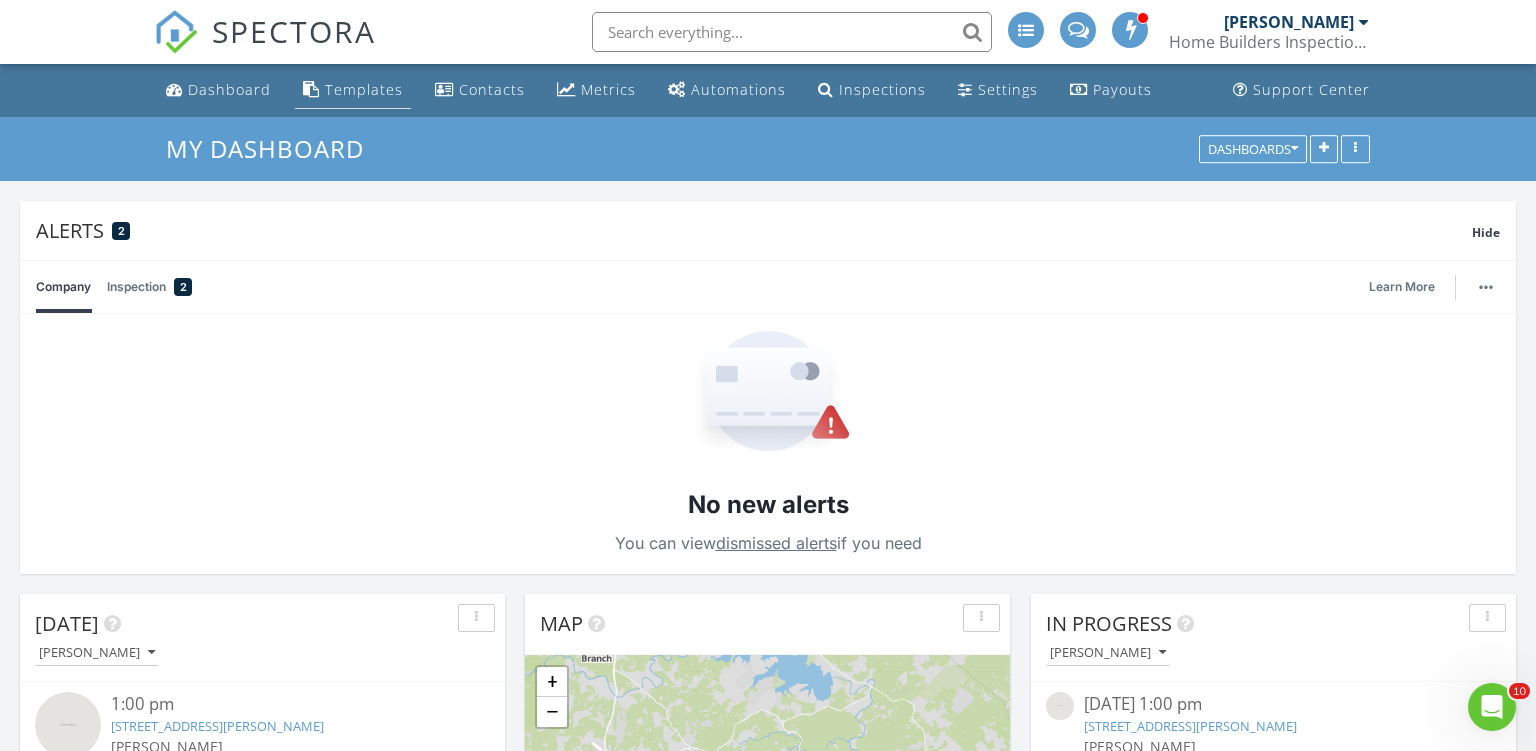 click on "Templates" at bounding box center [364, 89] 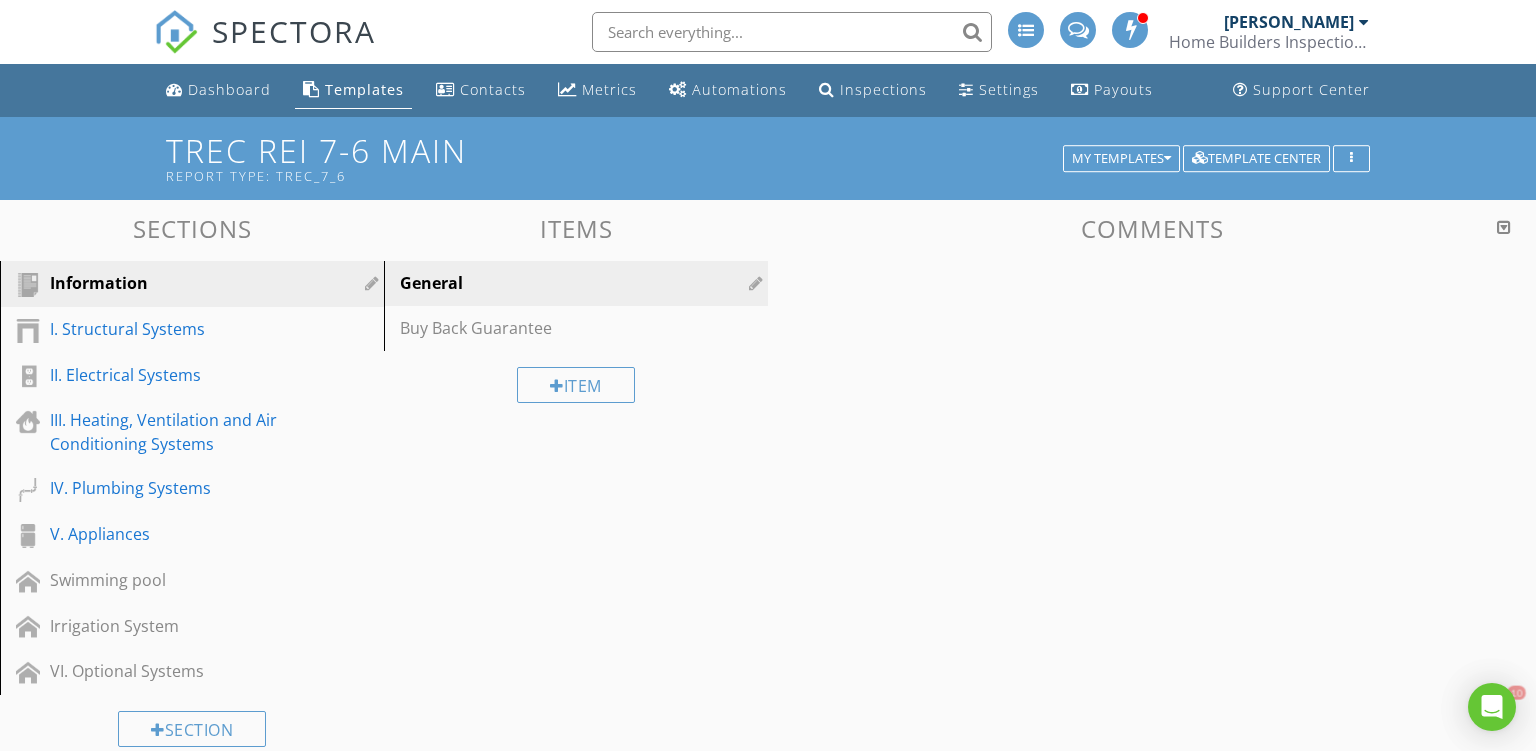 scroll, scrollTop: 0, scrollLeft: 0, axis: both 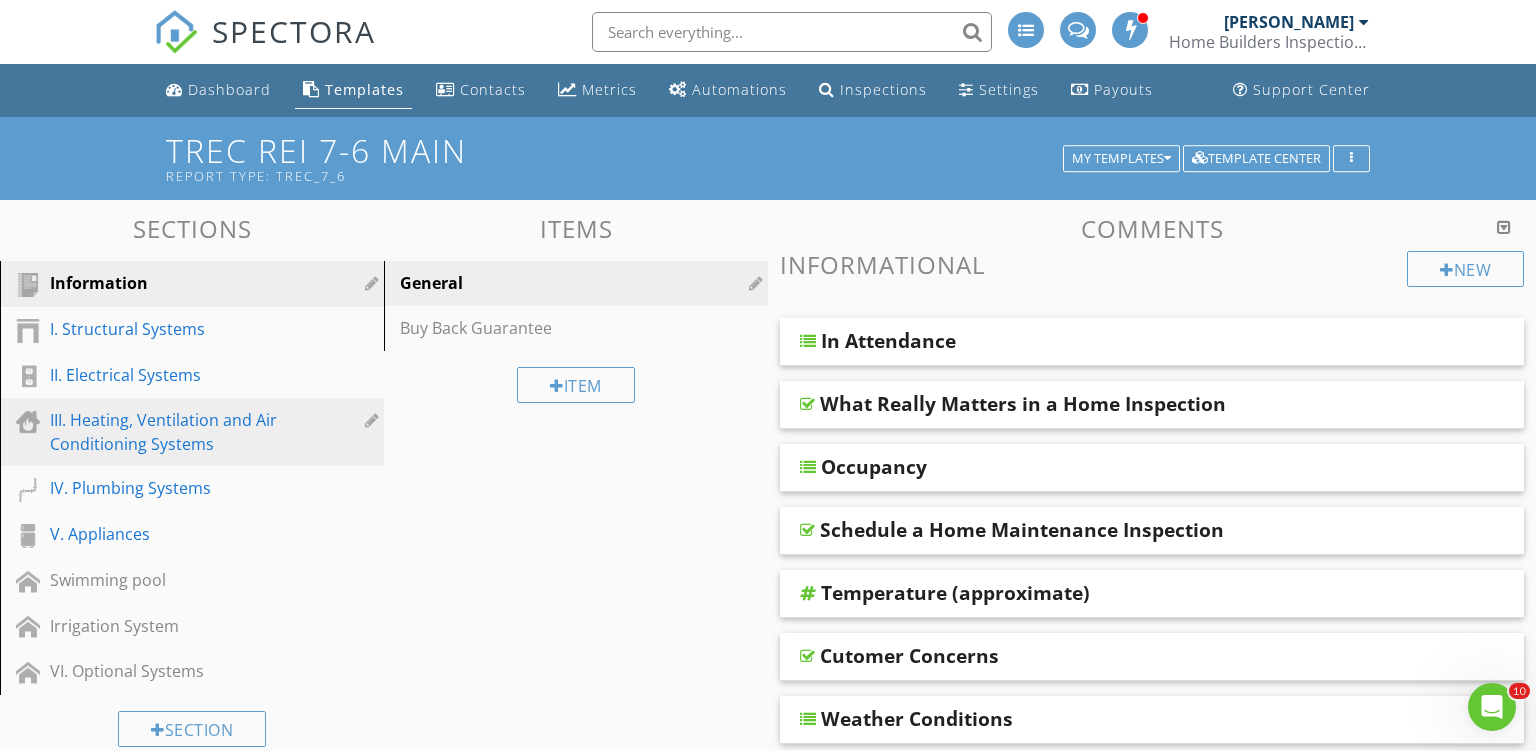 click on "III. Heating, Ventilation and Air Conditioning Systems" at bounding box center (169, 432) 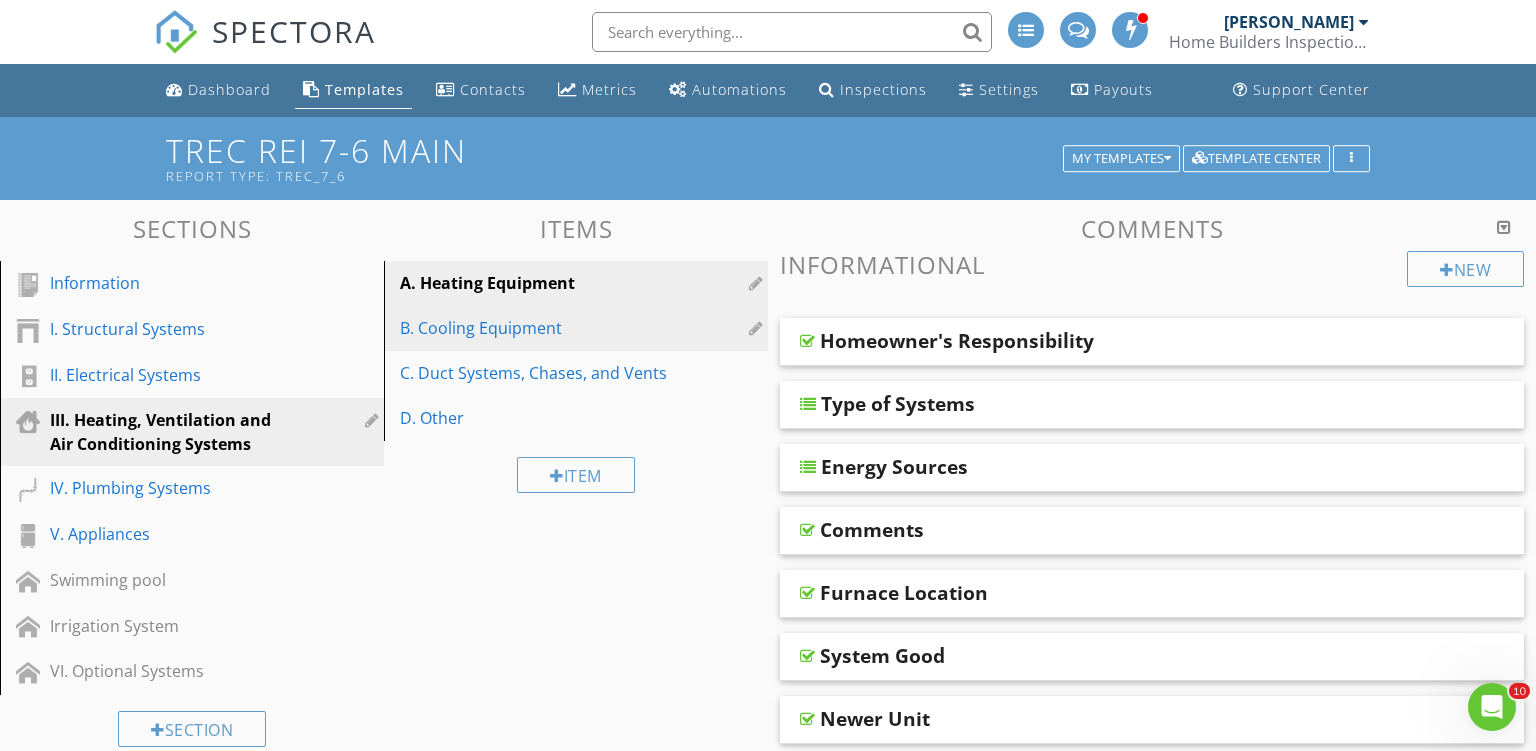 click on "B. Cooling Equipment" at bounding box center [541, 328] 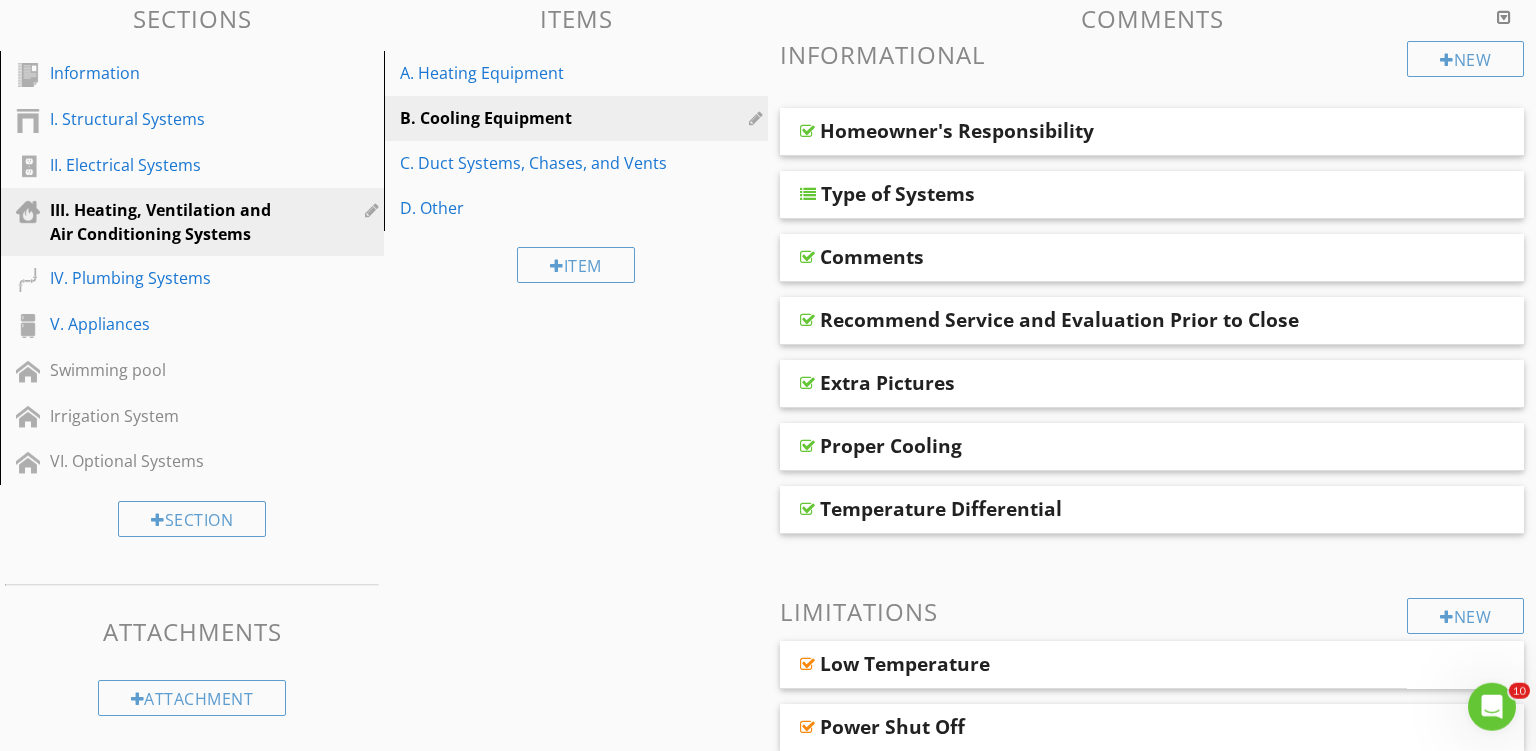 scroll, scrollTop: 211, scrollLeft: 0, axis: vertical 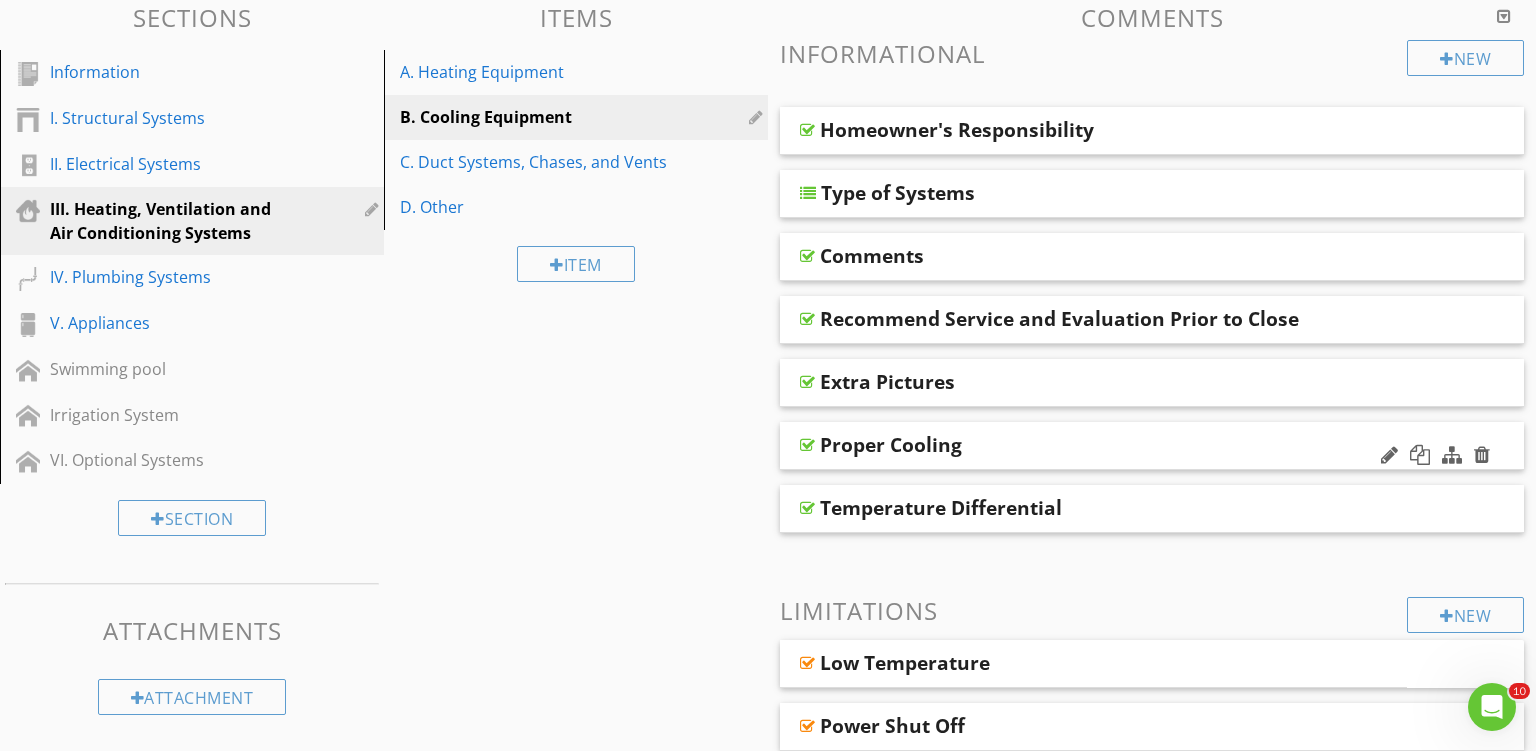 click on "Proper Cooling" at bounding box center (891, 445) 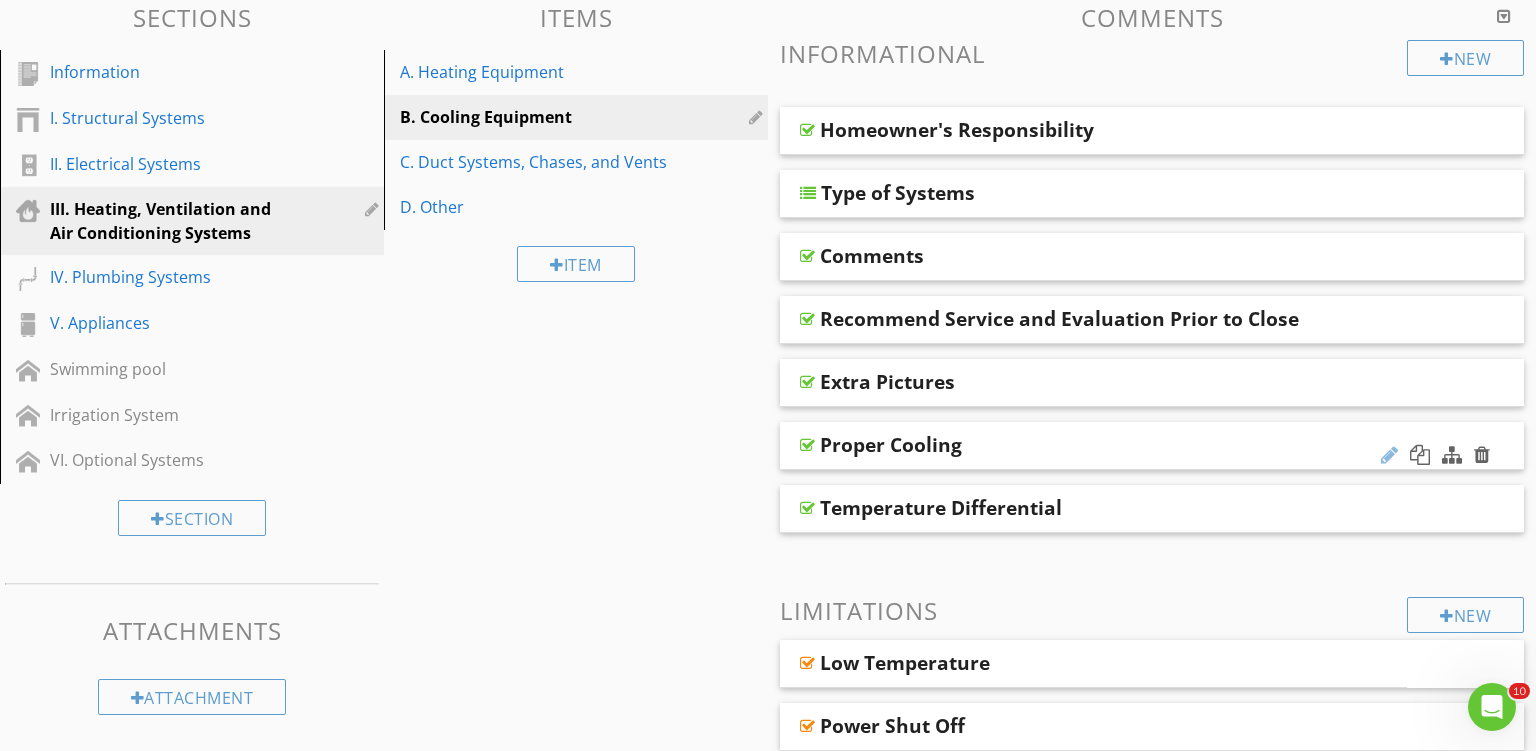click at bounding box center [1389, 455] 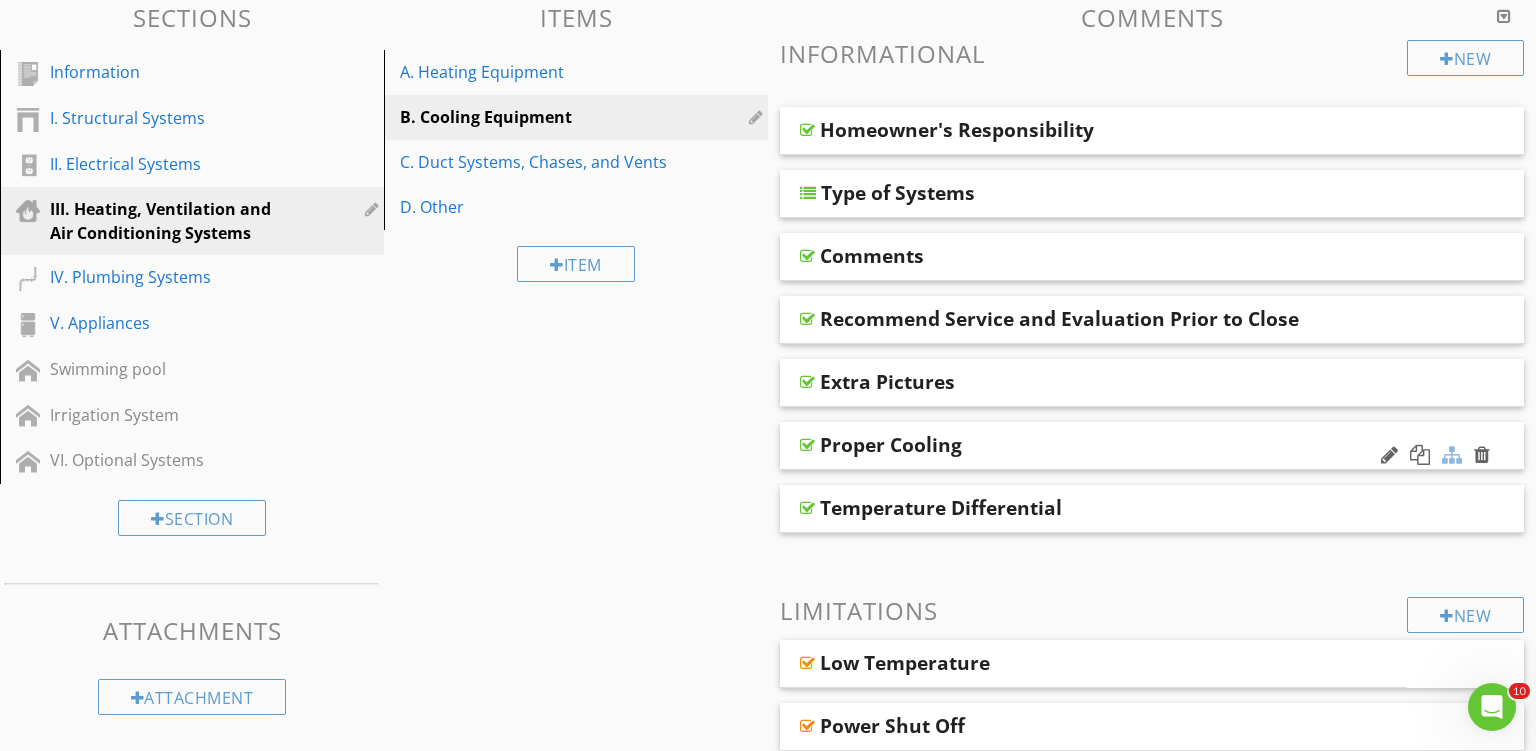 click at bounding box center (1452, 455) 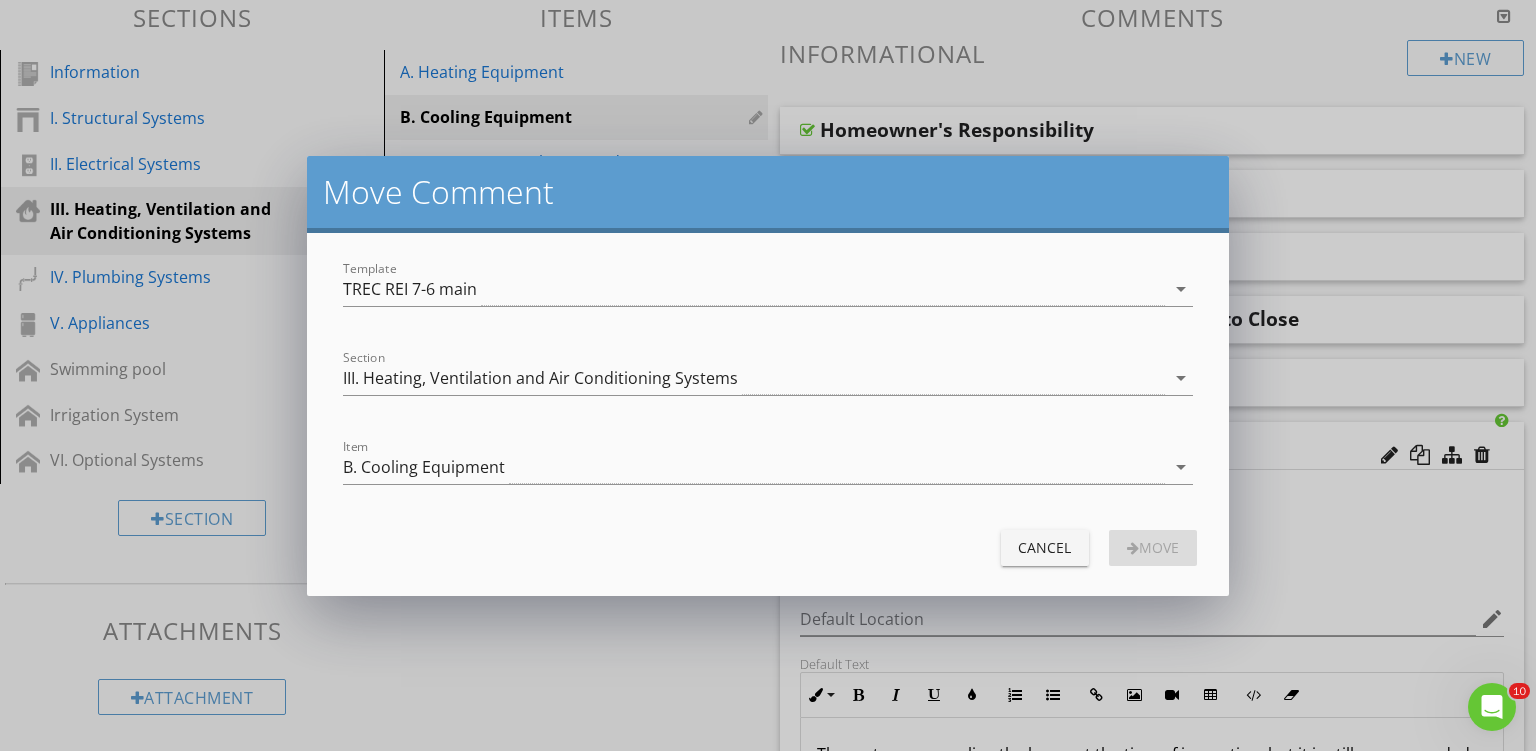 click on "Cancel" at bounding box center (1045, 547) 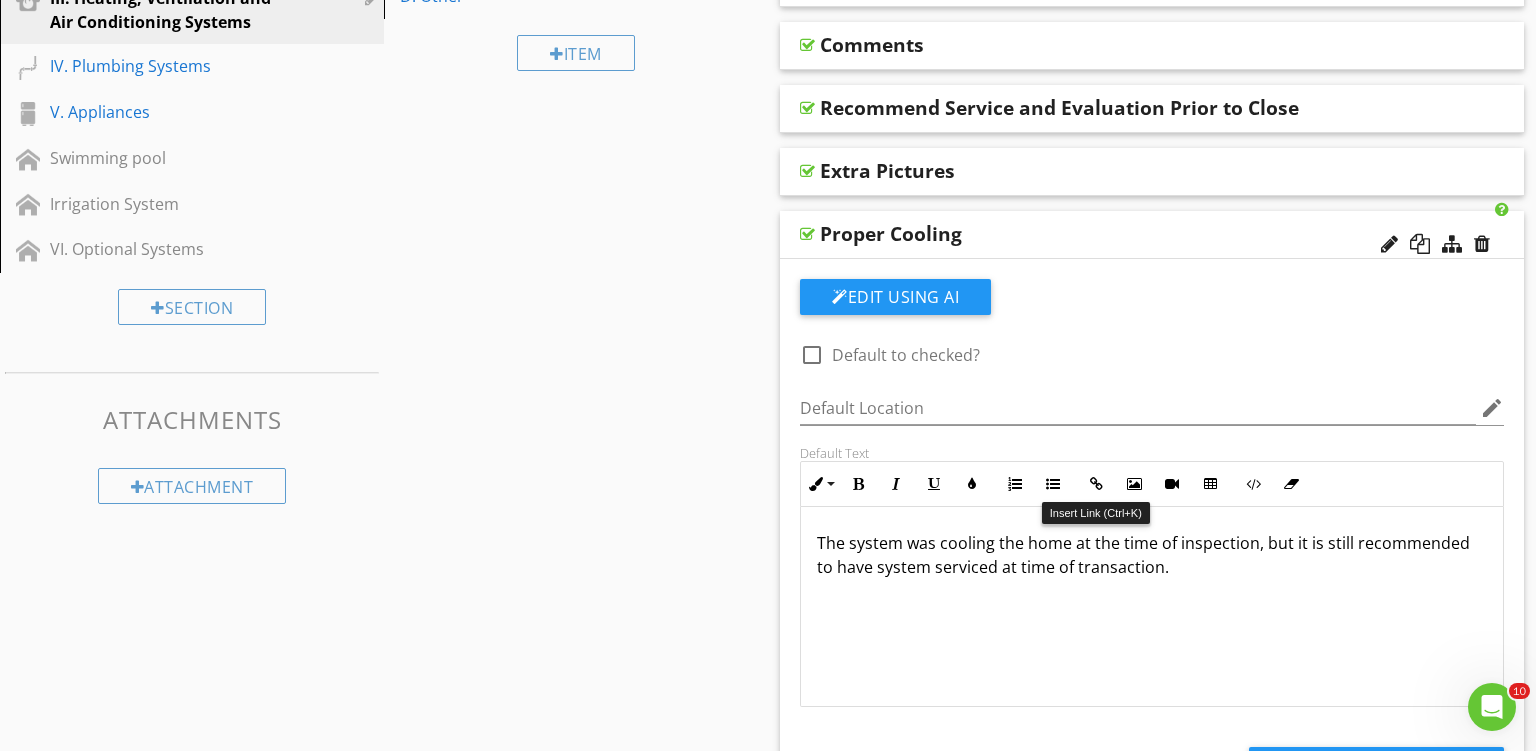 scroll, scrollTop: 528, scrollLeft: 0, axis: vertical 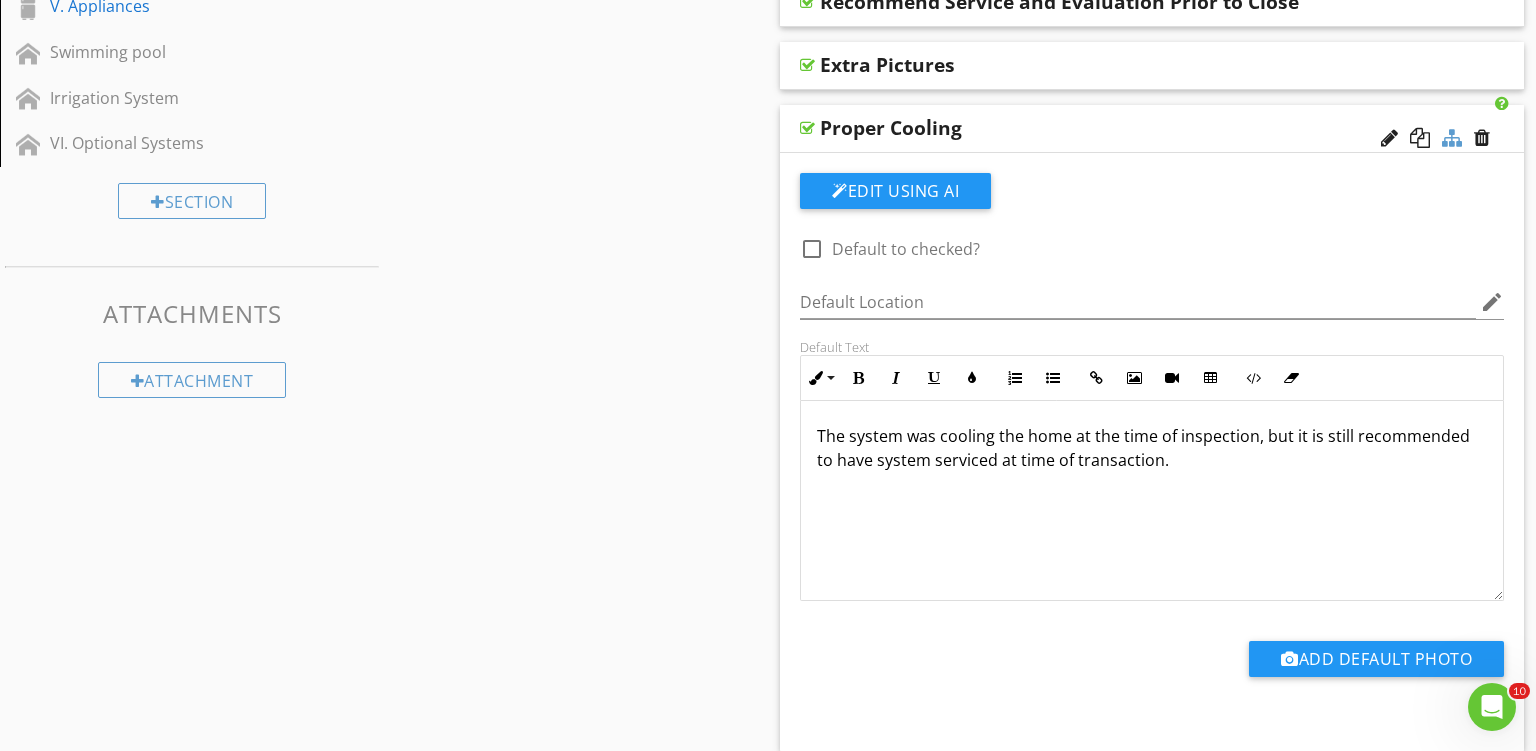 click at bounding box center [1452, 138] 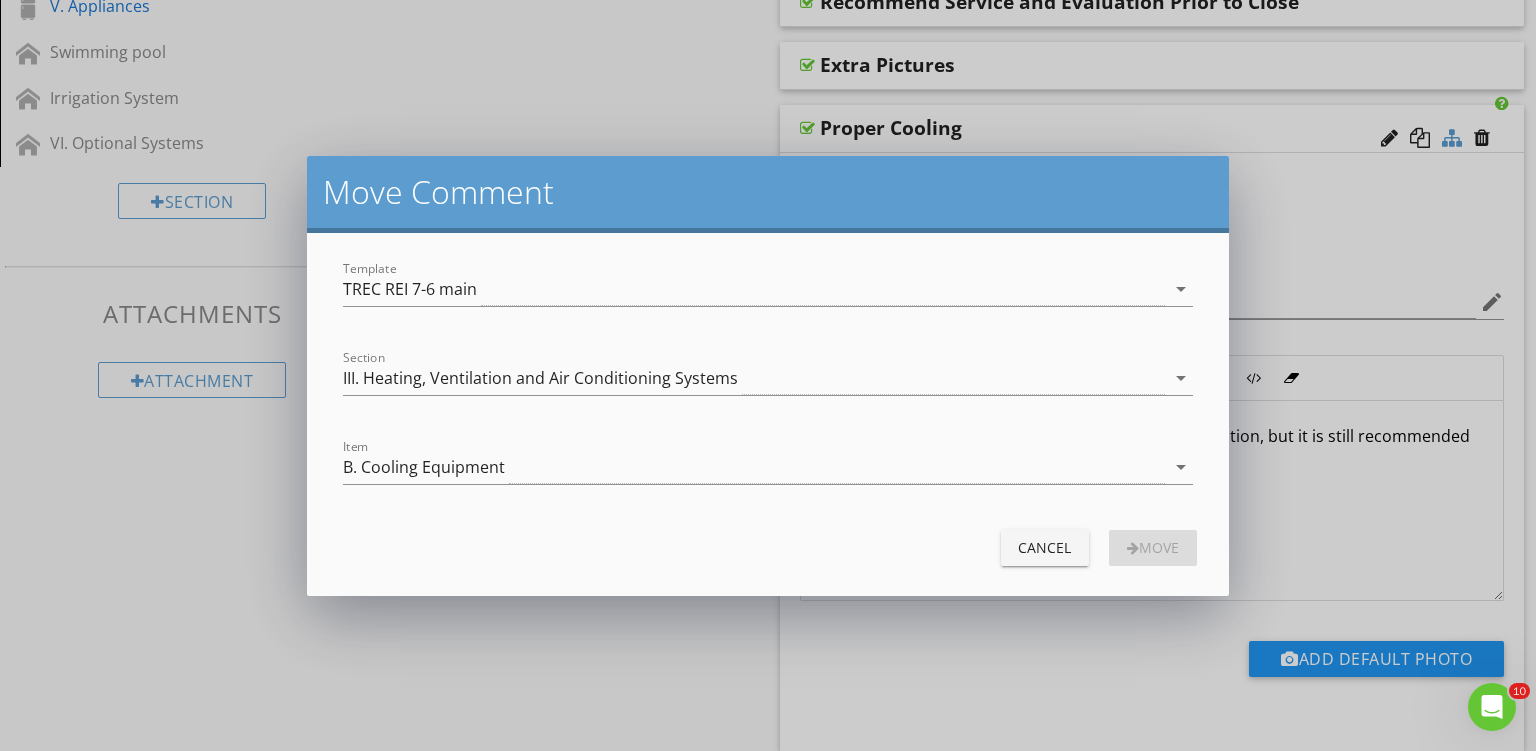 scroll, scrollTop: 1, scrollLeft: 0, axis: vertical 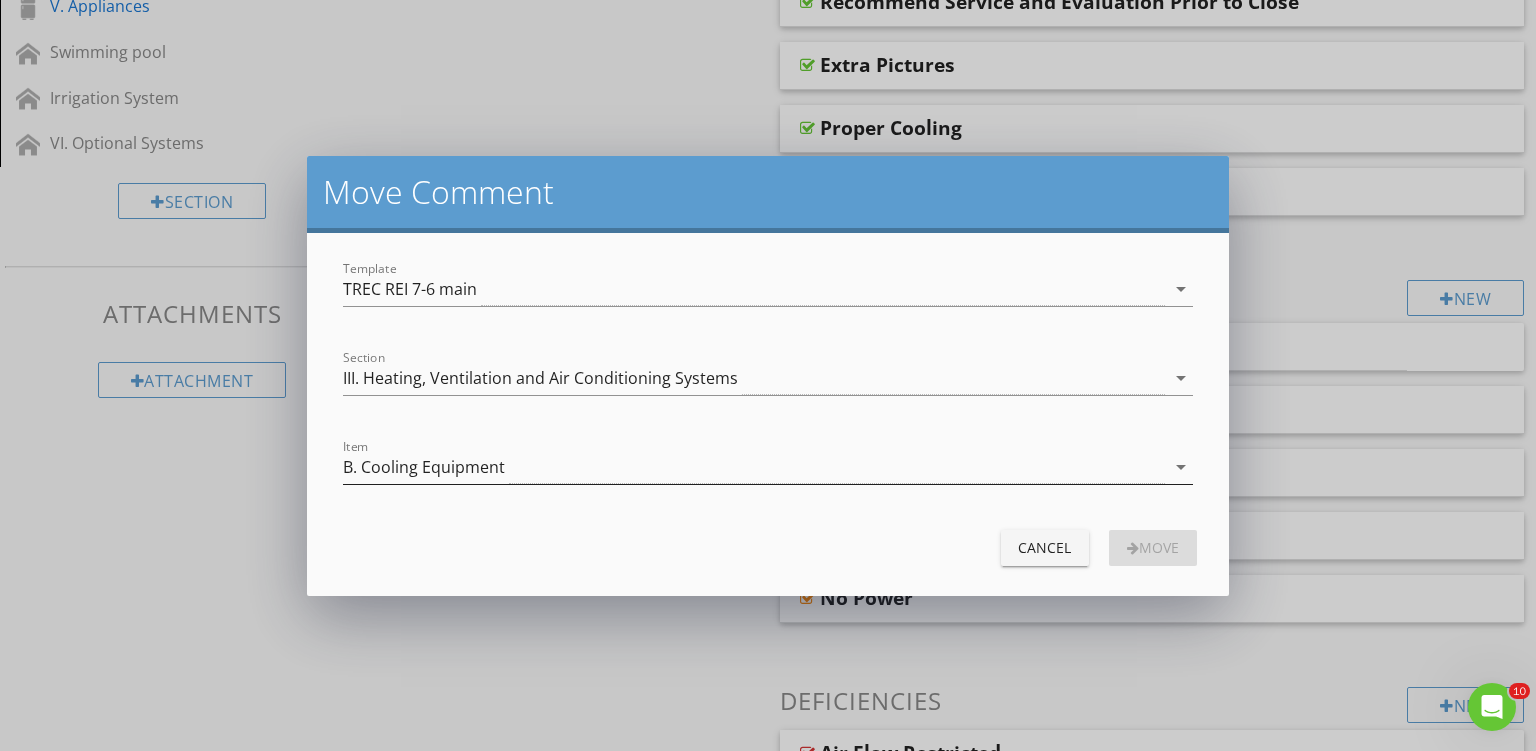 click on "B. Cooling Equipment" at bounding box center (754, 467) 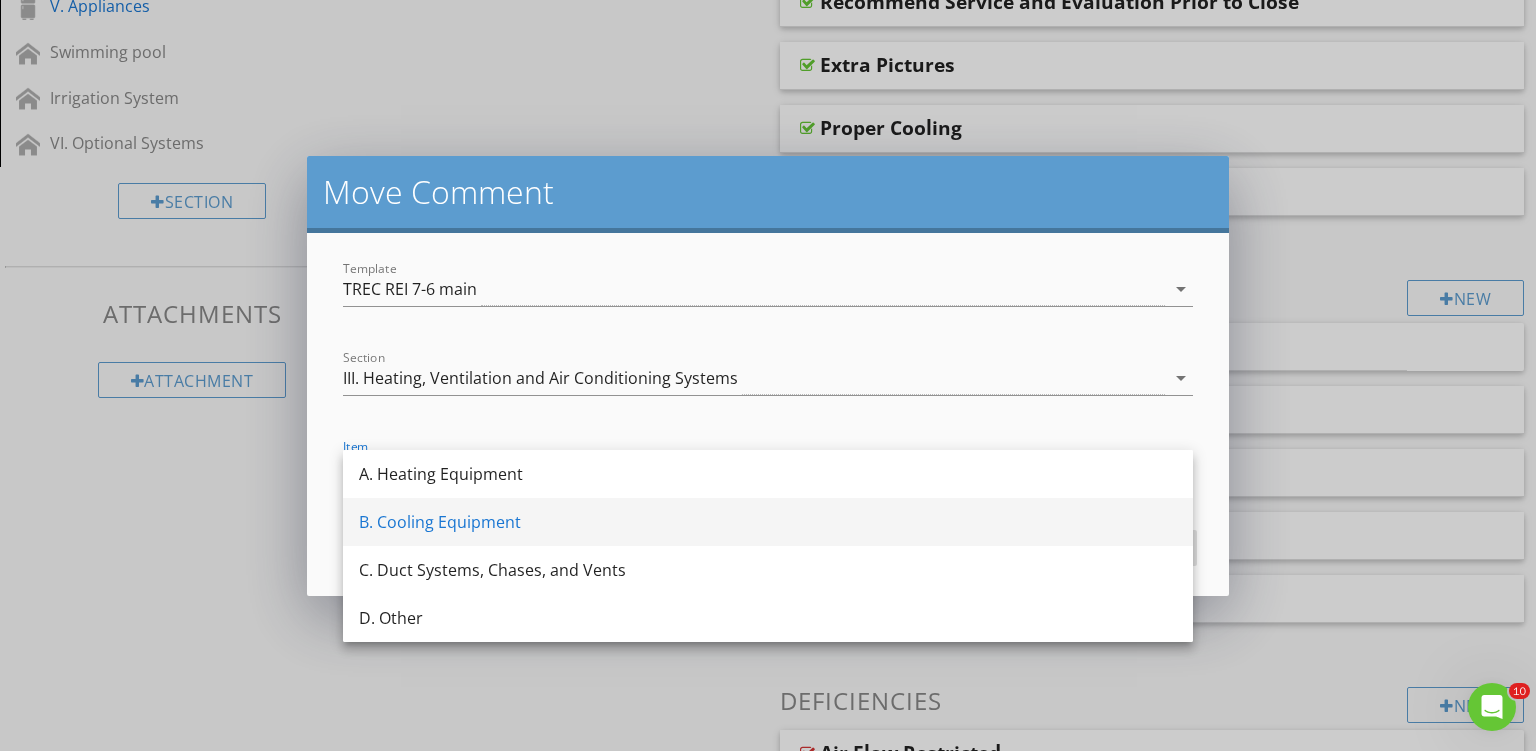 click on "B. Cooling Equipment" at bounding box center (768, 522) 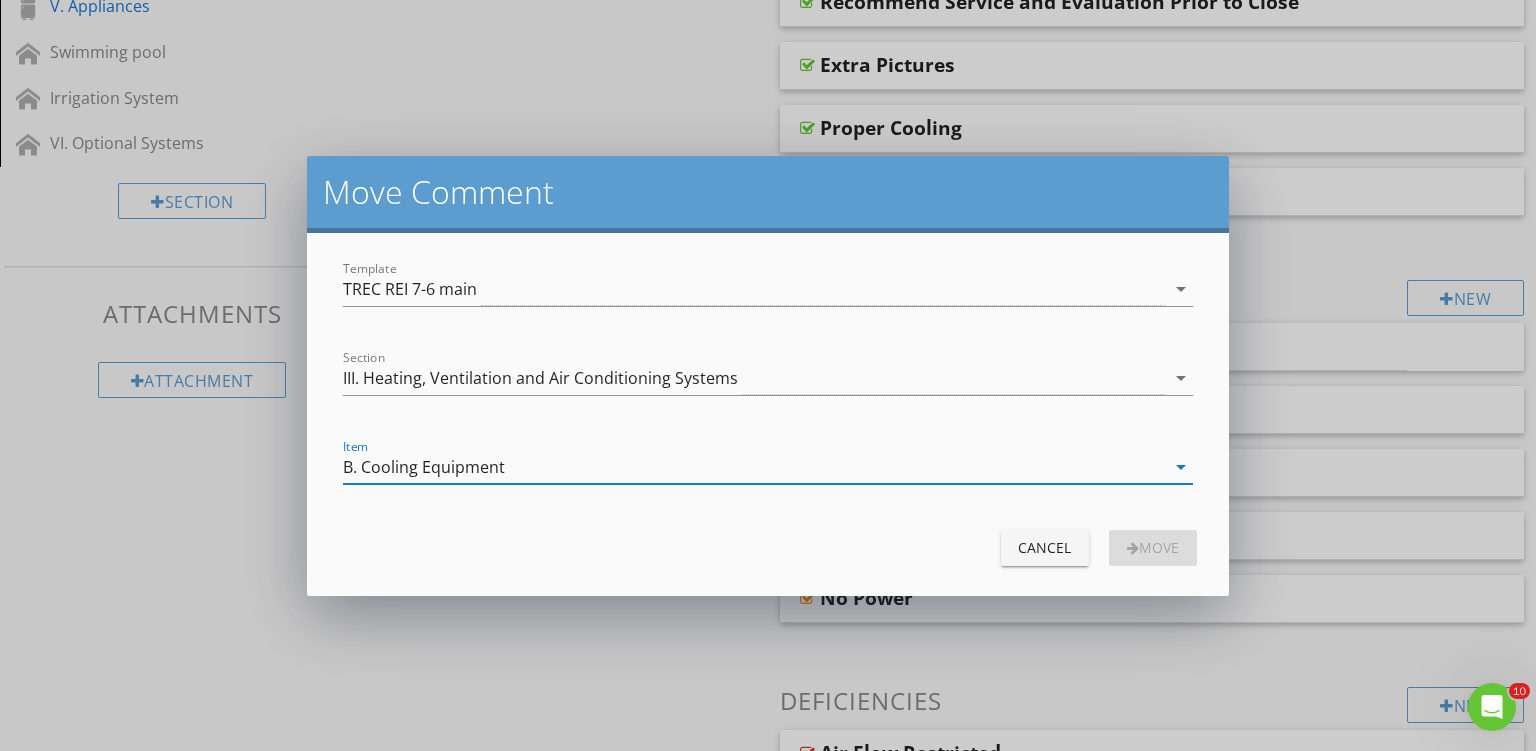 click on "Cancel" at bounding box center (1045, 547) 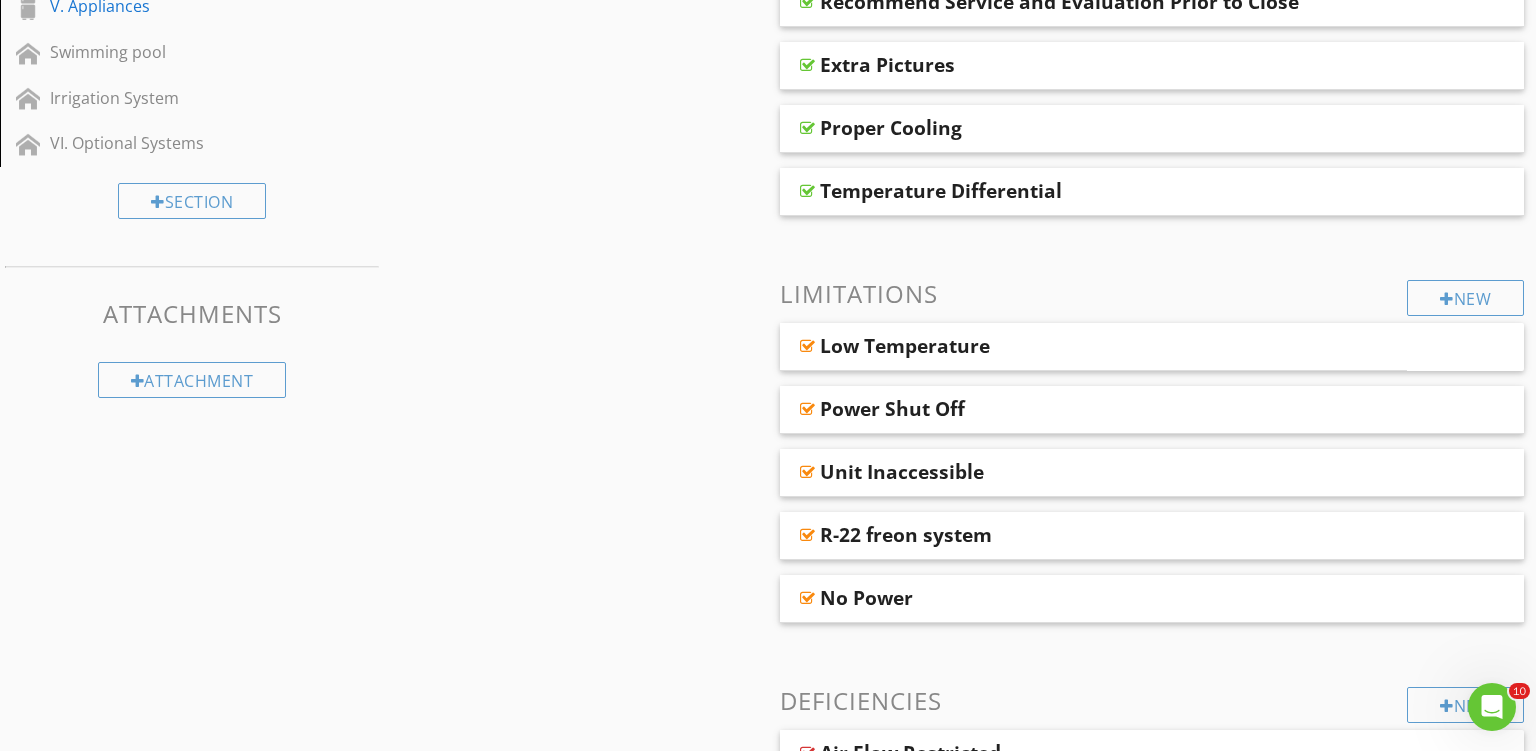scroll, scrollTop: 422, scrollLeft: 0, axis: vertical 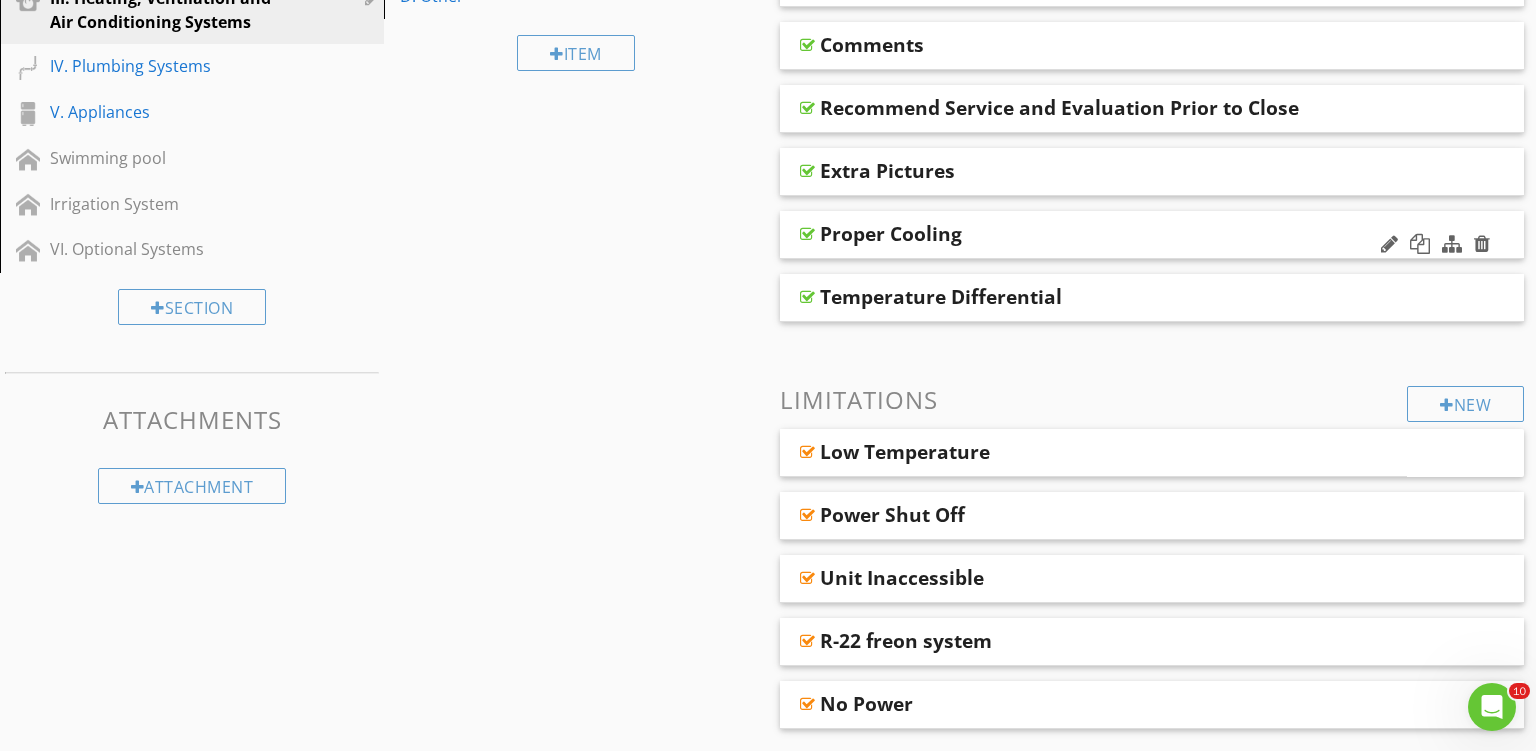 click on "Proper Cooling" at bounding box center (891, 234) 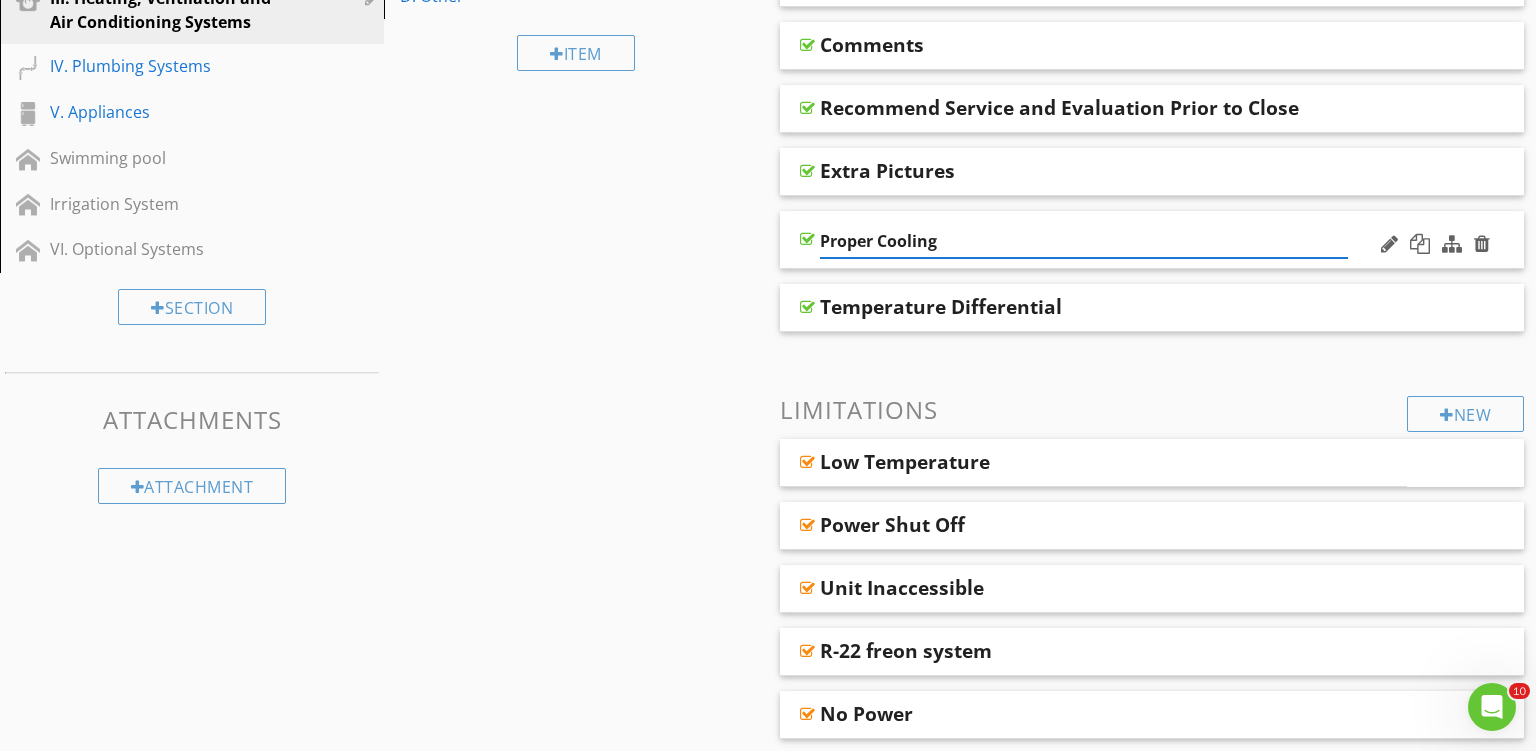 click on "Proper Cooling" at bounding box center (1084, 241) 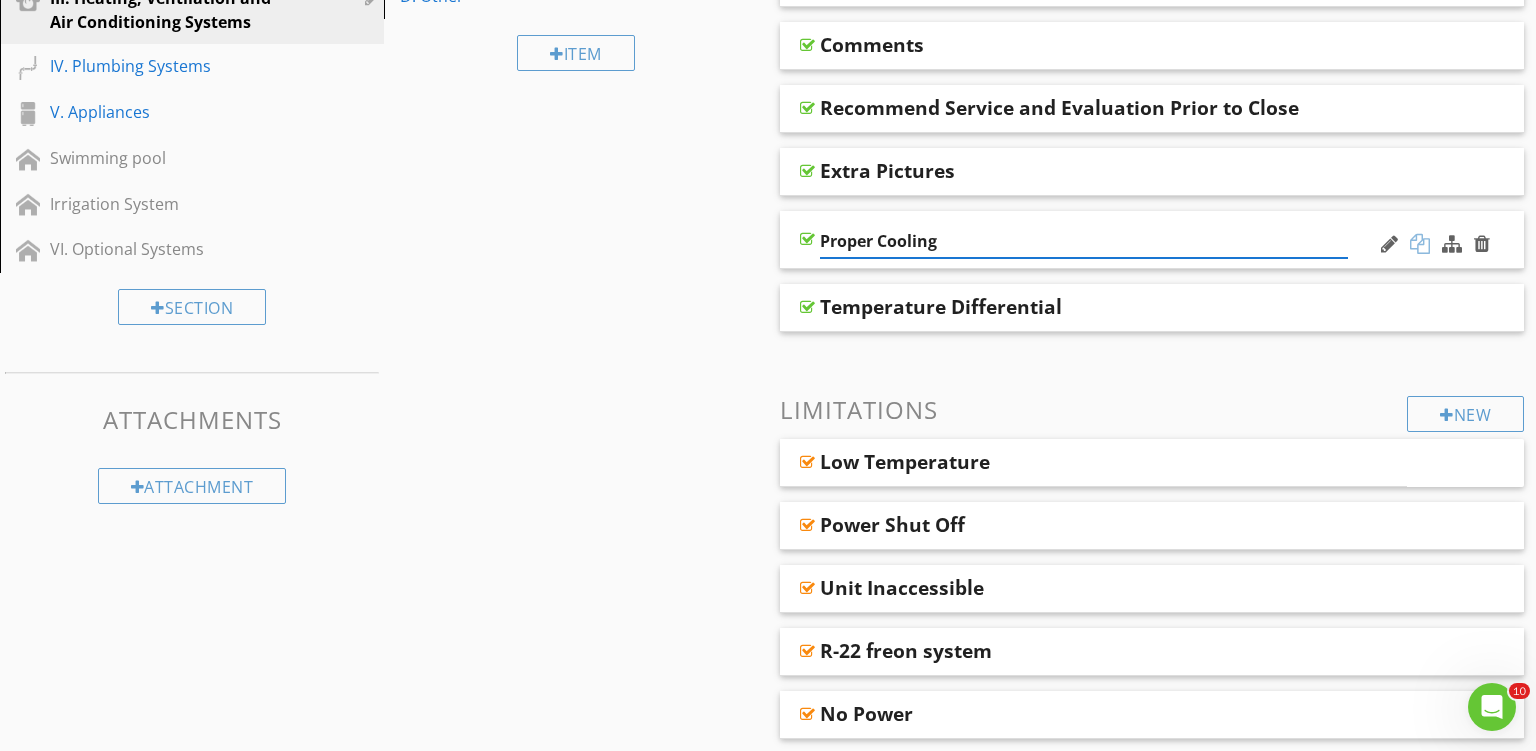 click at bounding box center (1420, 244) 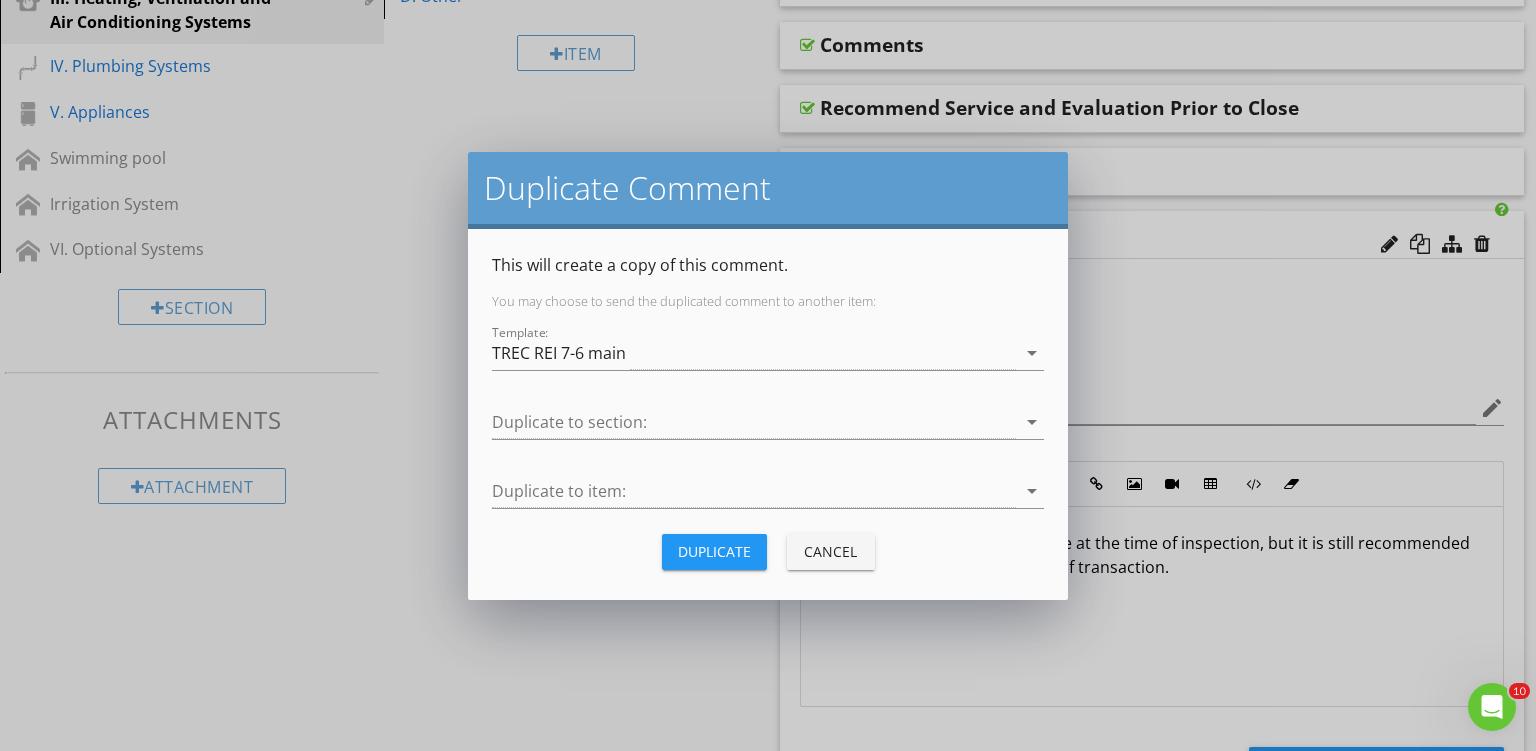 click on "Cancel" at bounding box center (831, 551) 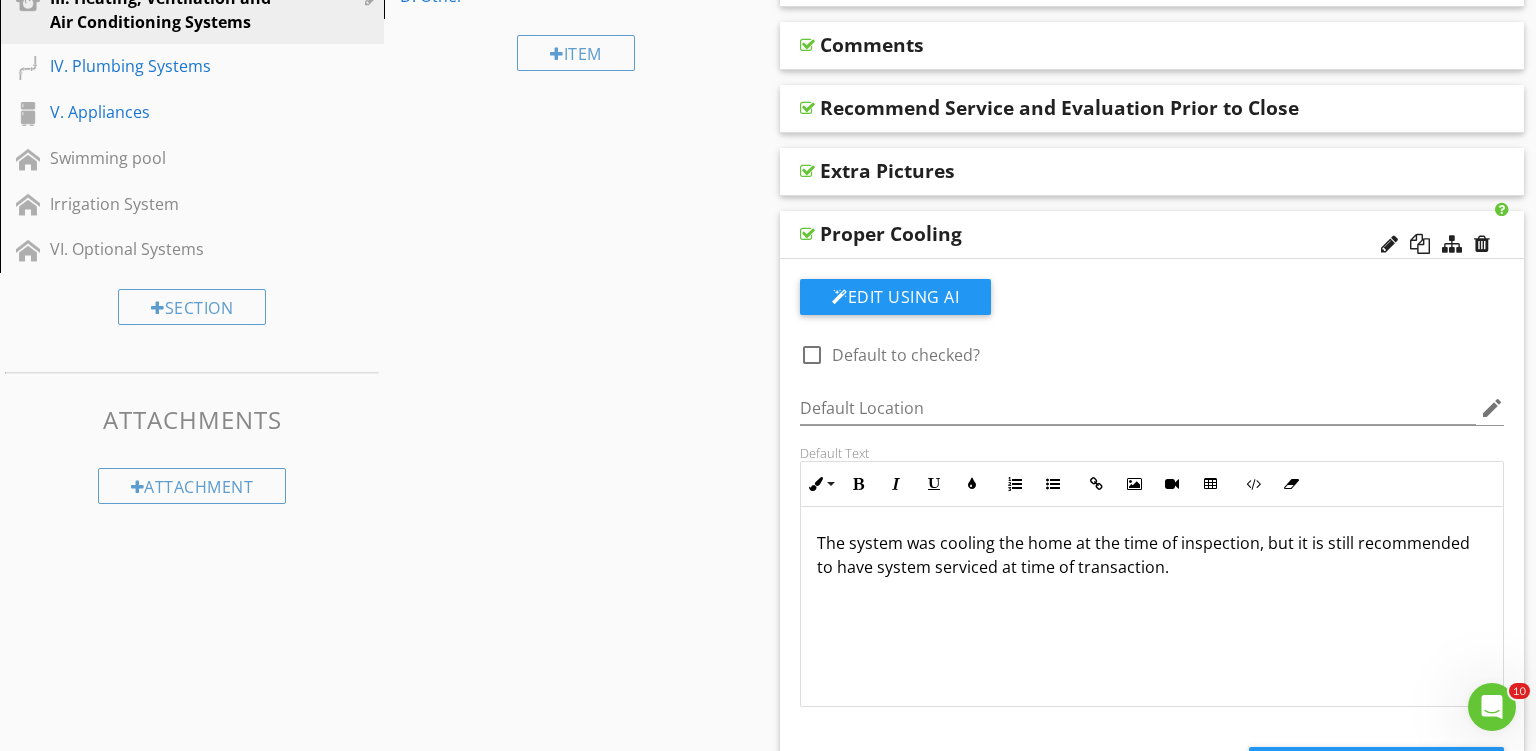 click at bounding box center (812, 355) 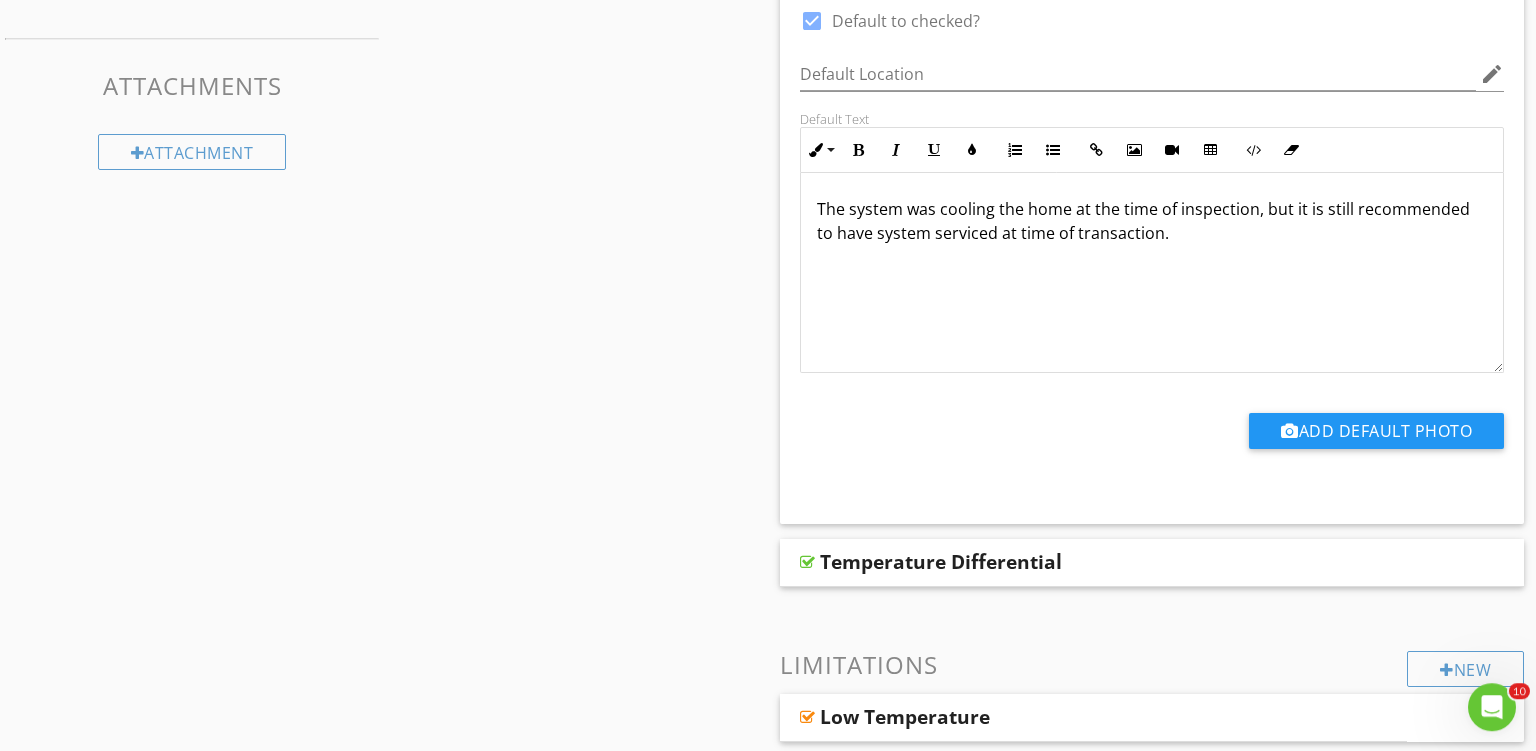 scroll, scrollTop: 528, scrollLeft: 0, axis: vertical 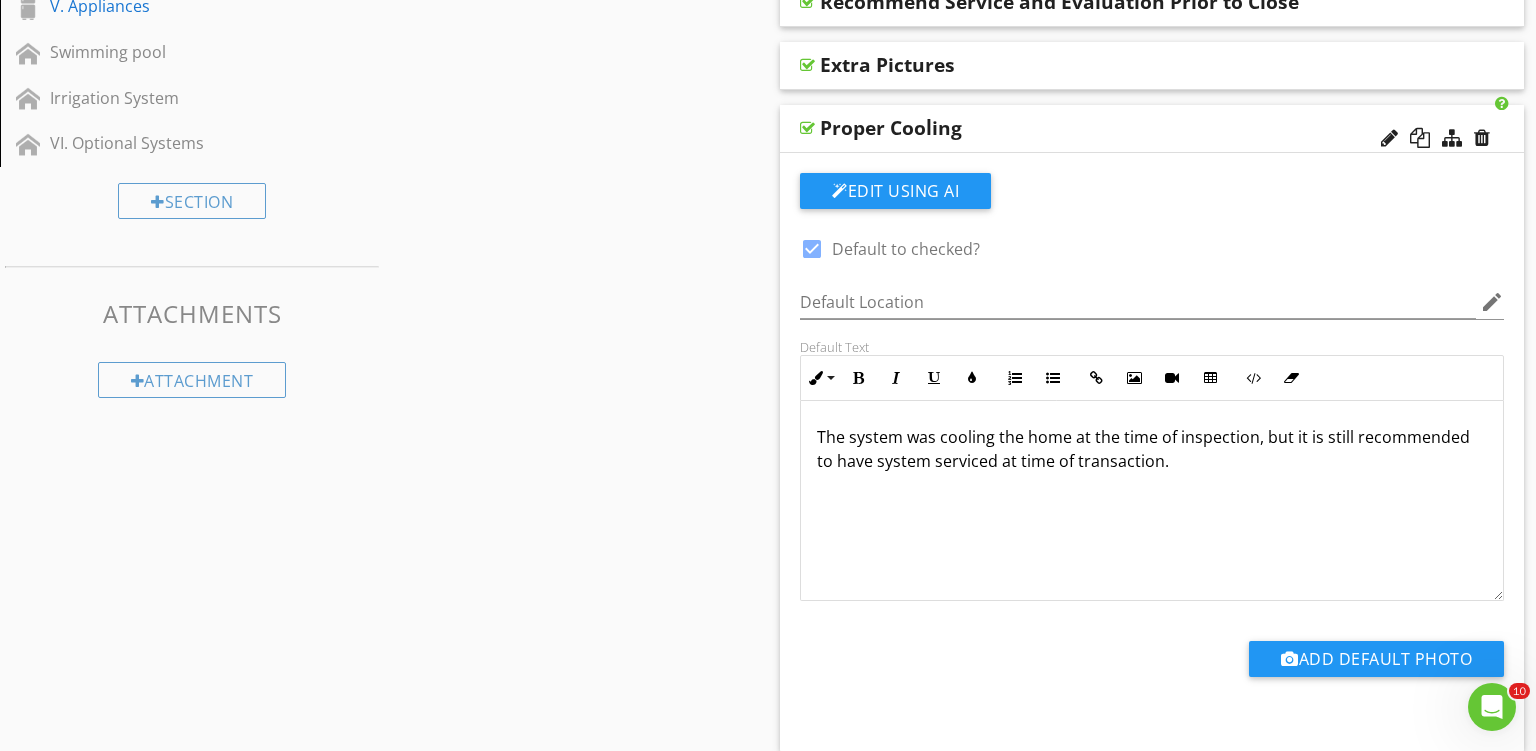 click at bounding box center [812, 249] 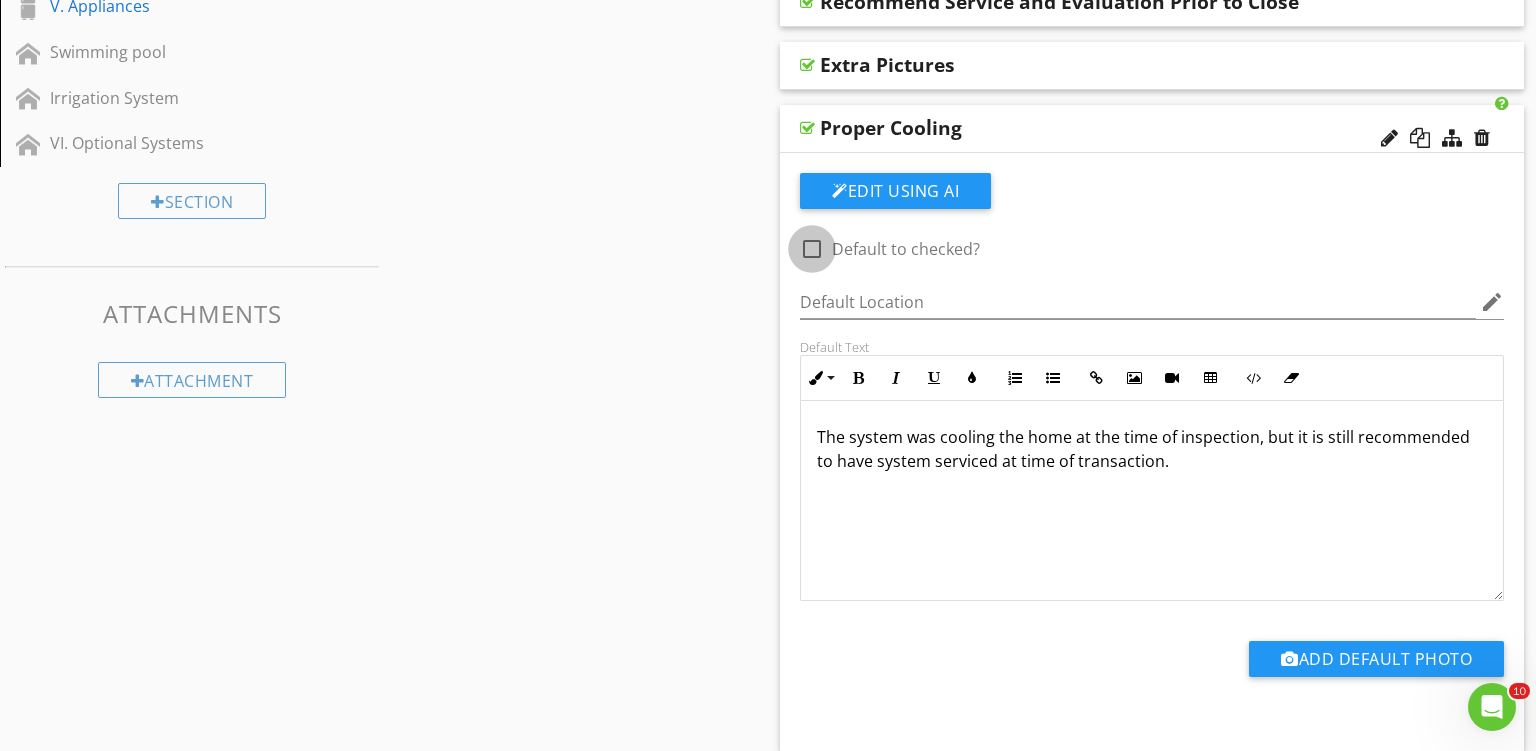 checkbox on "false" 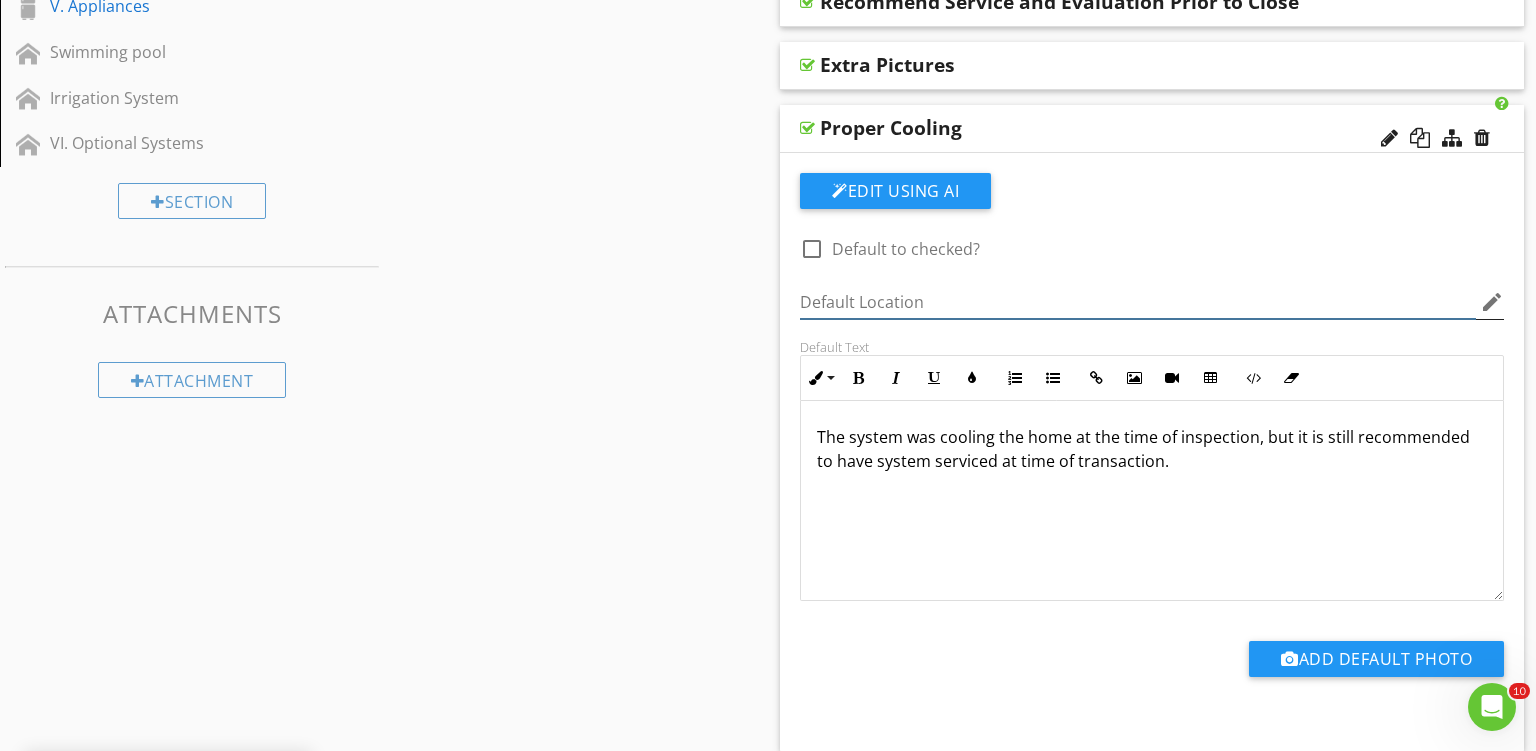click at bounding box center [1138, 302] 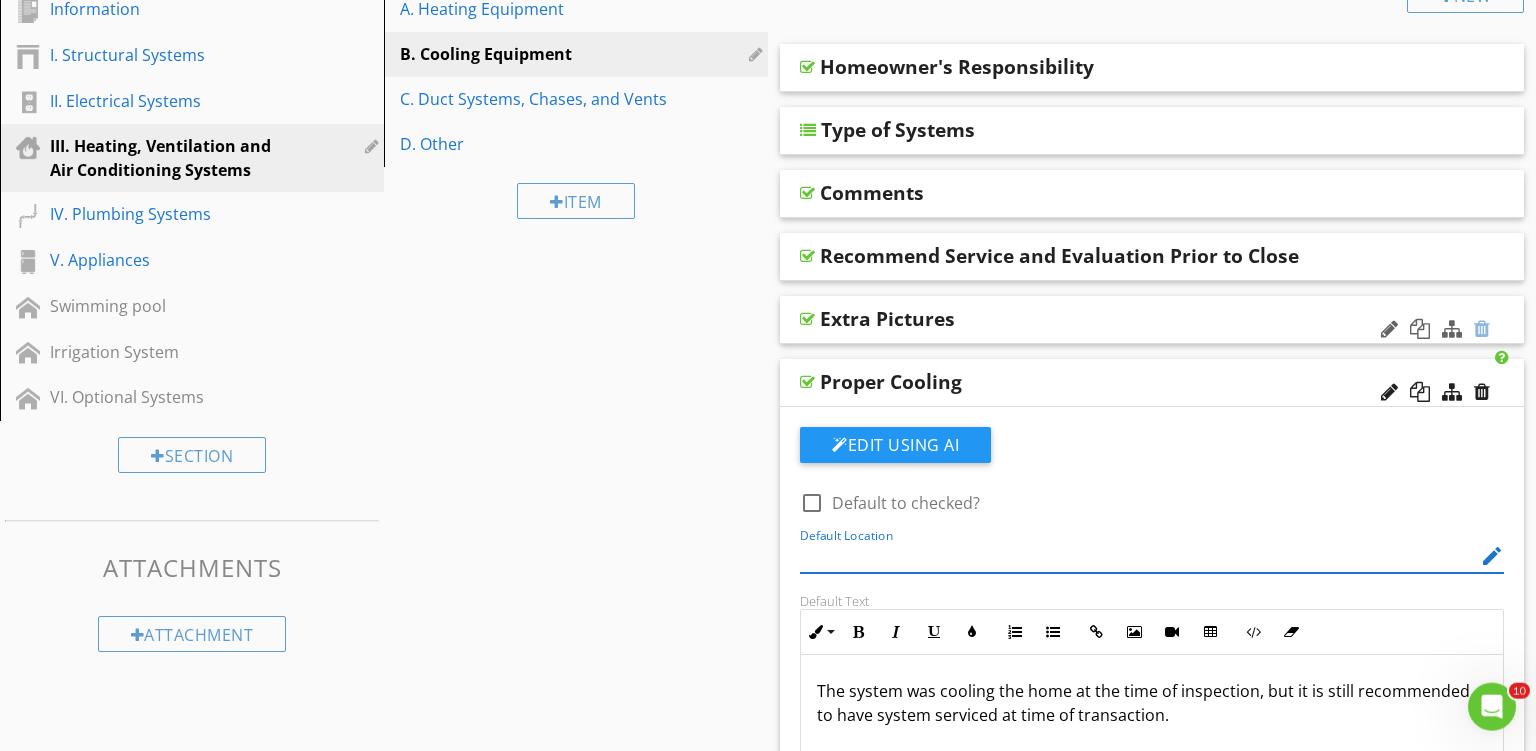 scroll, scrollTop: 422, scrollLeft: 0, axis: vertical 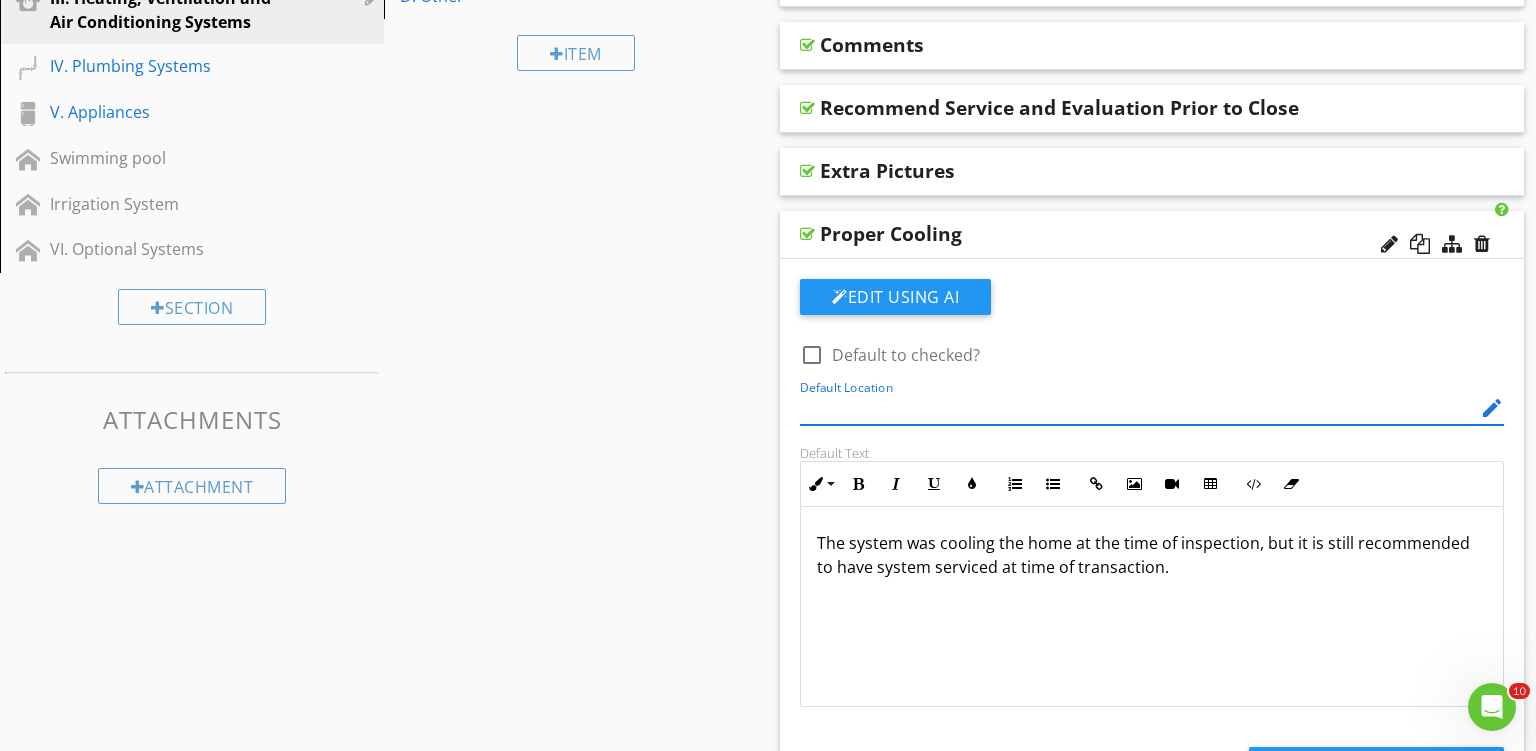 click on "edit" at bounding box center (1492, 408) 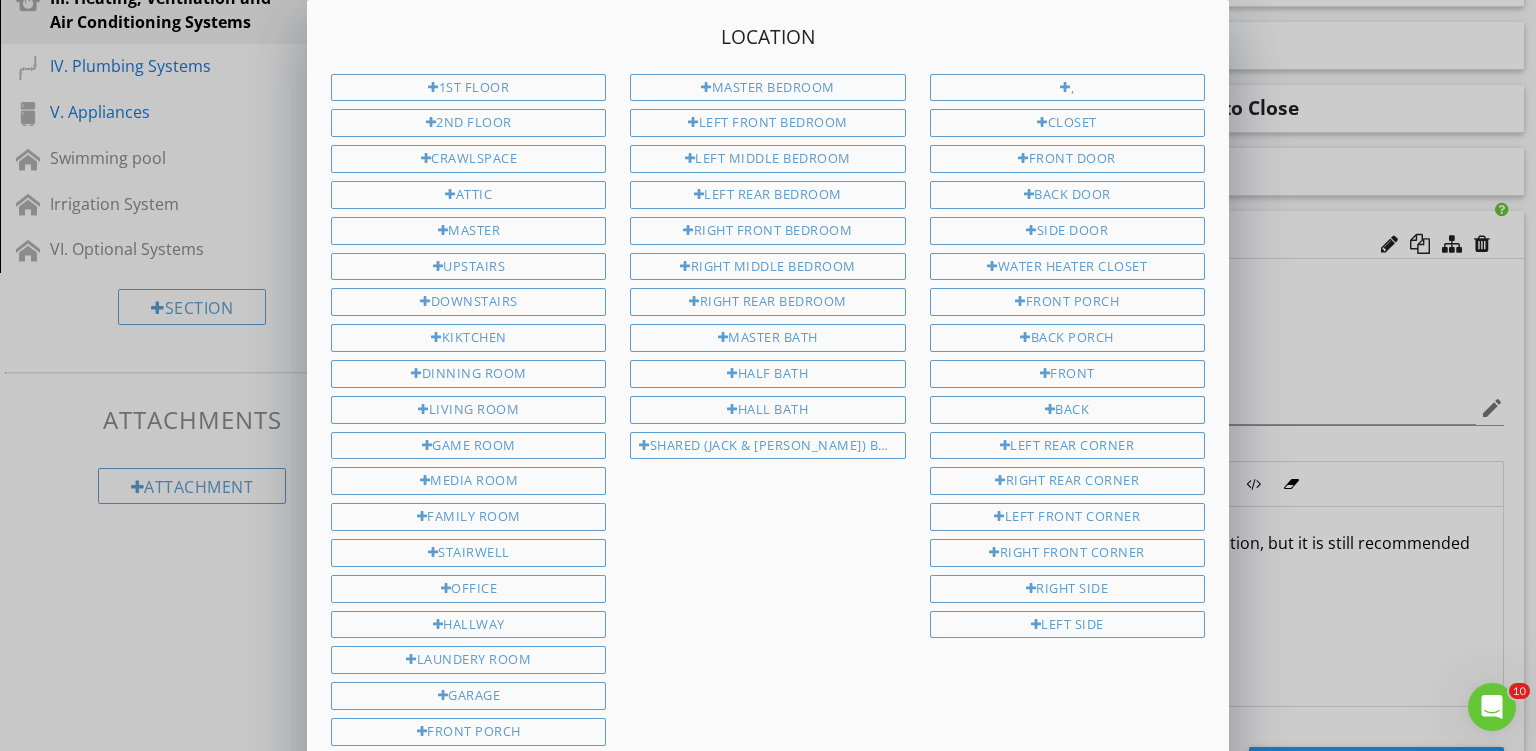 click on "Location
1st Floor
2nd Floor
Crawlspace
Attic
Master
upstairs
Downstairs
Kiktchen
Dinning Room
Living Room
Game Room
Media Room
Family Room
Stairwell
Office
Hallway
Laundery Room
Garage
Front Porch
Master Bedroom
Left Front Bedroom
Left Middle Bedroom
Left Rear Bedroom
Right Front Bedroom
Right Middle Bedroom
Right Rear Bedroom
Master Bath
Half Bath
Hall Bath
Shared (Jack & Jill) Bath
," at bounding box center [768, 483] 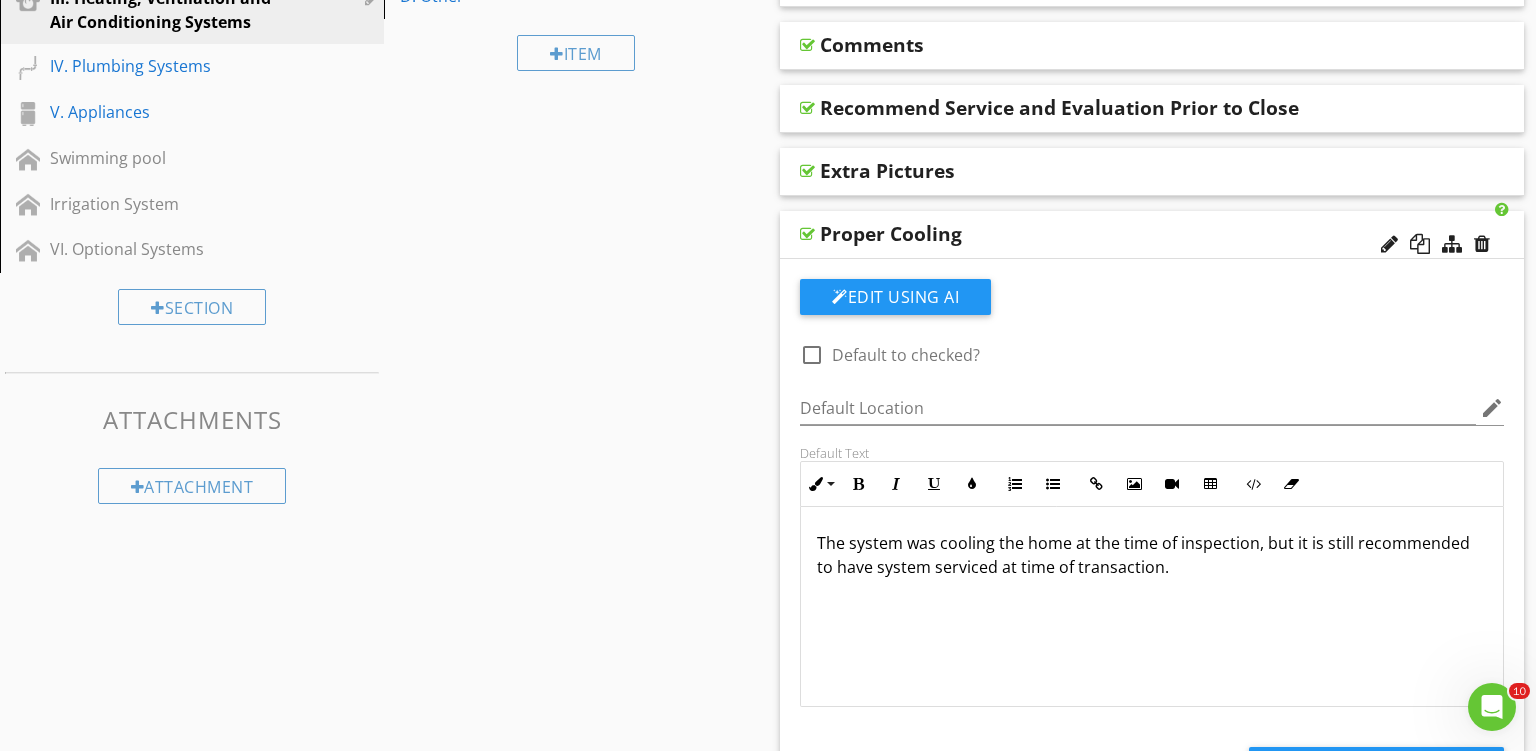 scroll, scrollTop: 0, scrollLeft: 0, axis: both 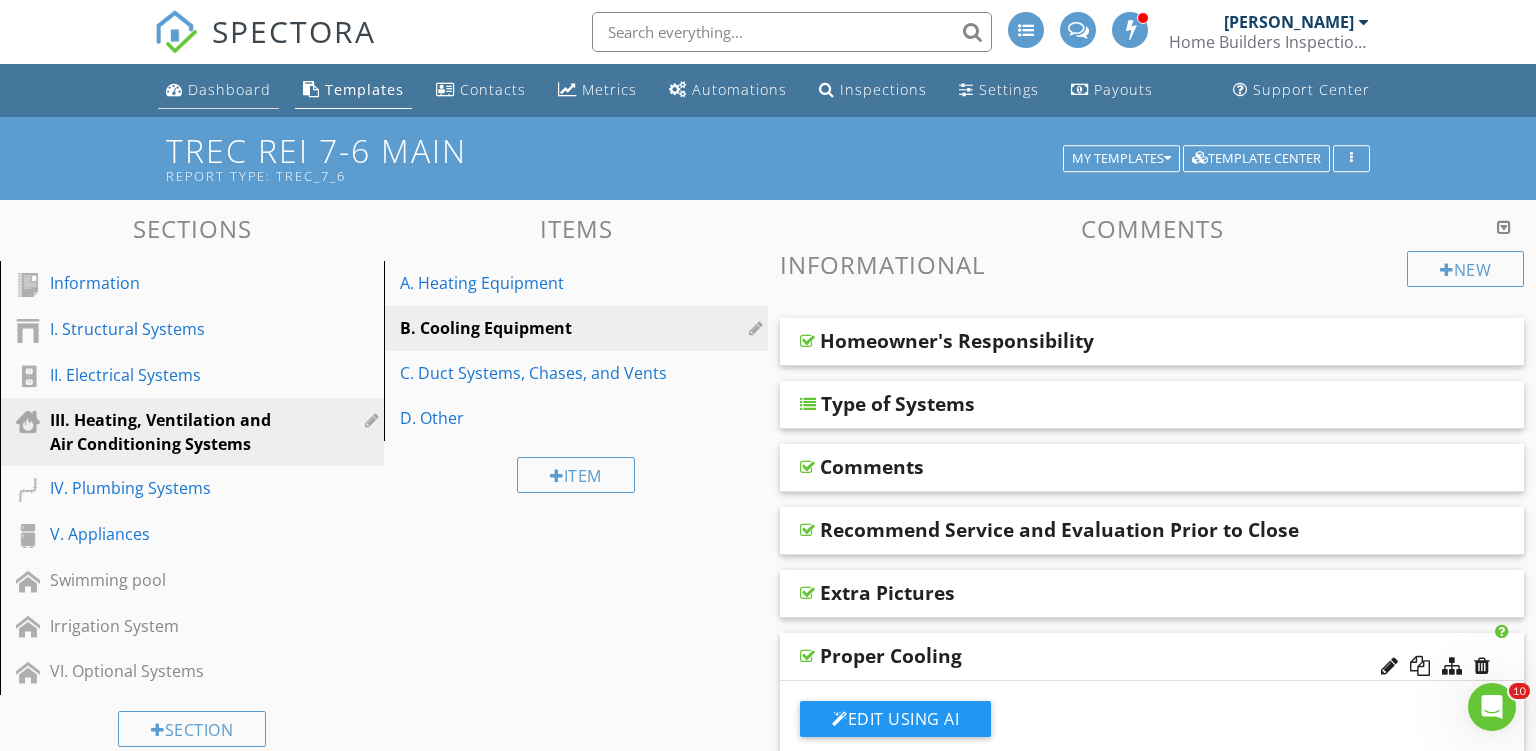 click on "Dashboard" at bounding box center [229, 89] 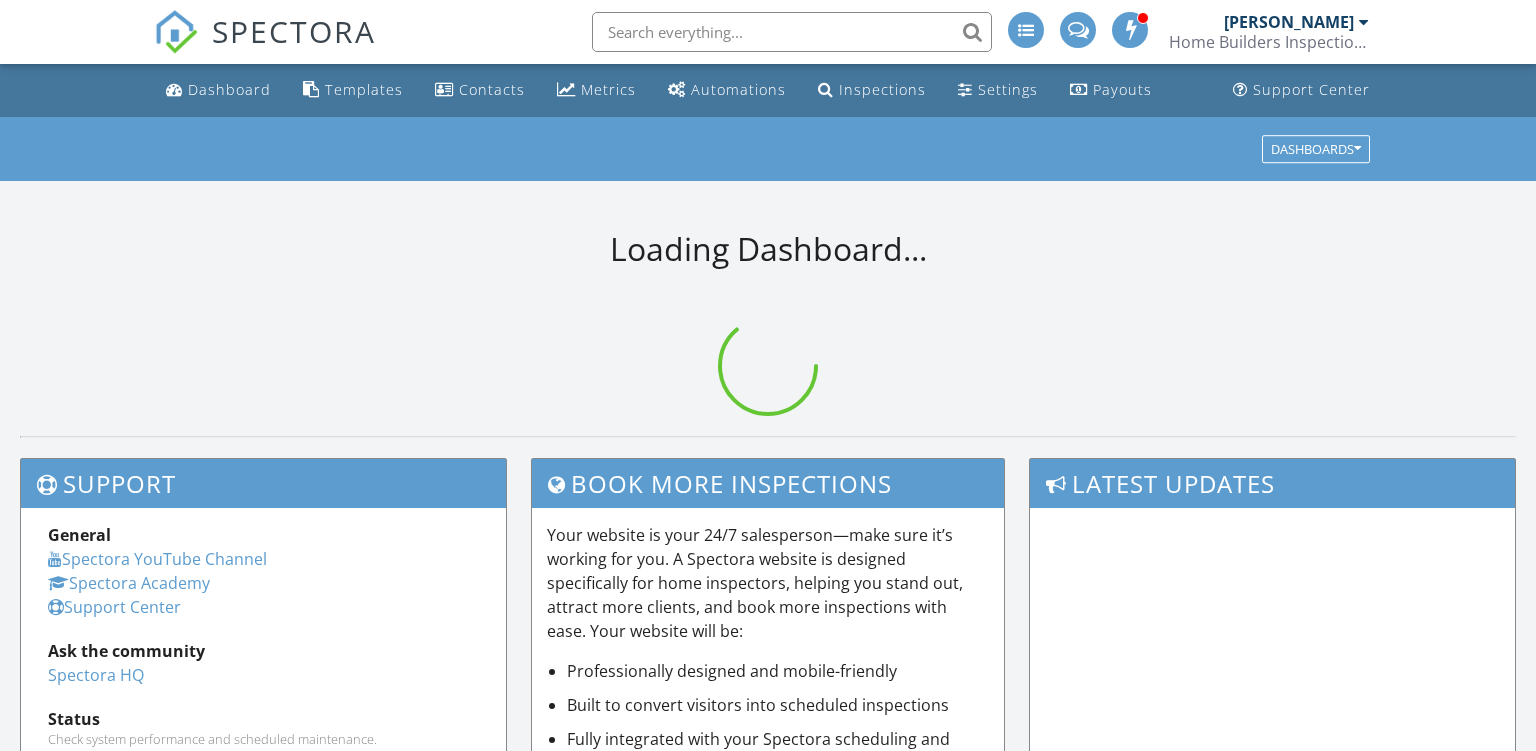 scroll, scrollTop: 0, scrollLeft: 0, axis: both 